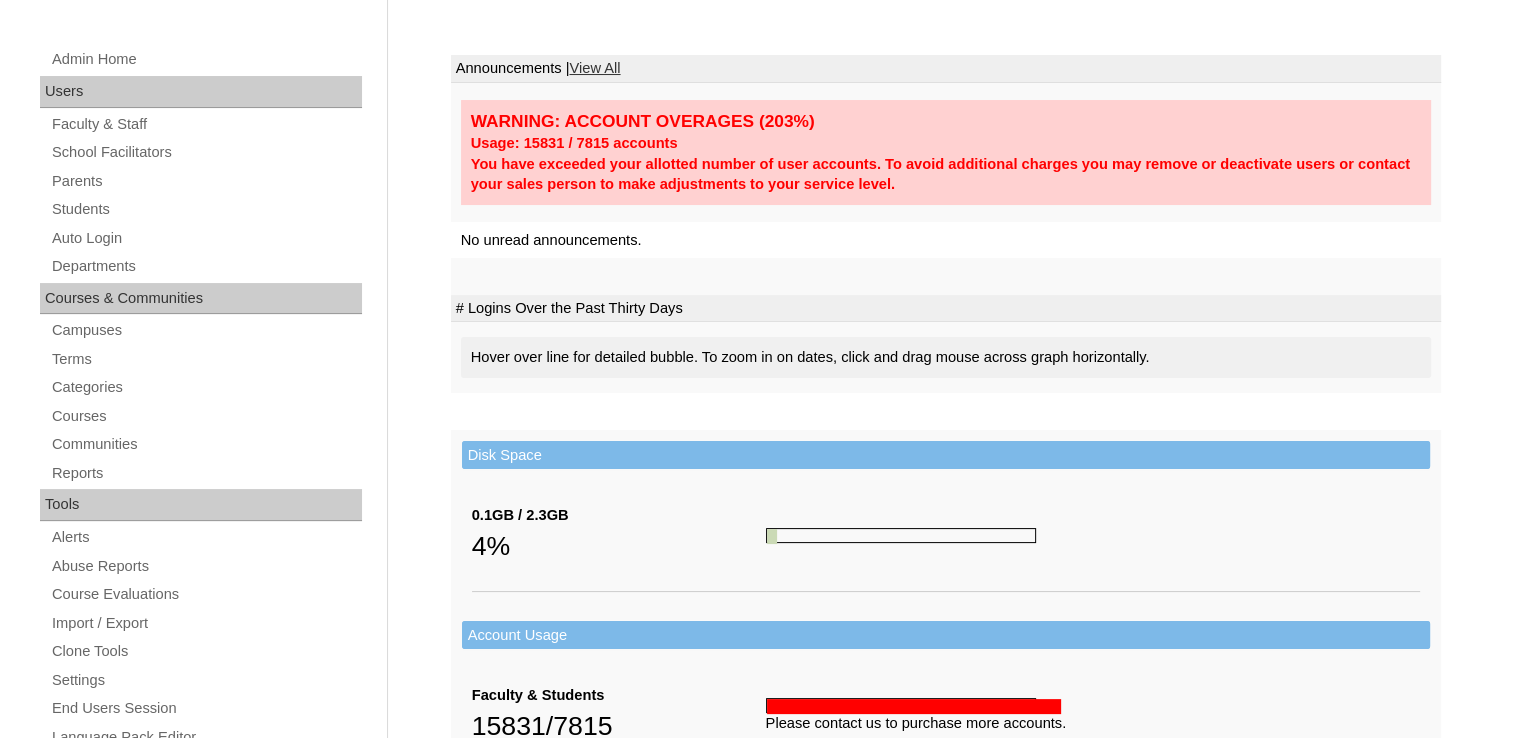 scroll, scrollTop: 200, scrollLeft: 0, axis: vertical 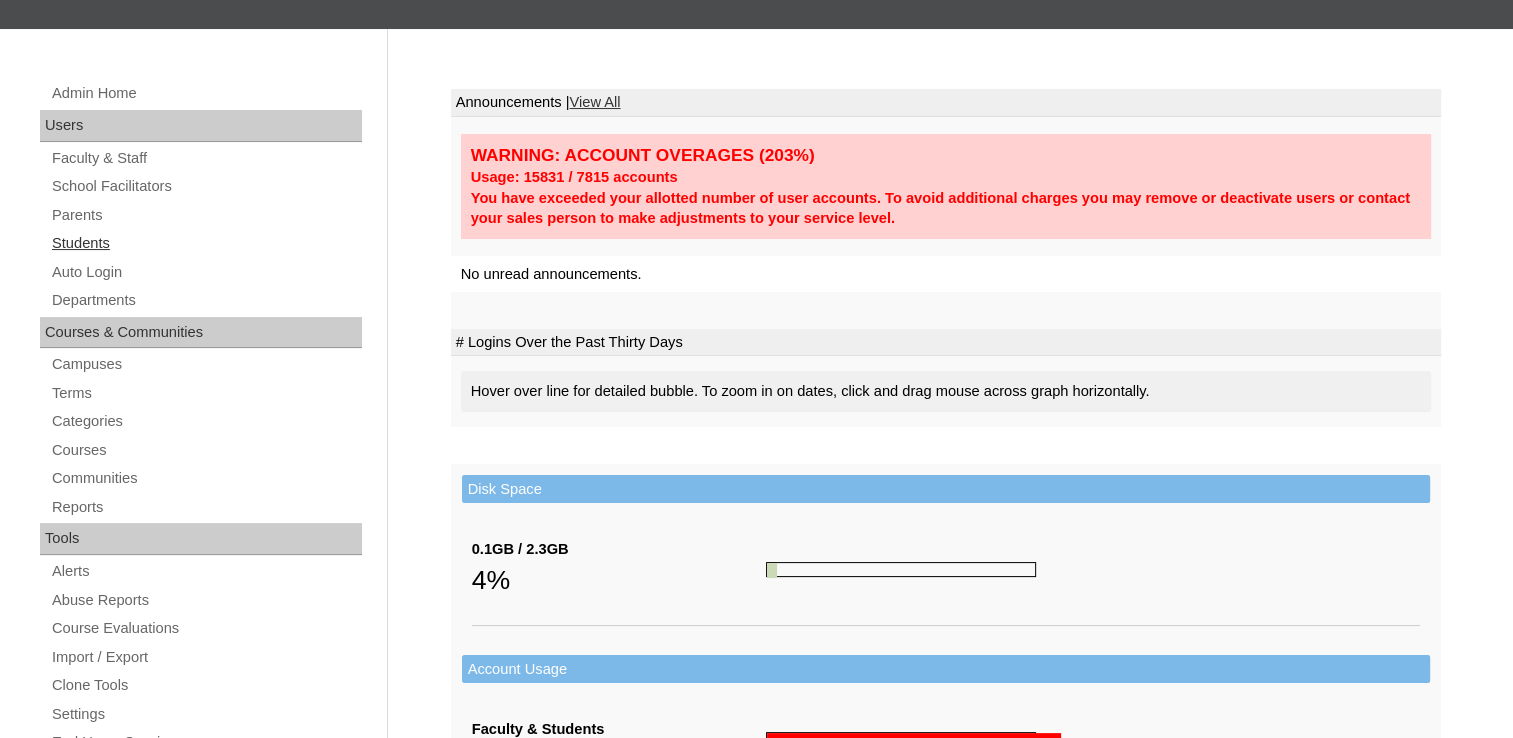 click on "Students" at bounding box center [206, 243] 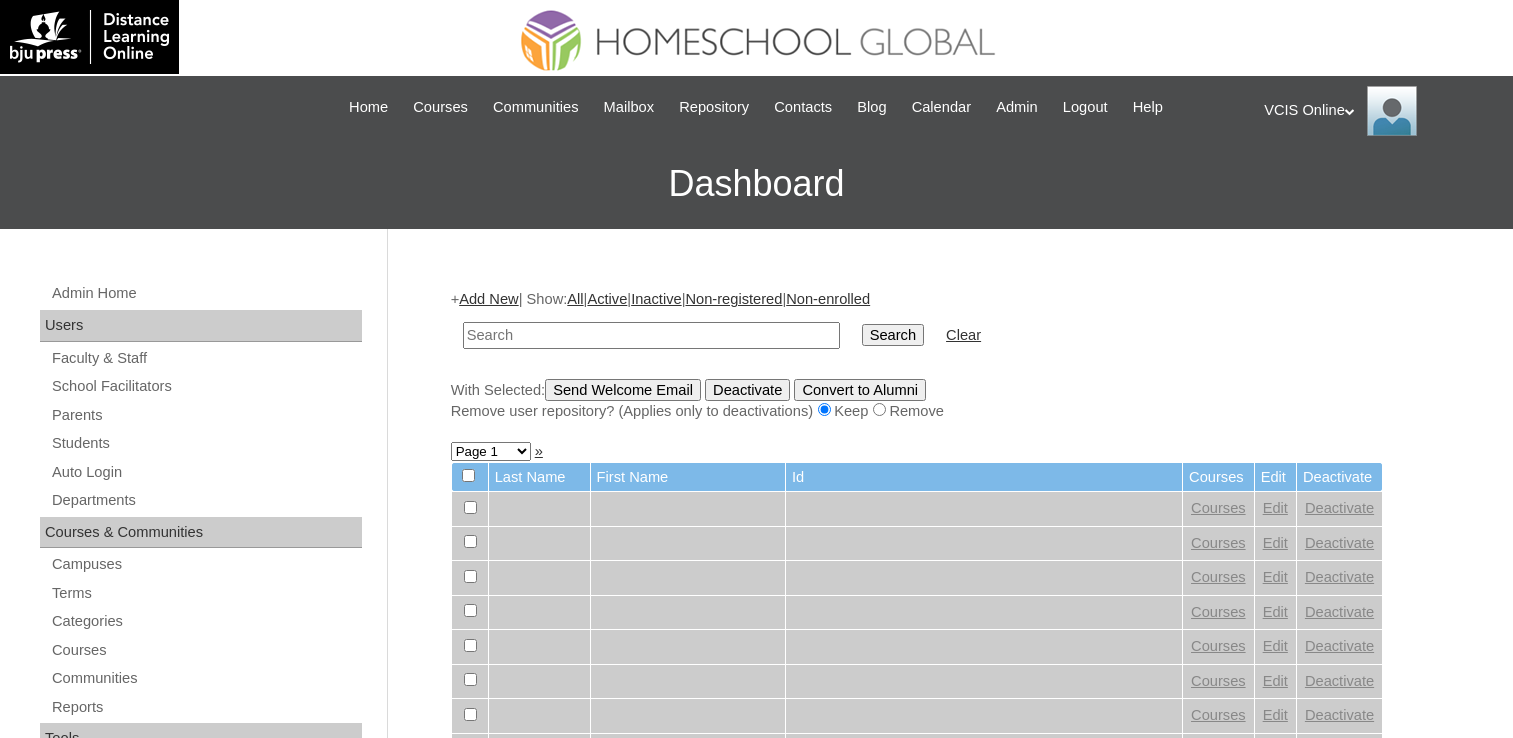 scroll, scrollTop: 0, scrollLeft: 0, axis: both 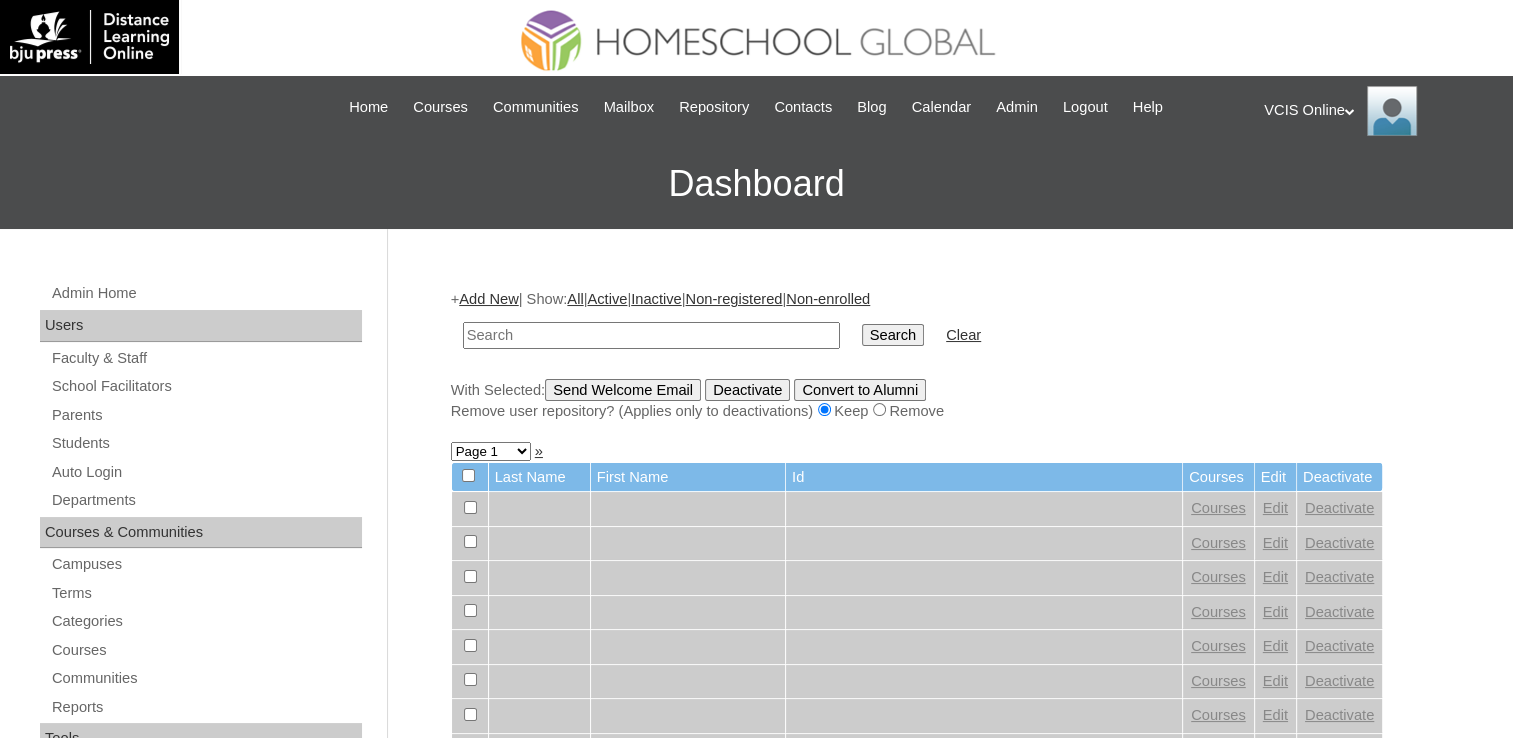 click on "Add New" at bounding box center (488, 299) 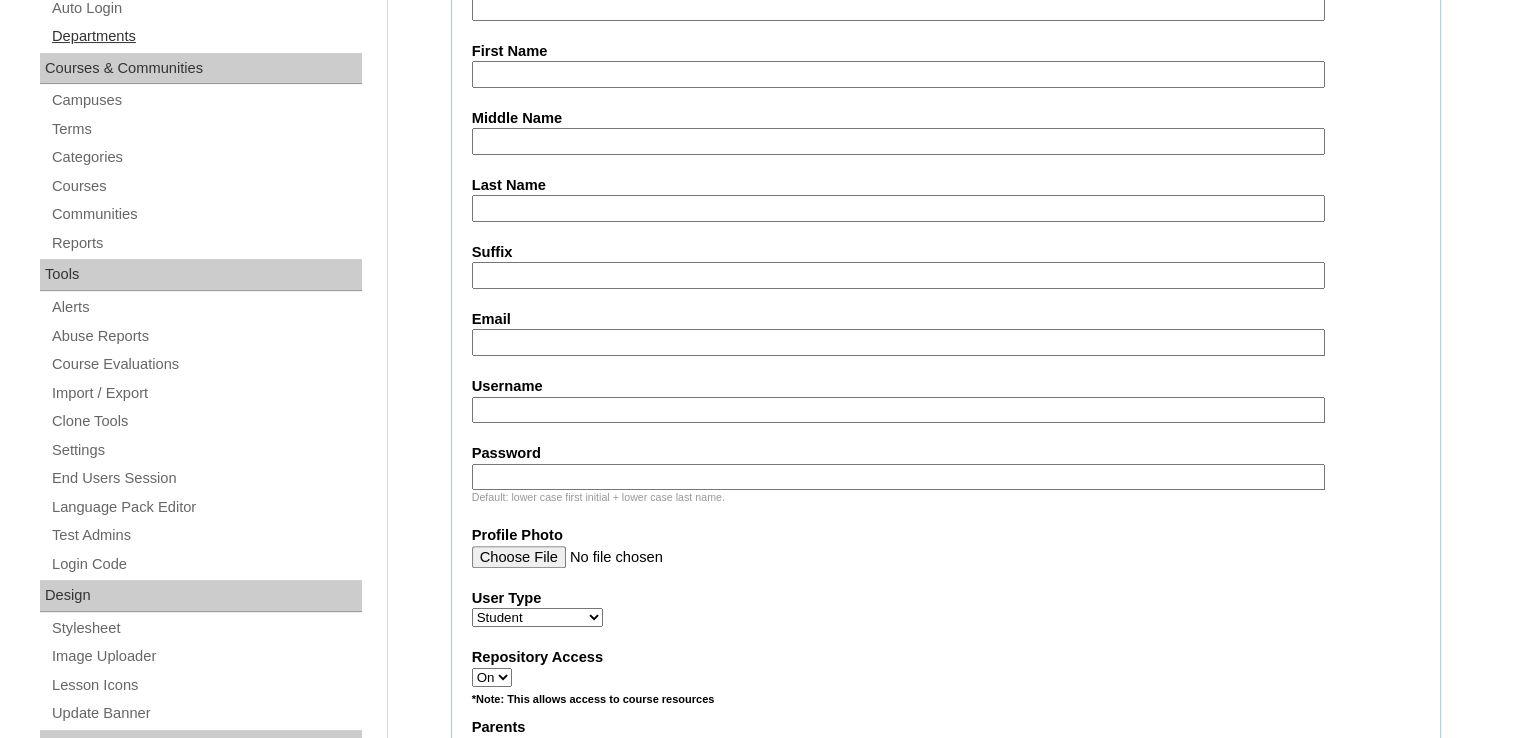 scroll, scrollTop: 200, scrollLeft: 0, axis: vertical 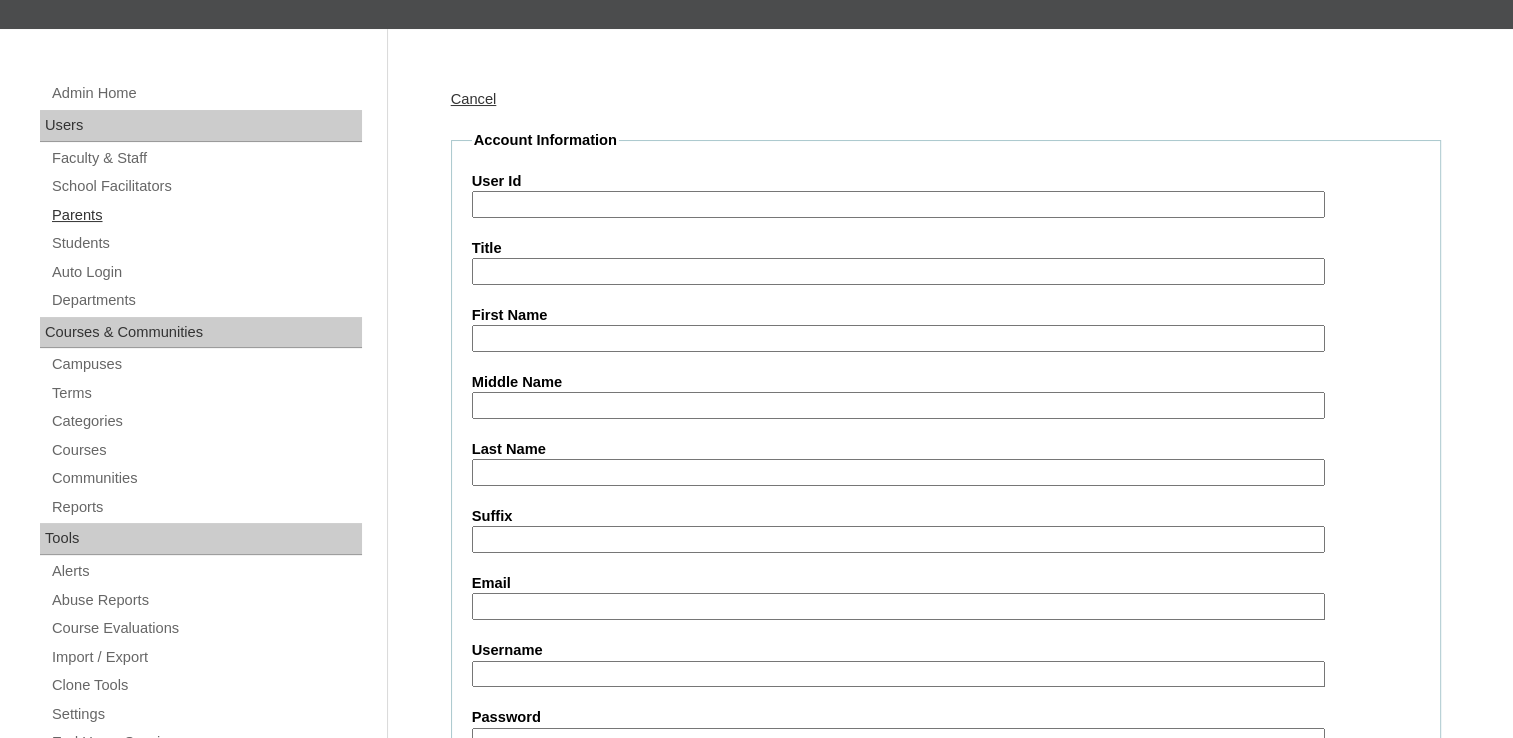 click on "Parents" at bounding box center [206, 215] 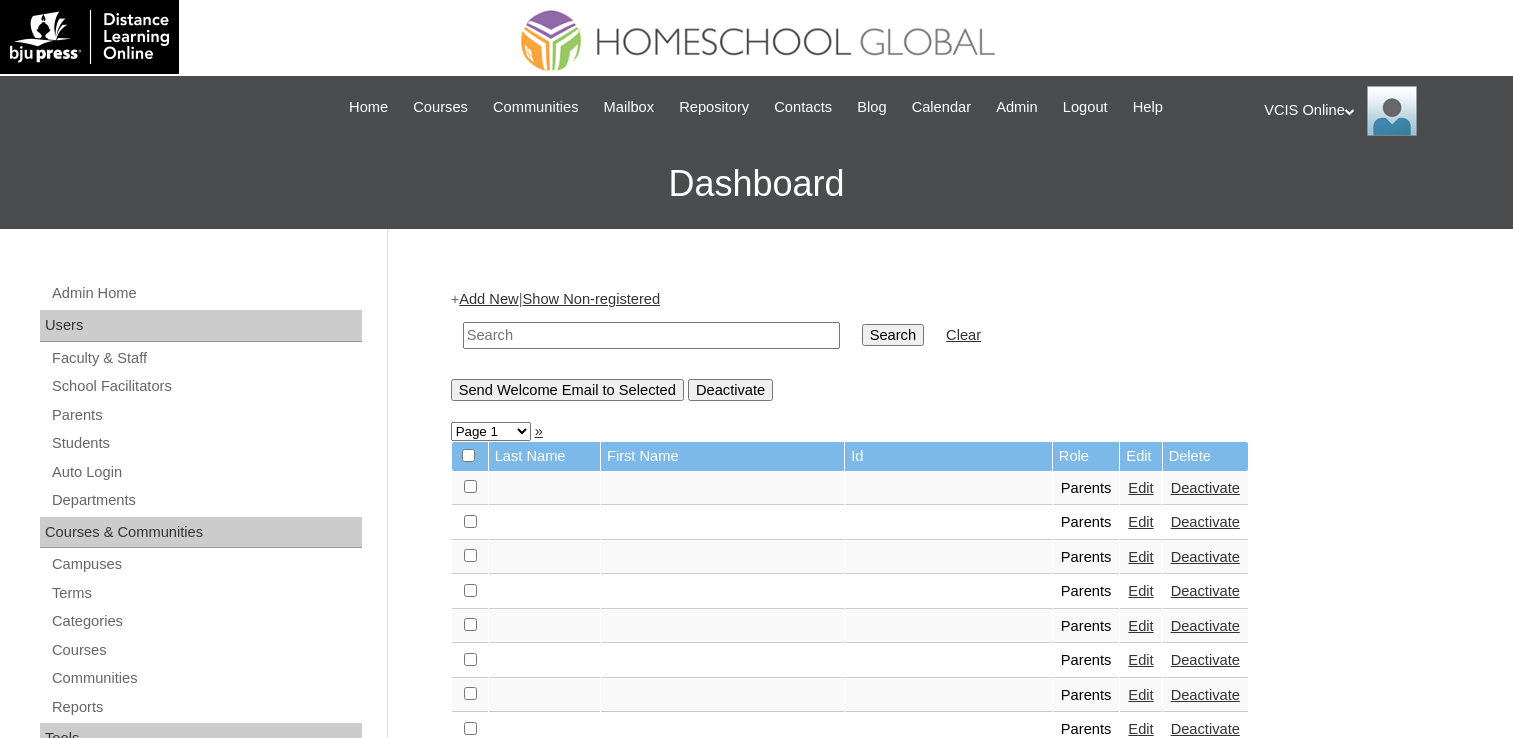 scroll, scrollTop: 0, scrollLeft: 0, axis: both 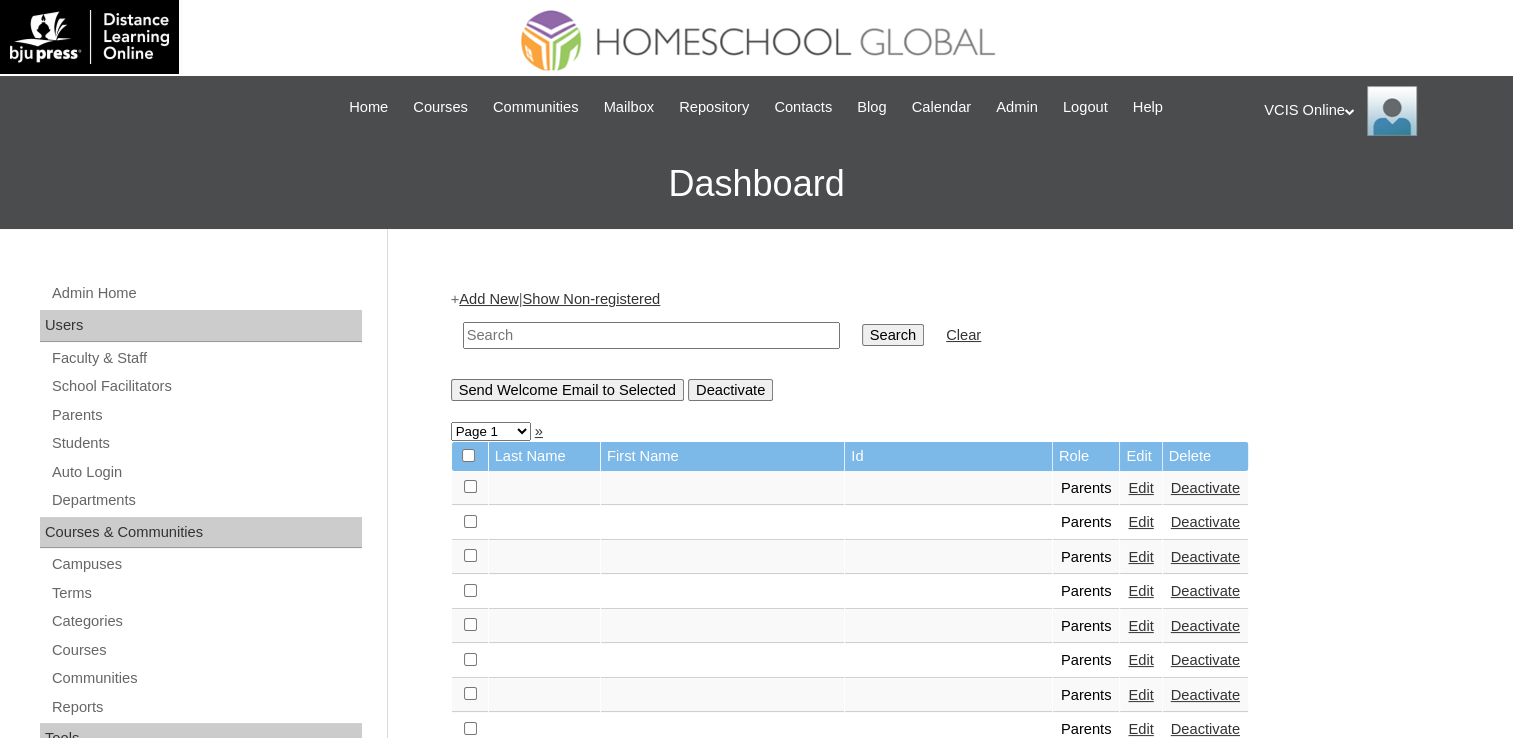 click on "Add New" at bounding box center (488, 299) 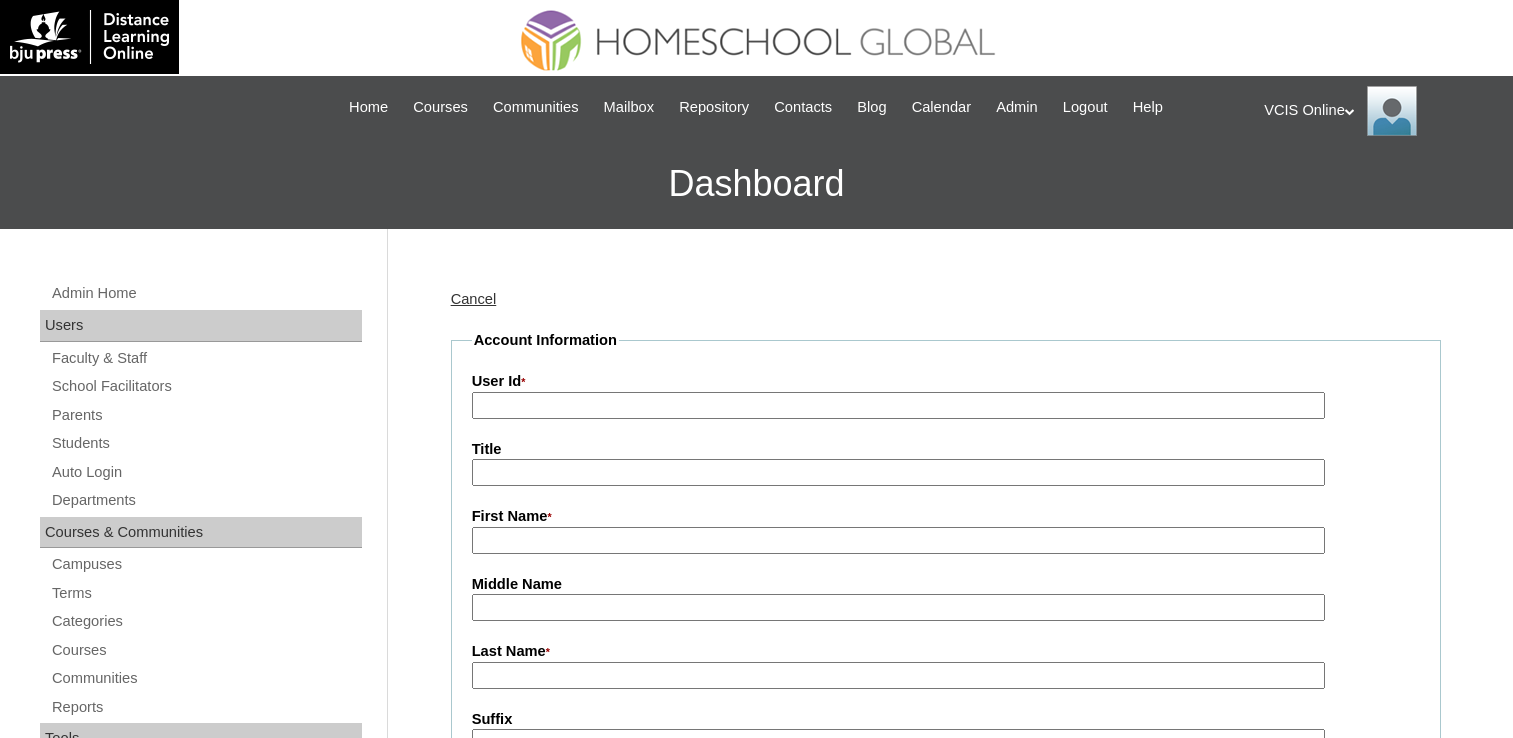 scroll, scrollTop: 0, scrollLeft: 0, axis: both 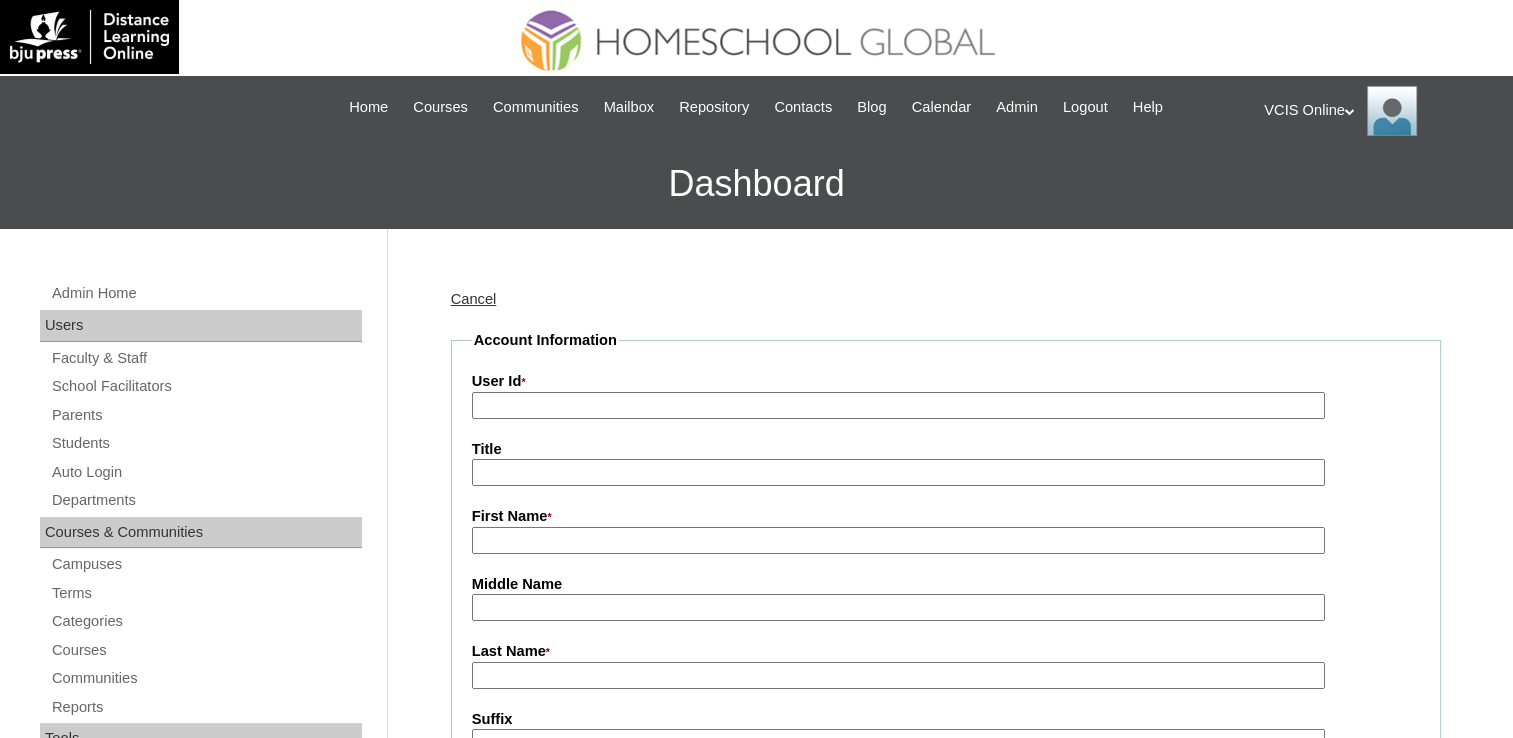 click on "User Id  *" at bounding box center (898, 405) 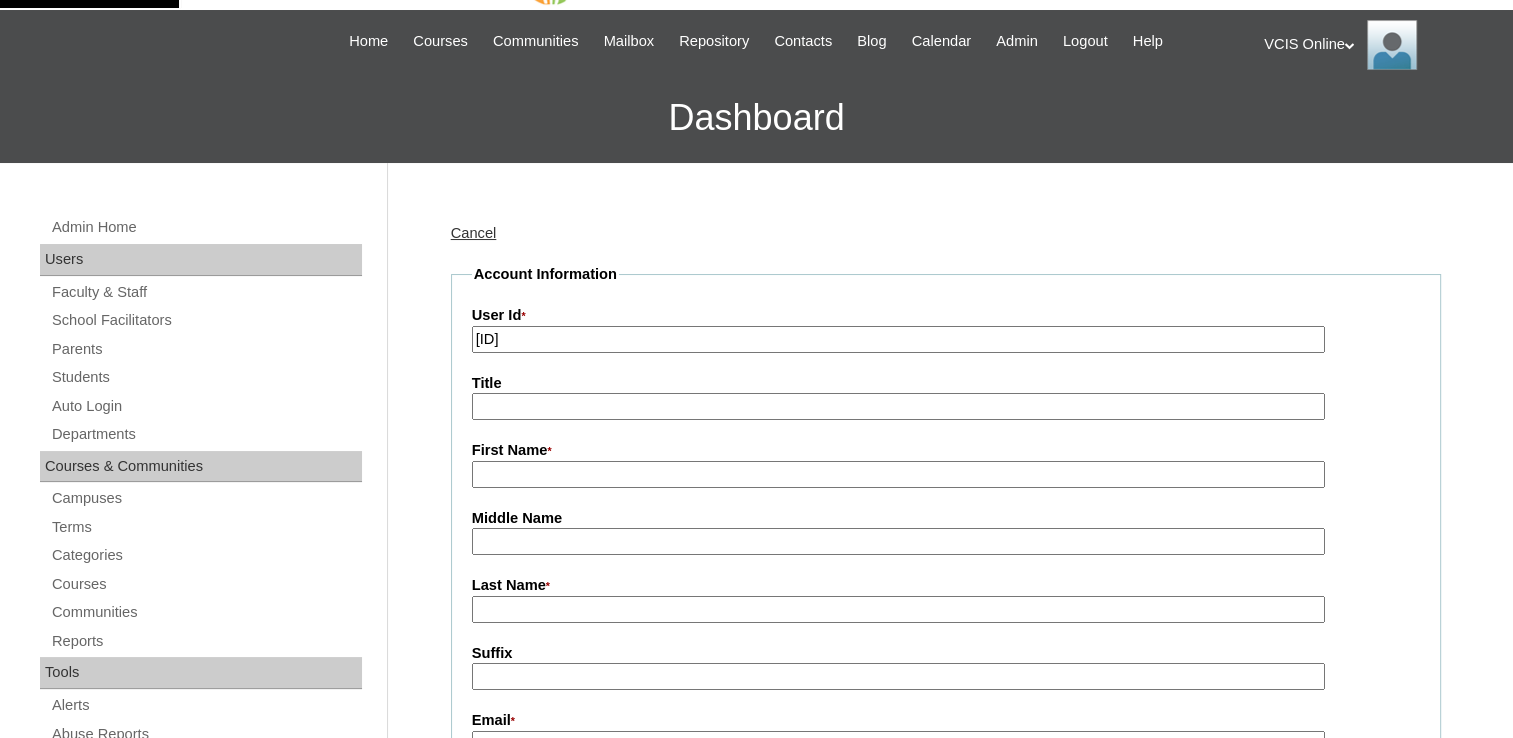 scroll, scrollTop: 100, scrollLeft: 0, axis: vertical 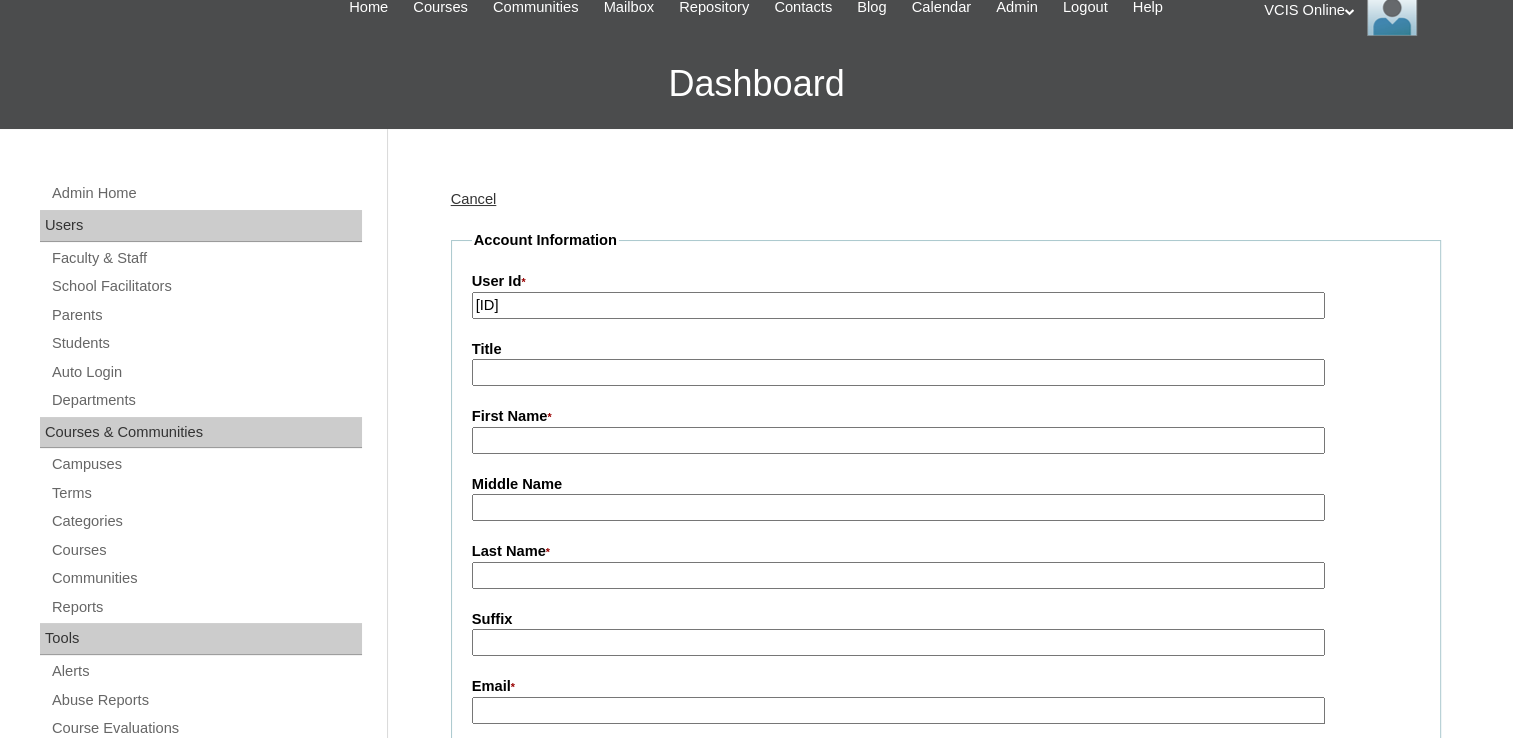 type on "VCIS013-3A-PA2025" 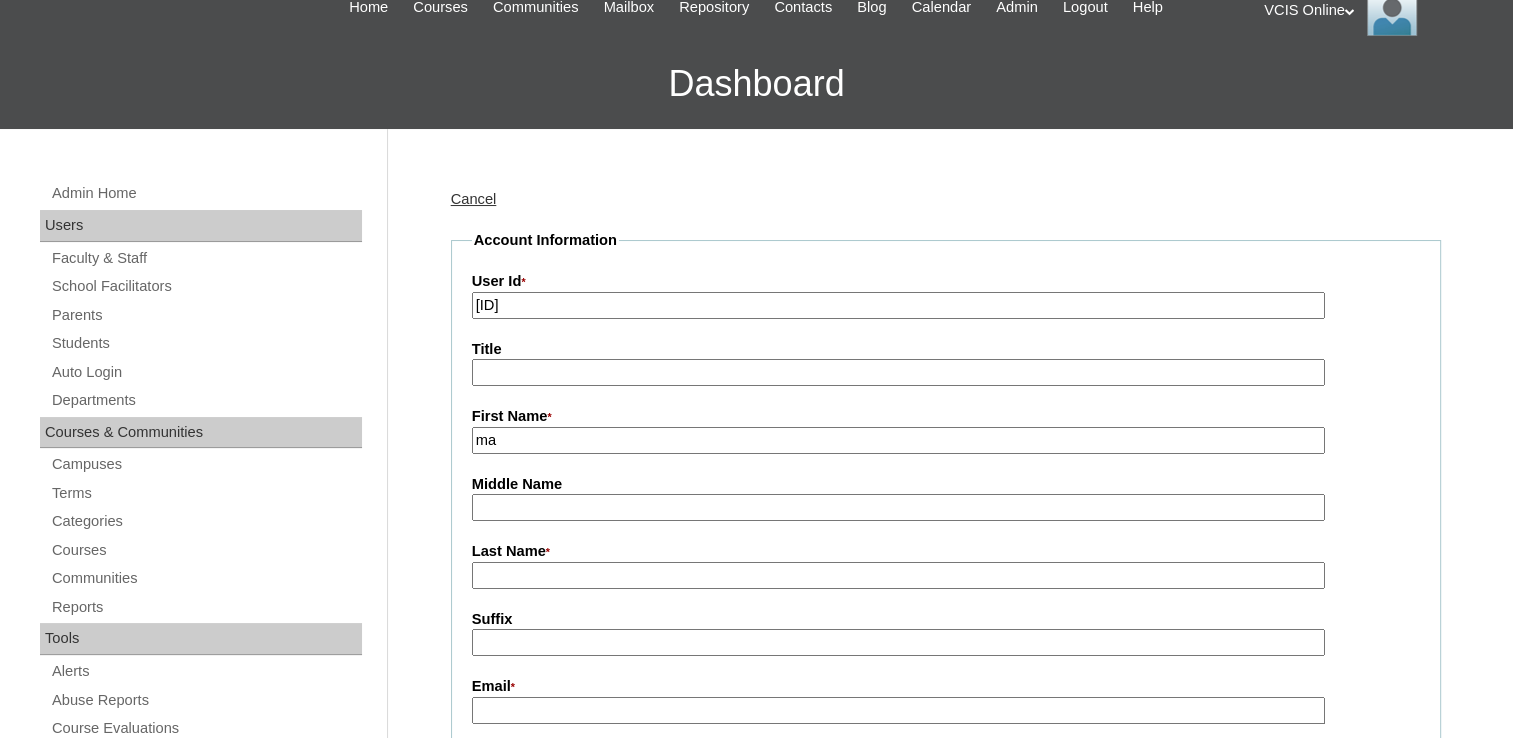 type on "m" 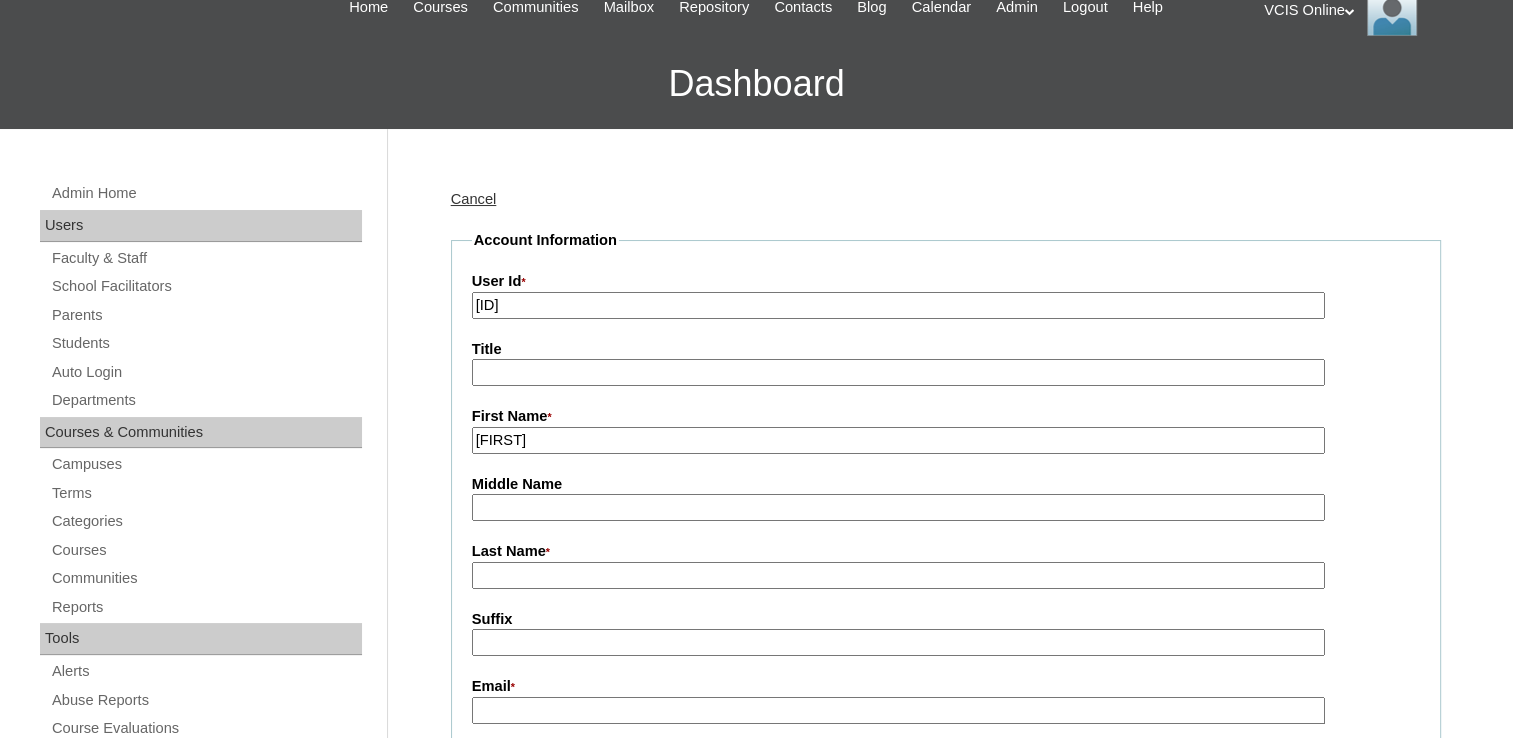 type on "Mariel" 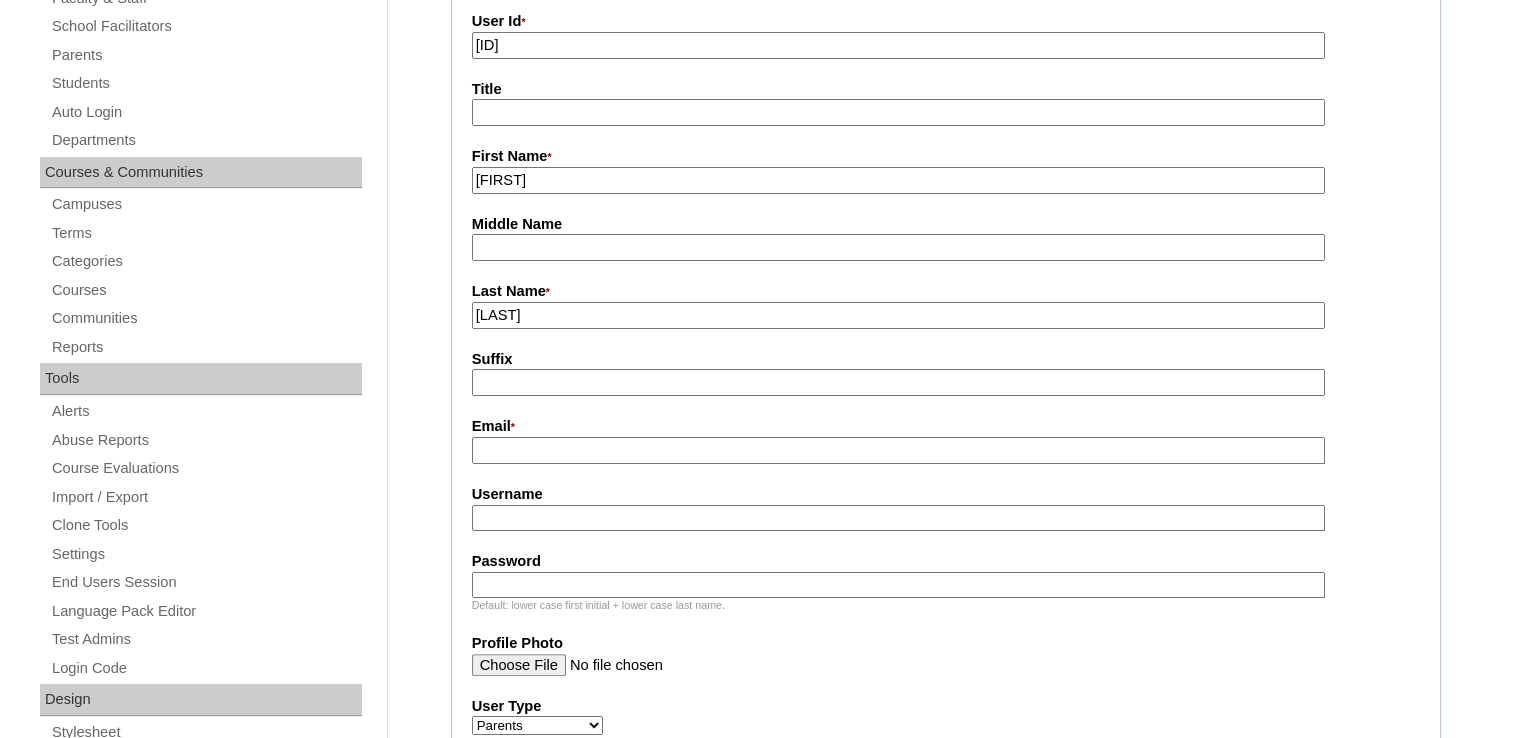scroll, scrollTop: 400, scrollLeft: 0, axis: vertical 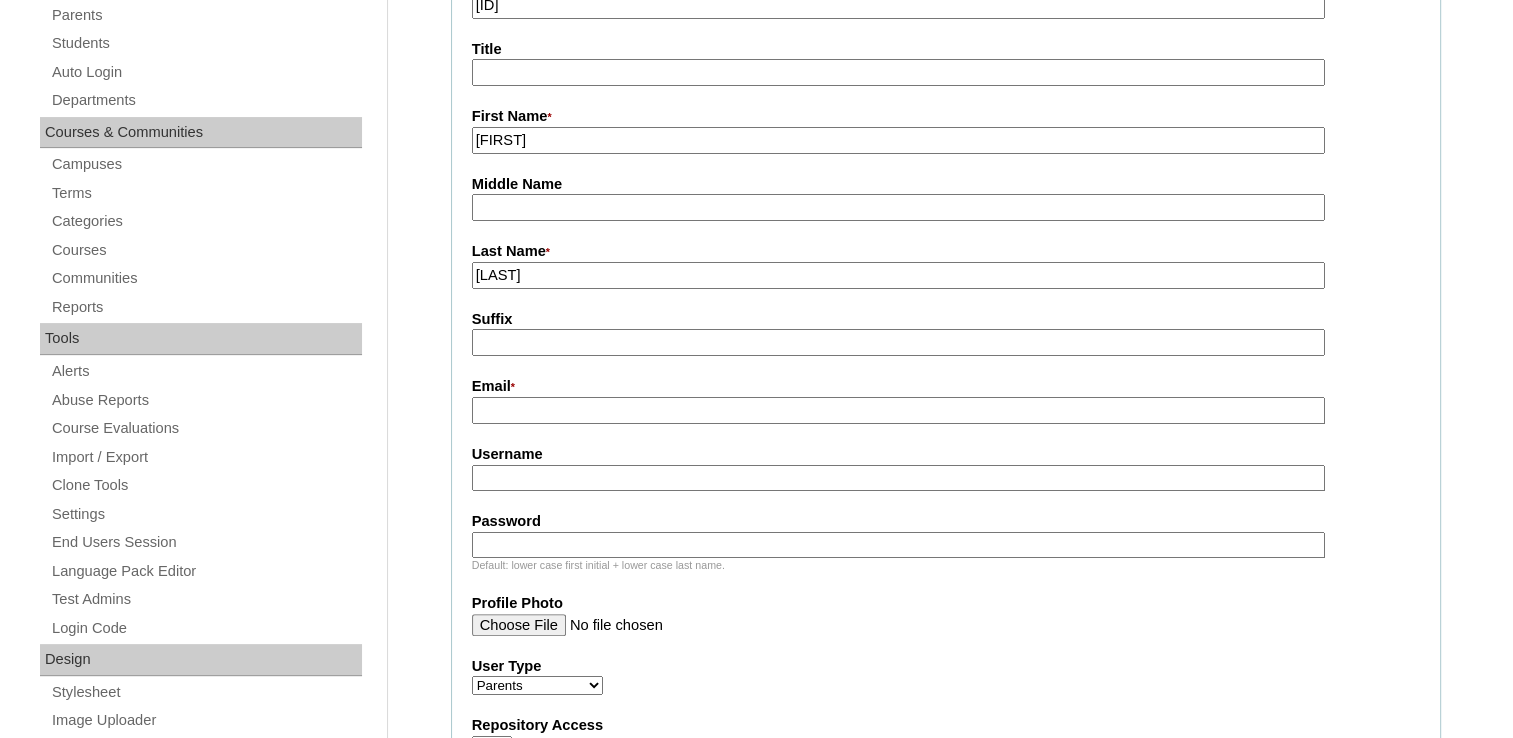 type on "Nevado (2025)" 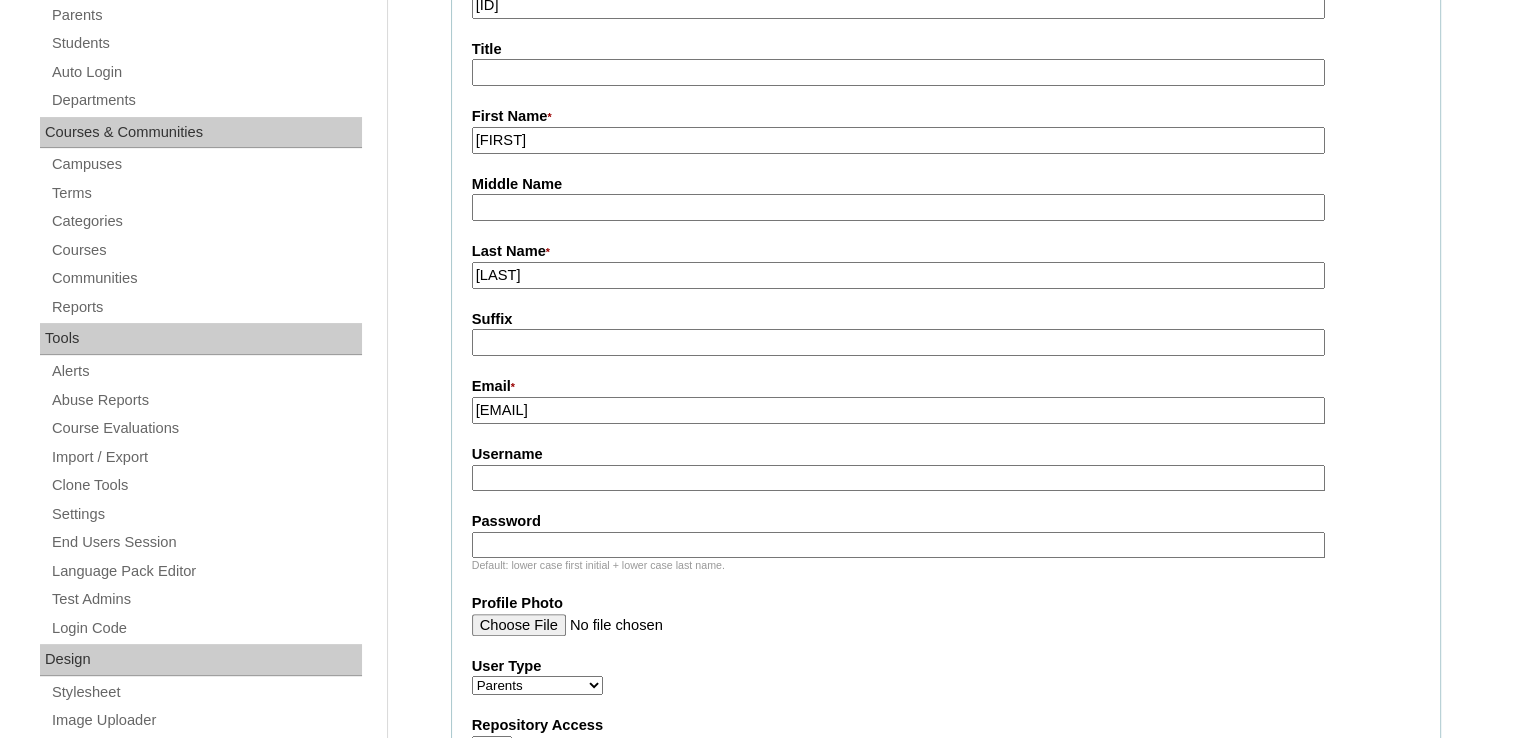 type on "mayelmd@gmail.com" 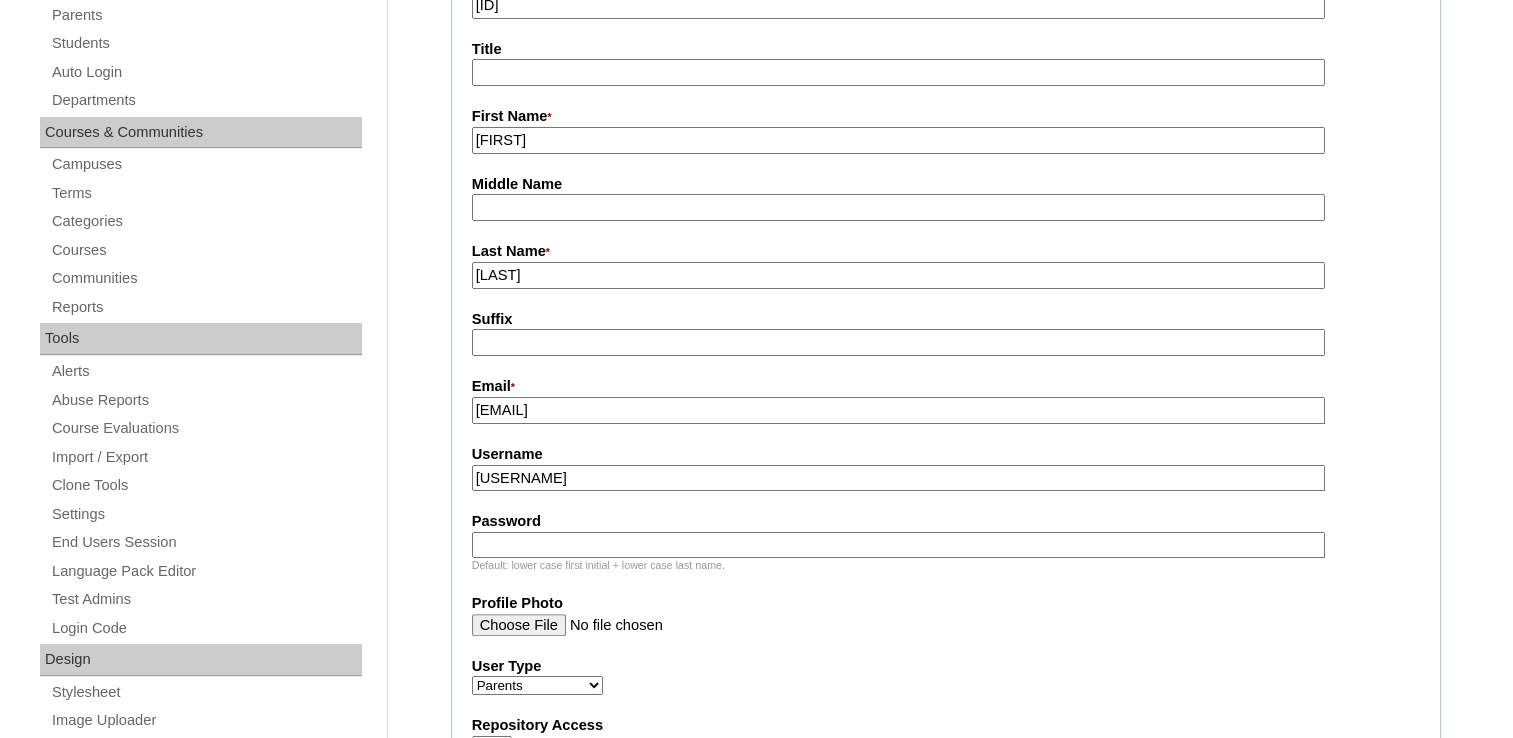 type on "mnevado2025" 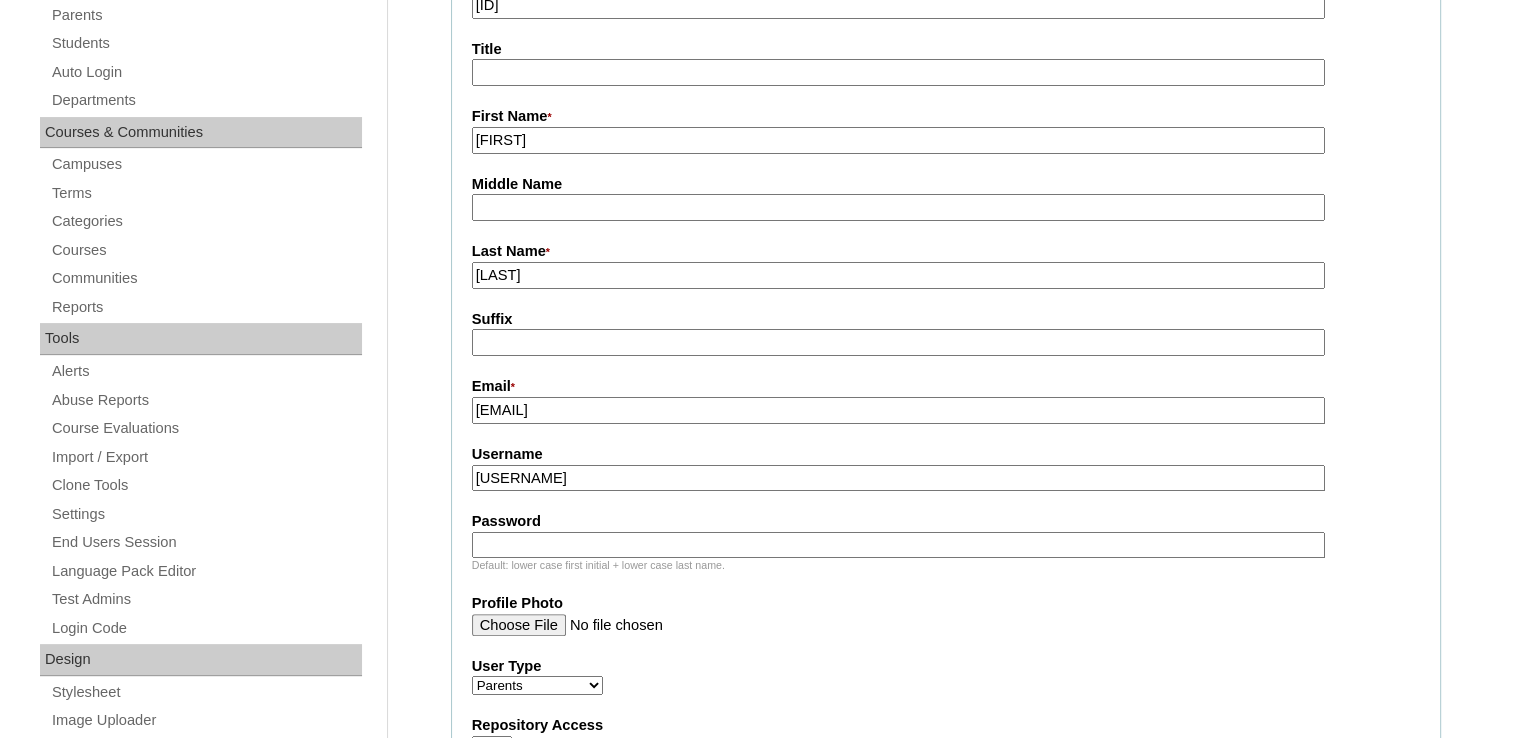 paste on "BGNCXb" 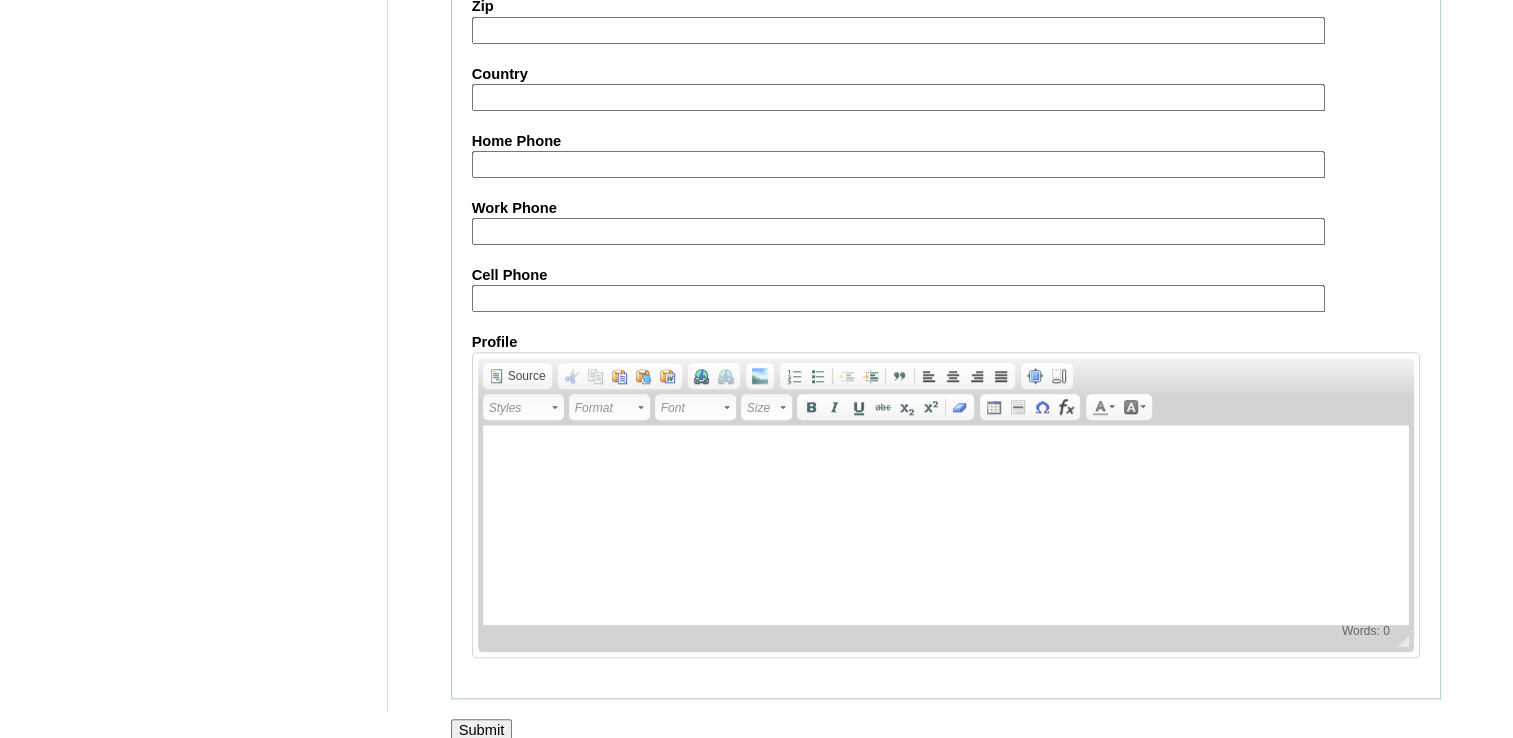 scroll, scrollTop: 1940, scrollLeft: 0, axis: vertical 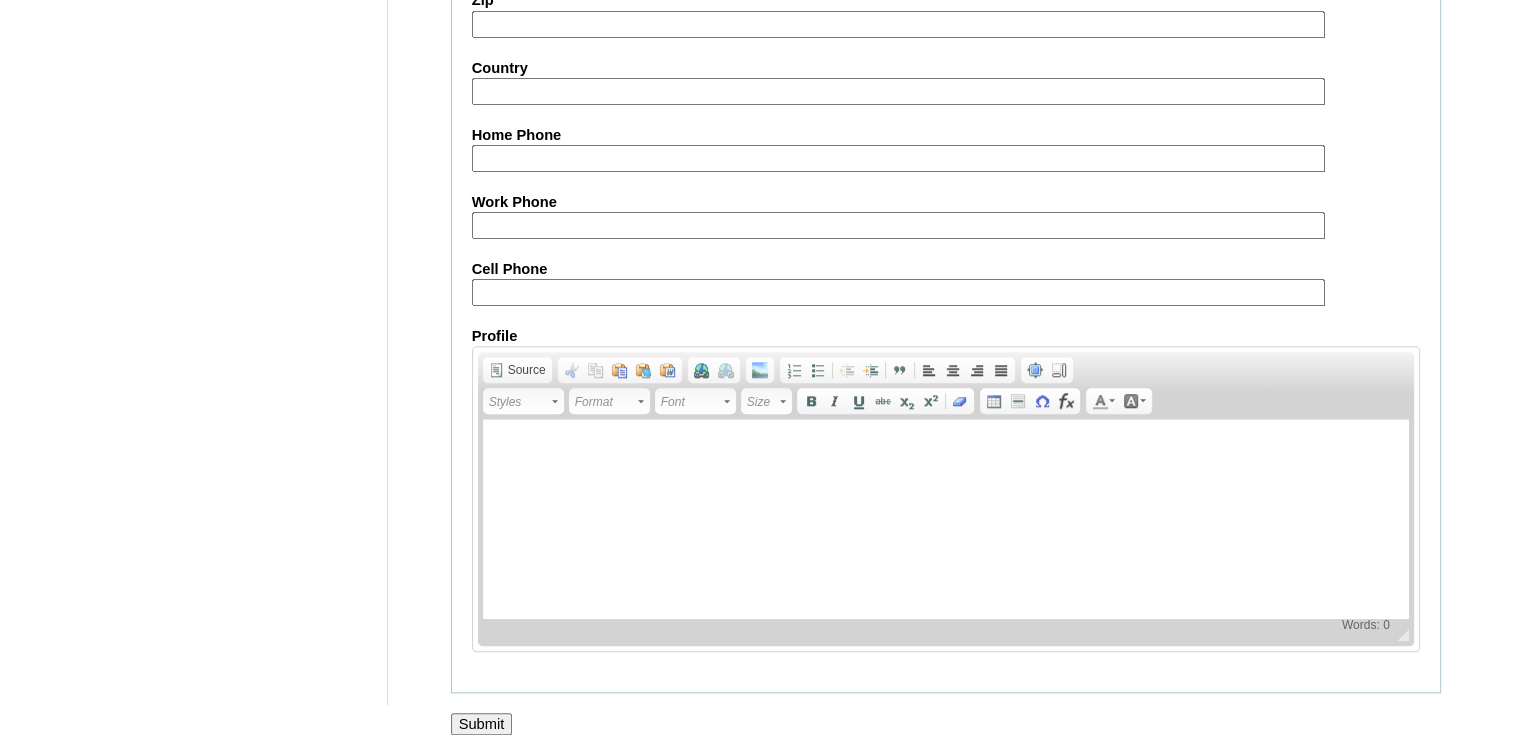 type on "BGNCXb" 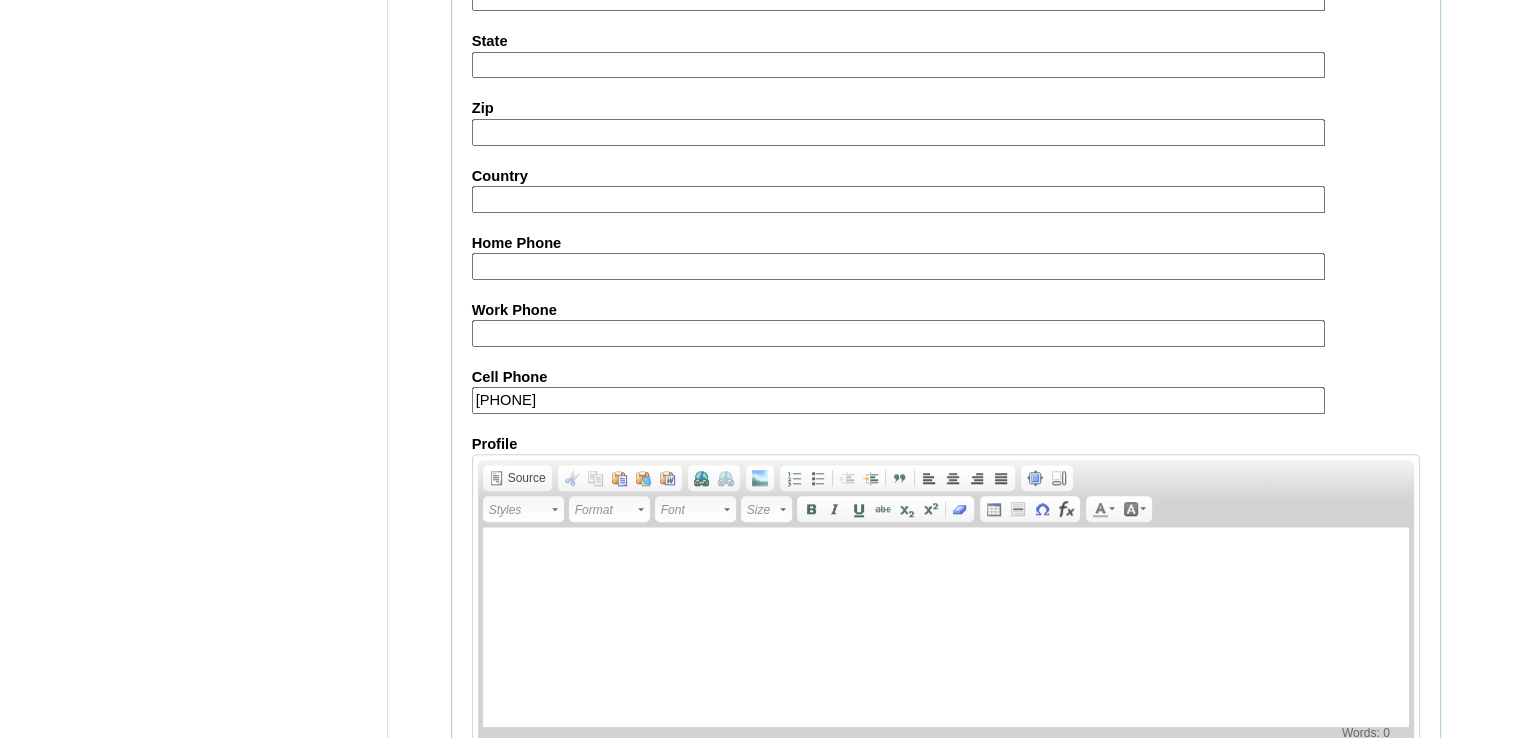 scroll, scrollTop: 1940, scrollLeft: 0, axis: vertical 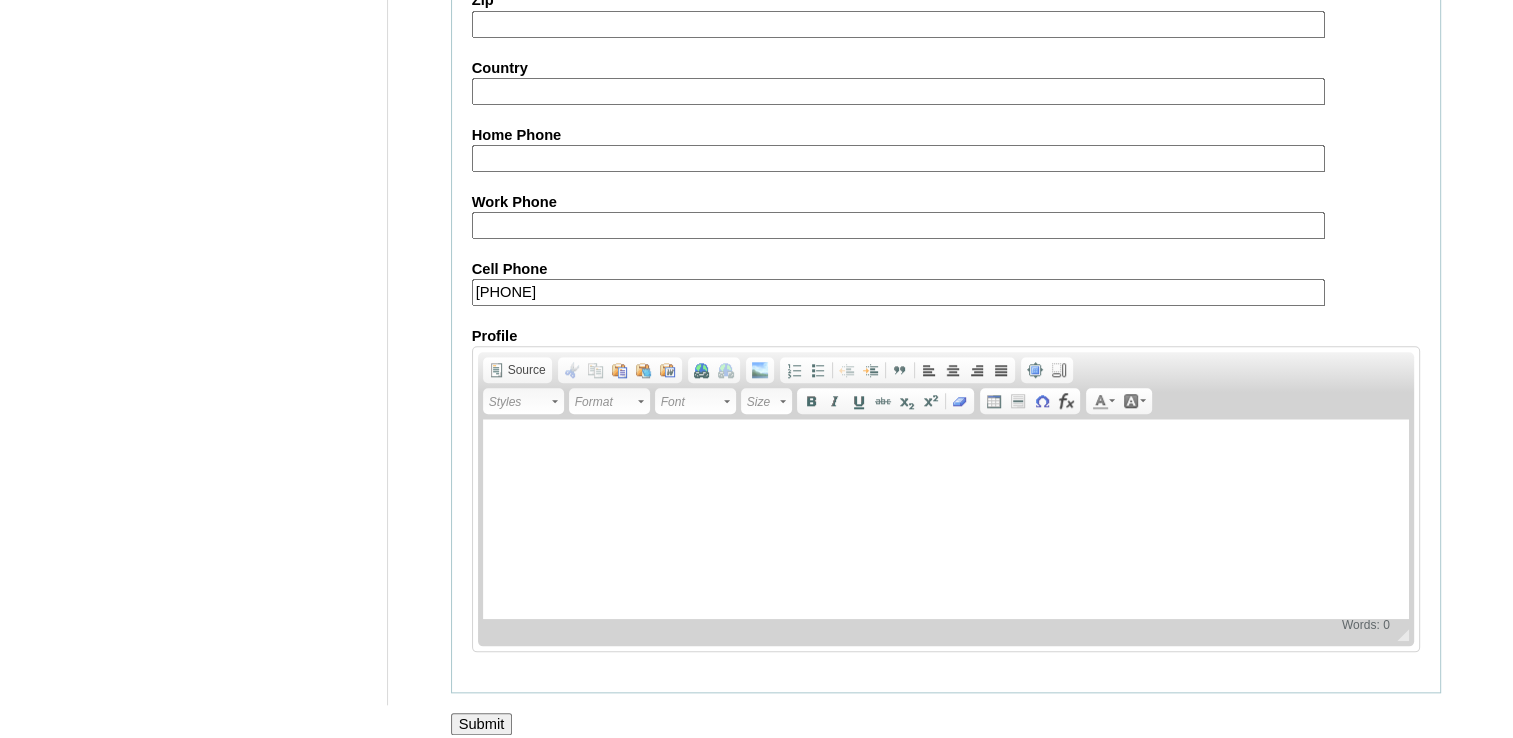 type on "63-9175230102" 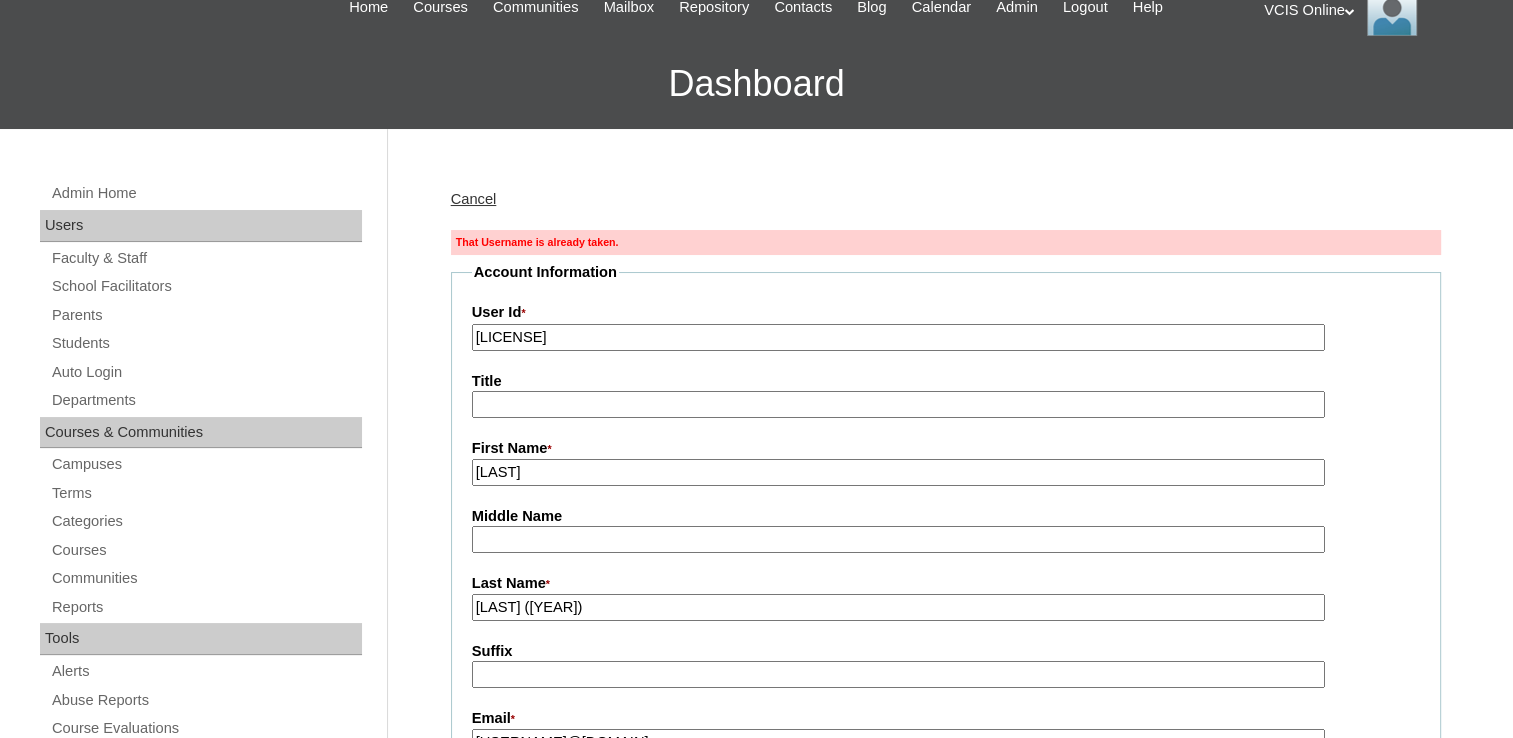 scroll, scrollTop: 400, scrollLeft: 0, axis: vertical 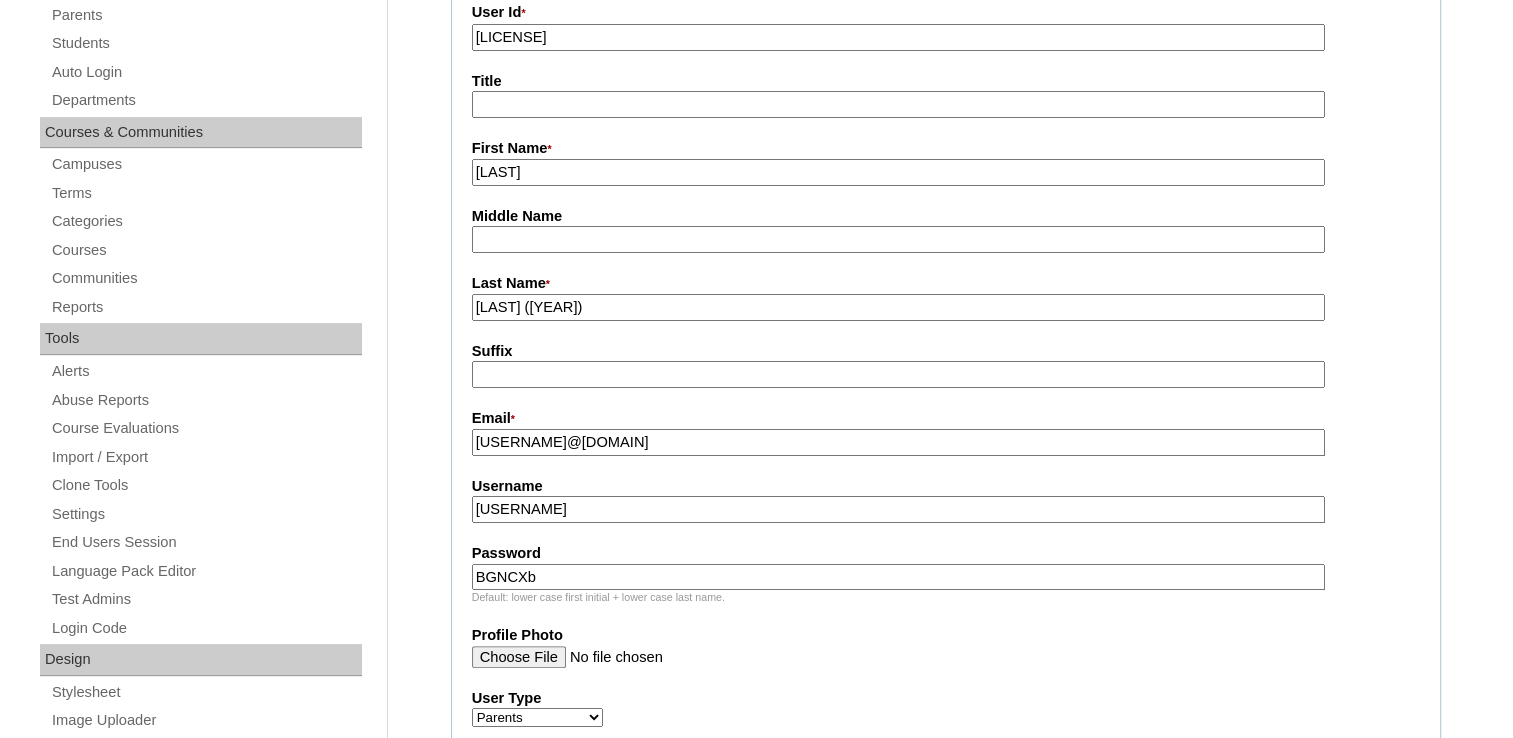 click on "[USERNAME]" at bounding box center (898, 509) 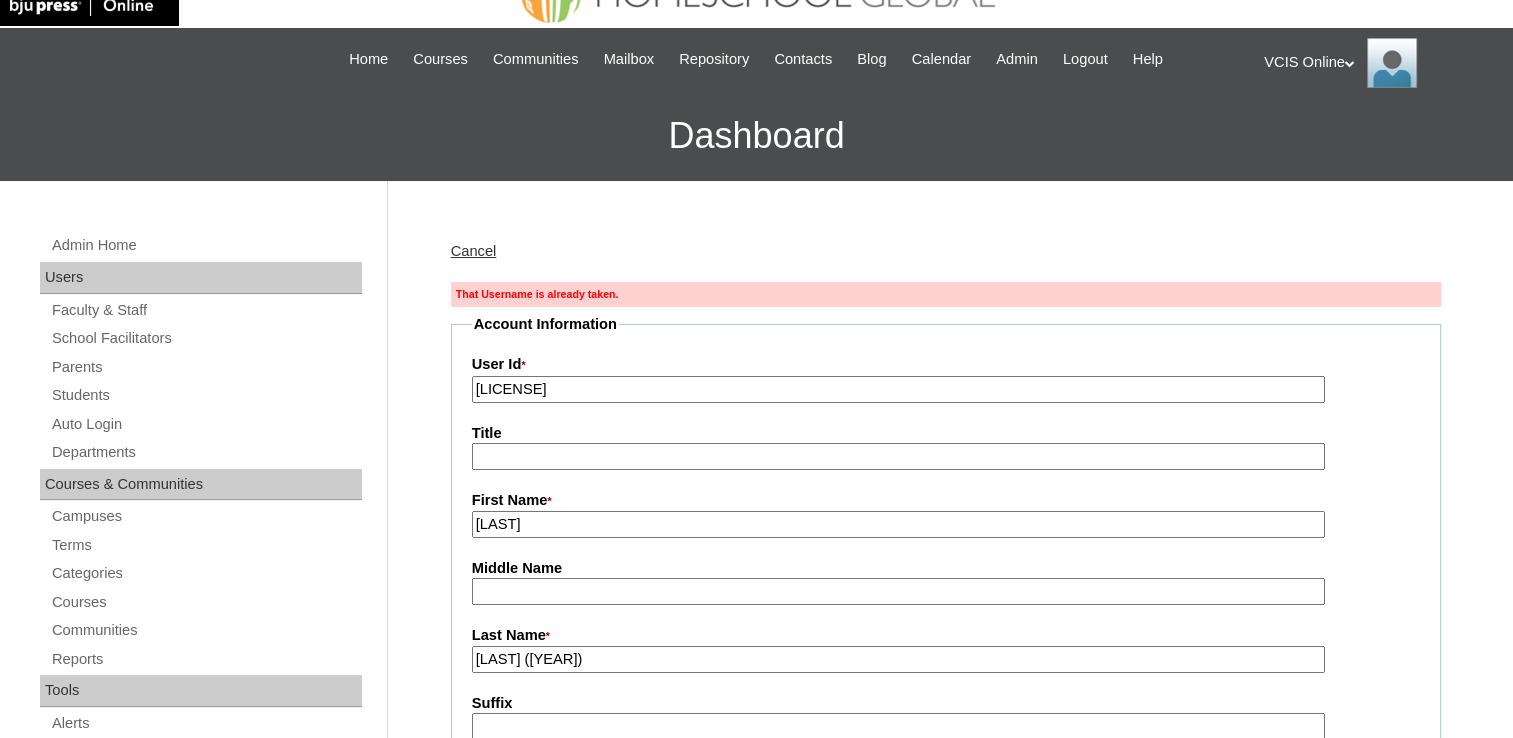 scroll, scrollTop: 0, scrollLeft: 0, axis: both 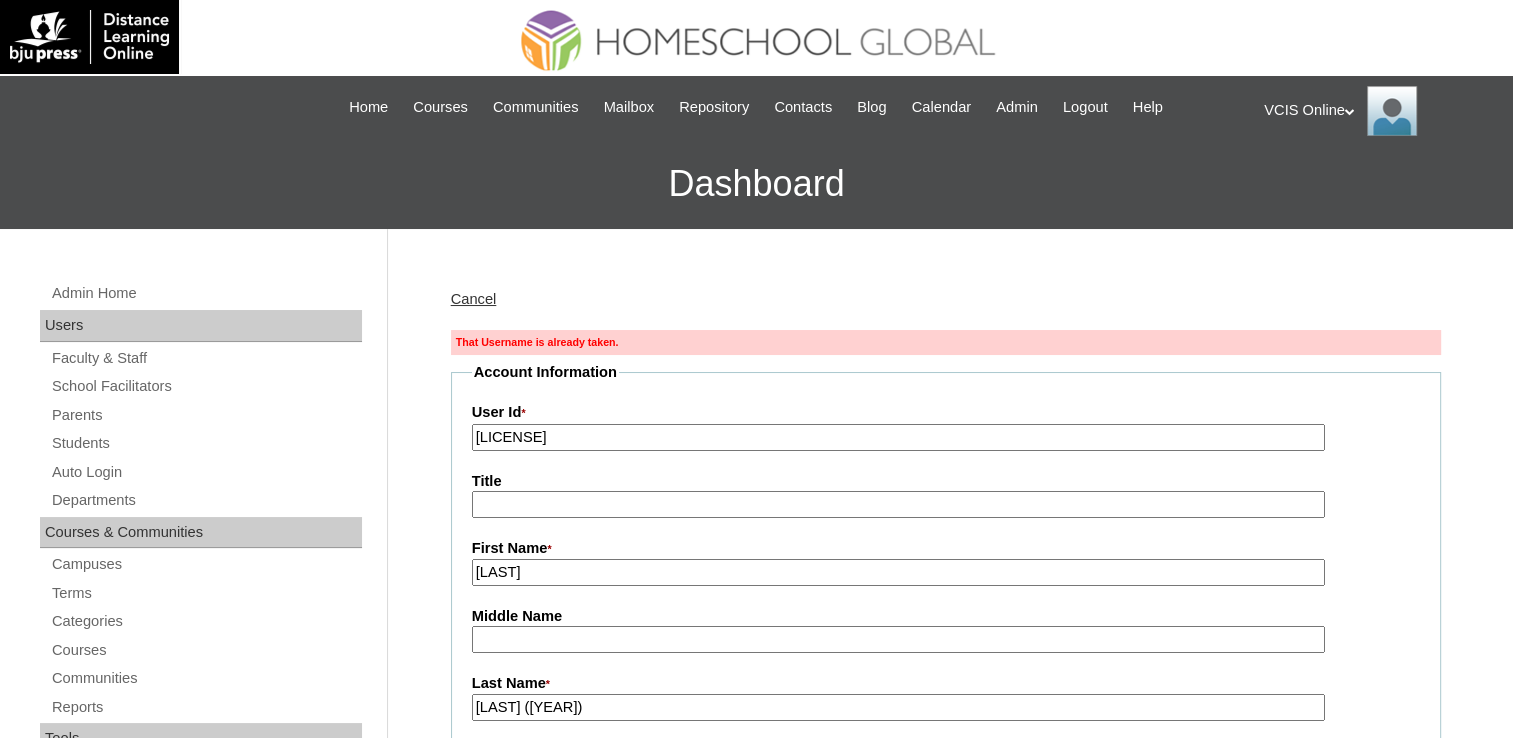 click on "Cancel" at bounding box center [474, 299] 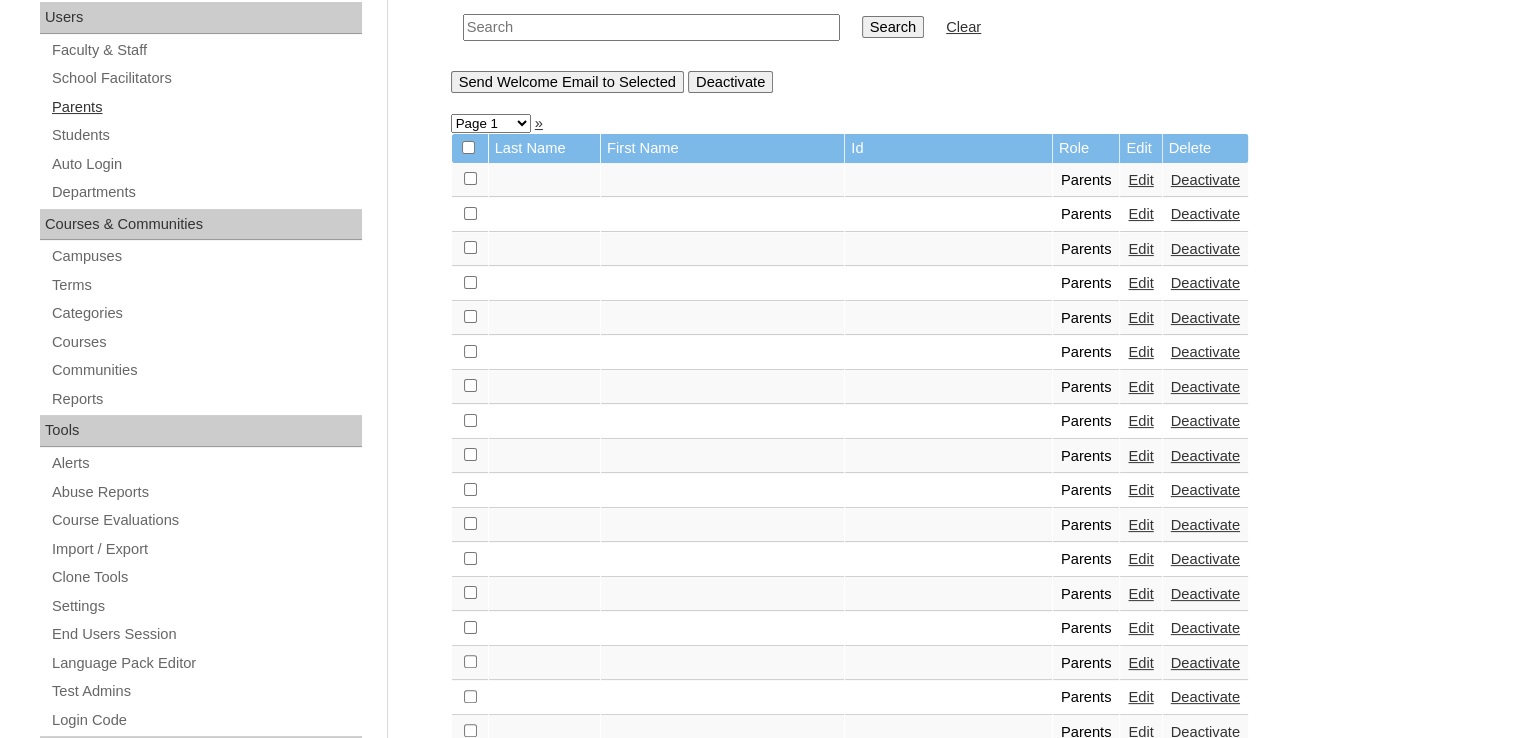 scroll, scrollTop: 200, scrollLeft: 0, axis: vertical 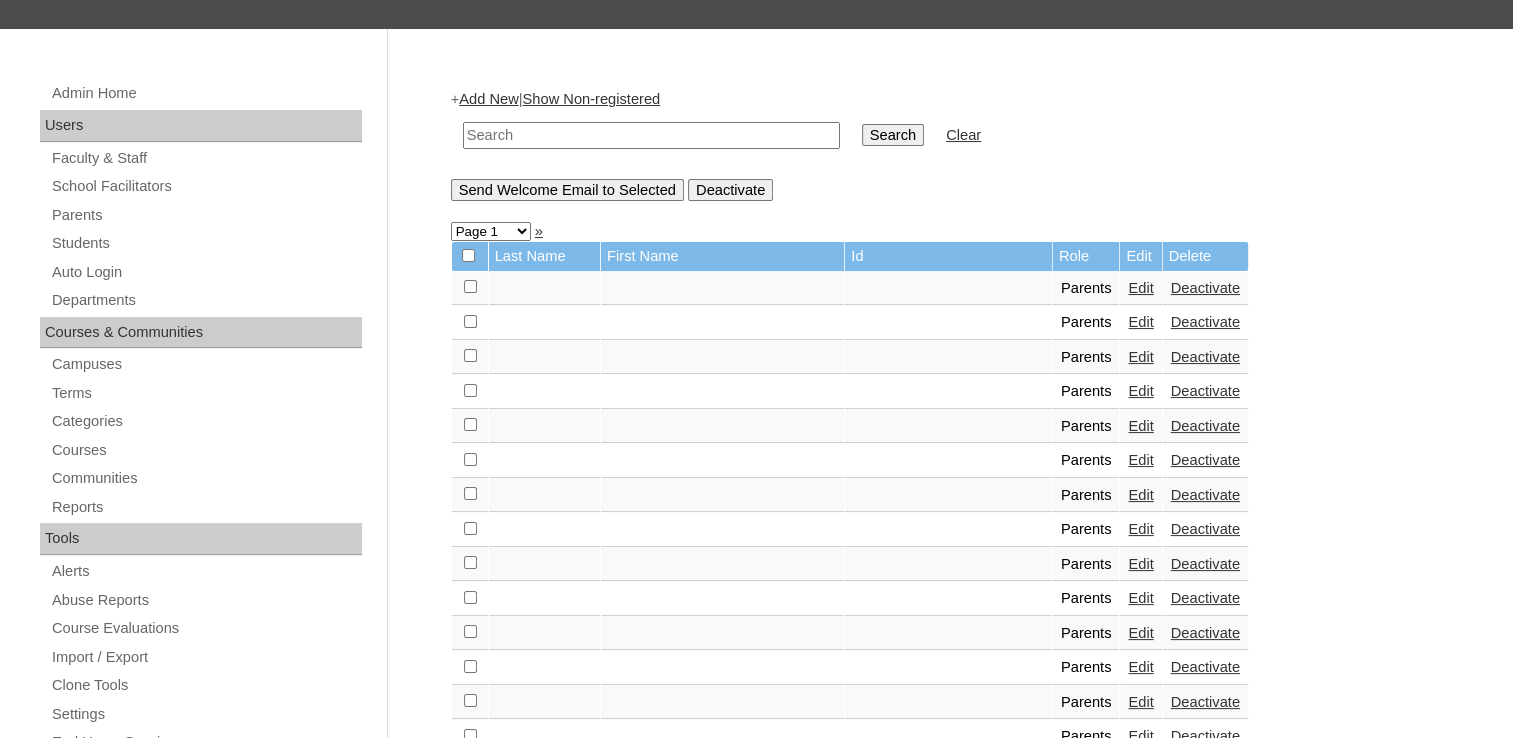 click on "Add New" at bounding box center [488, 99] 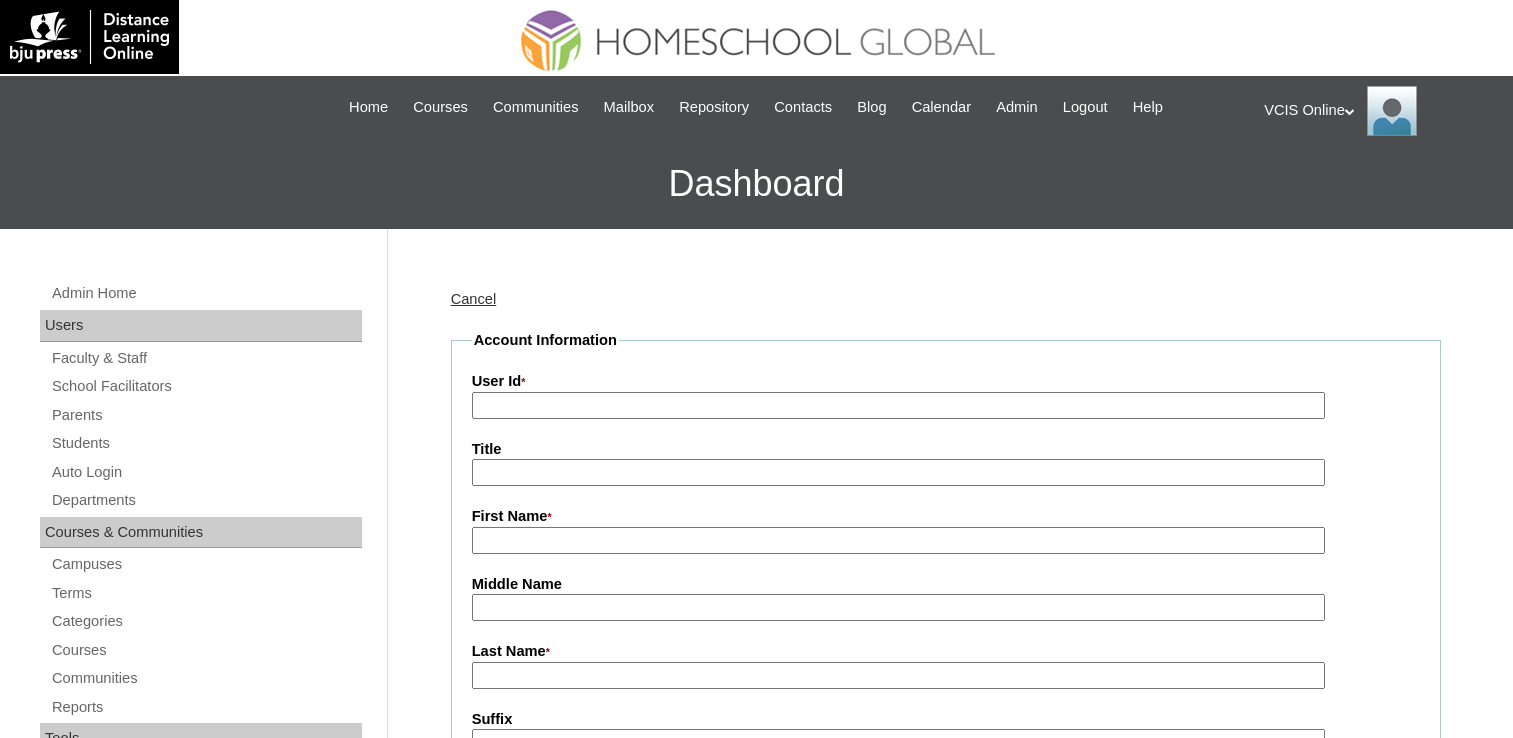 scroll, scrollTop: 0, scrollLeft: 0, axis: both 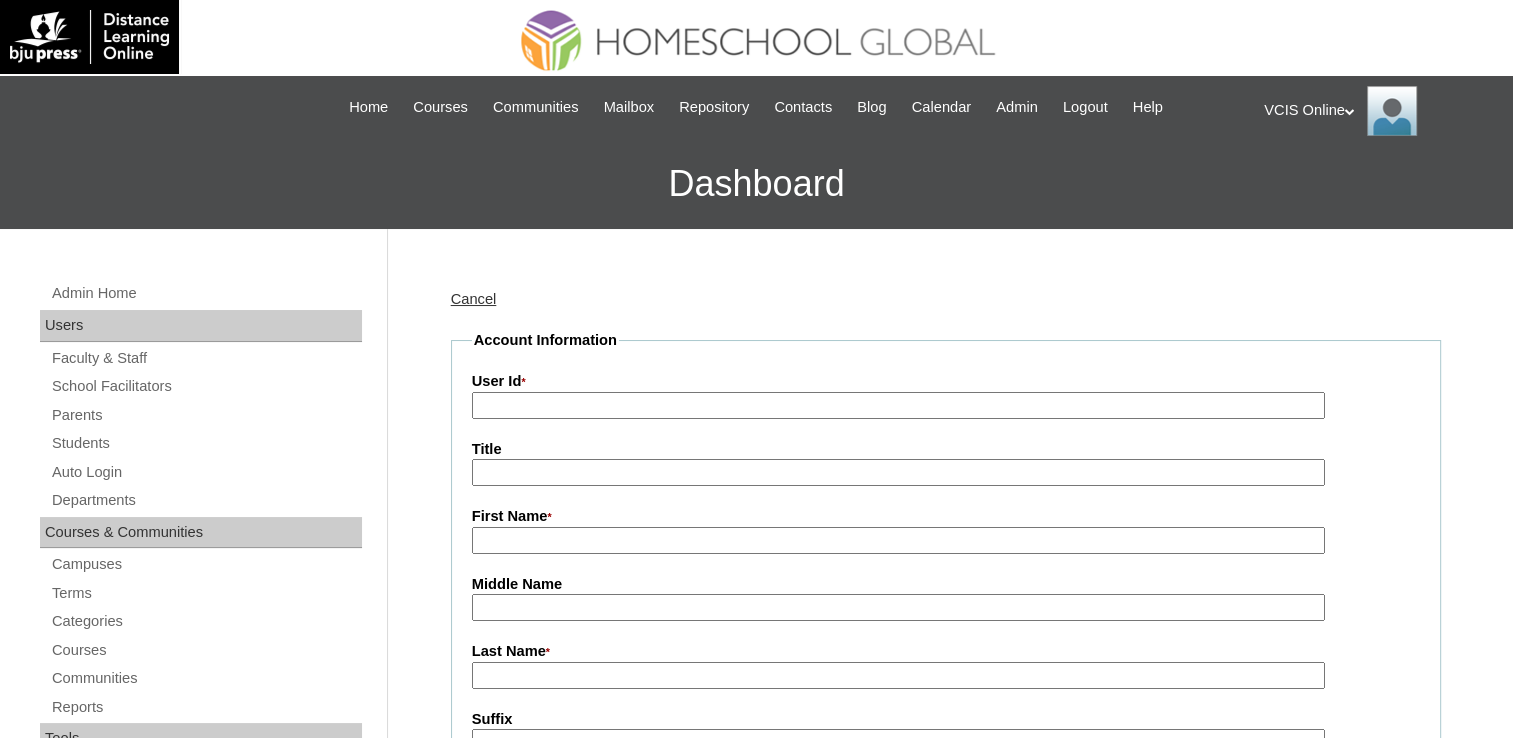 click on "User Id  *" at bounding box center [898, 405] 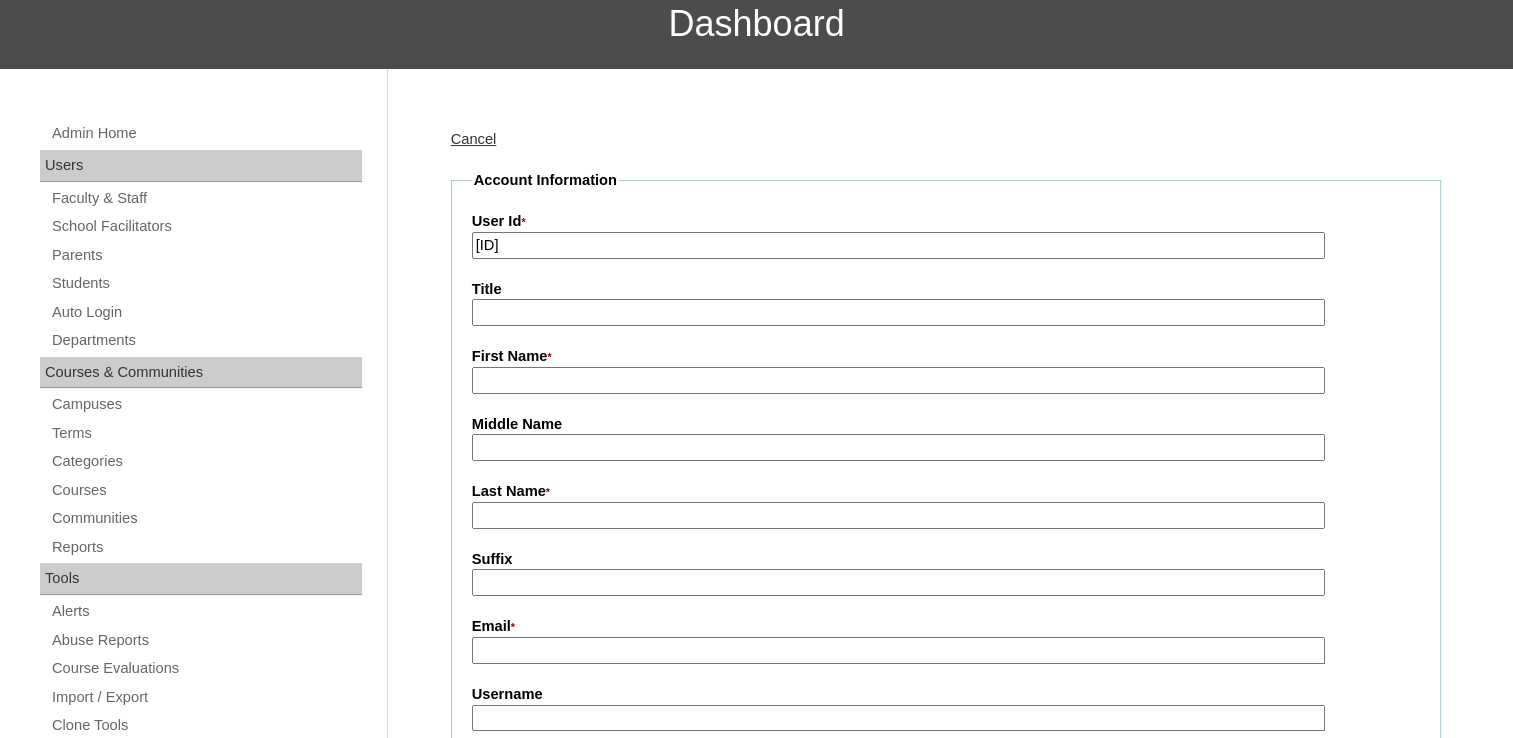 scroll, scrollTop: 200, scrollLeft: 0, axis: vertical 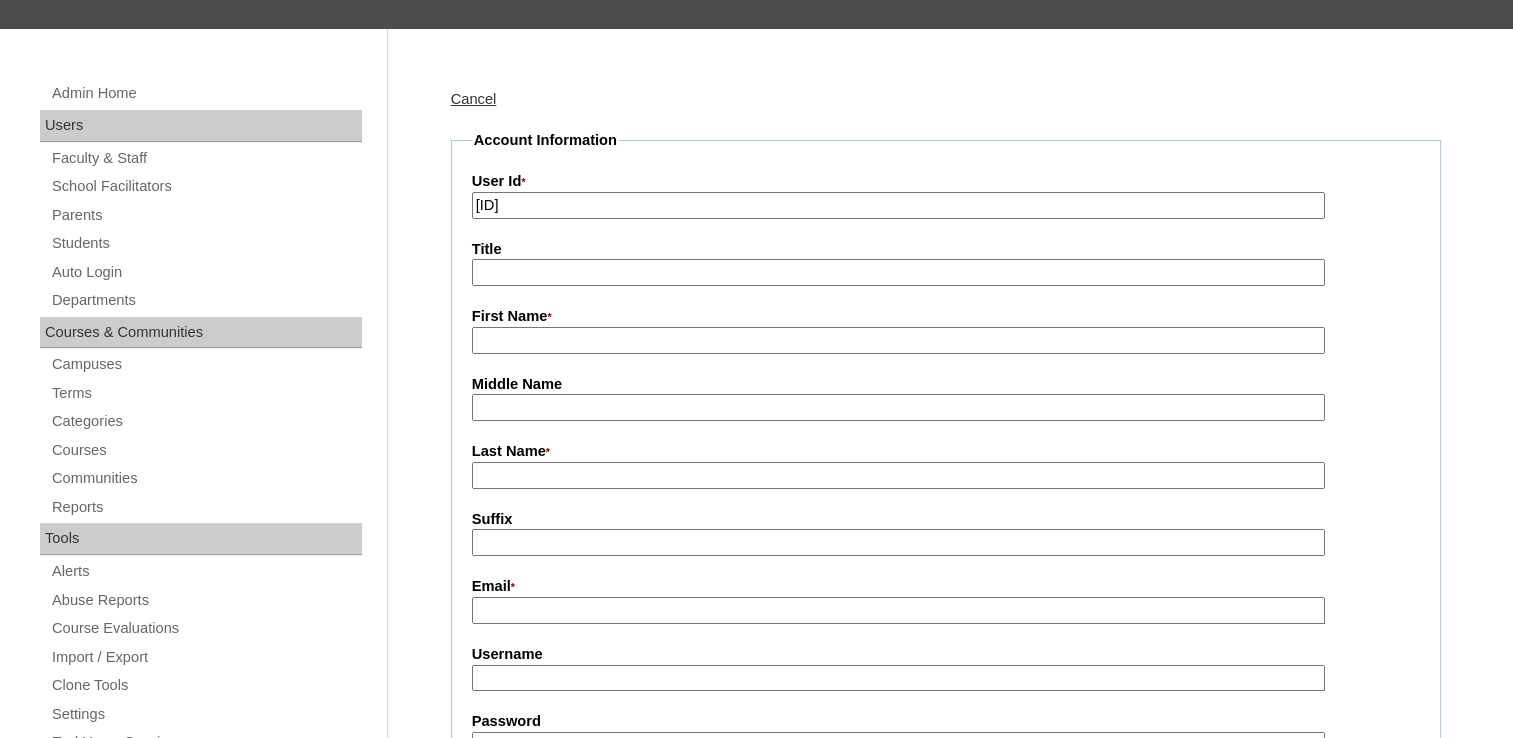 type on "VCIS13-3A-SA2025" 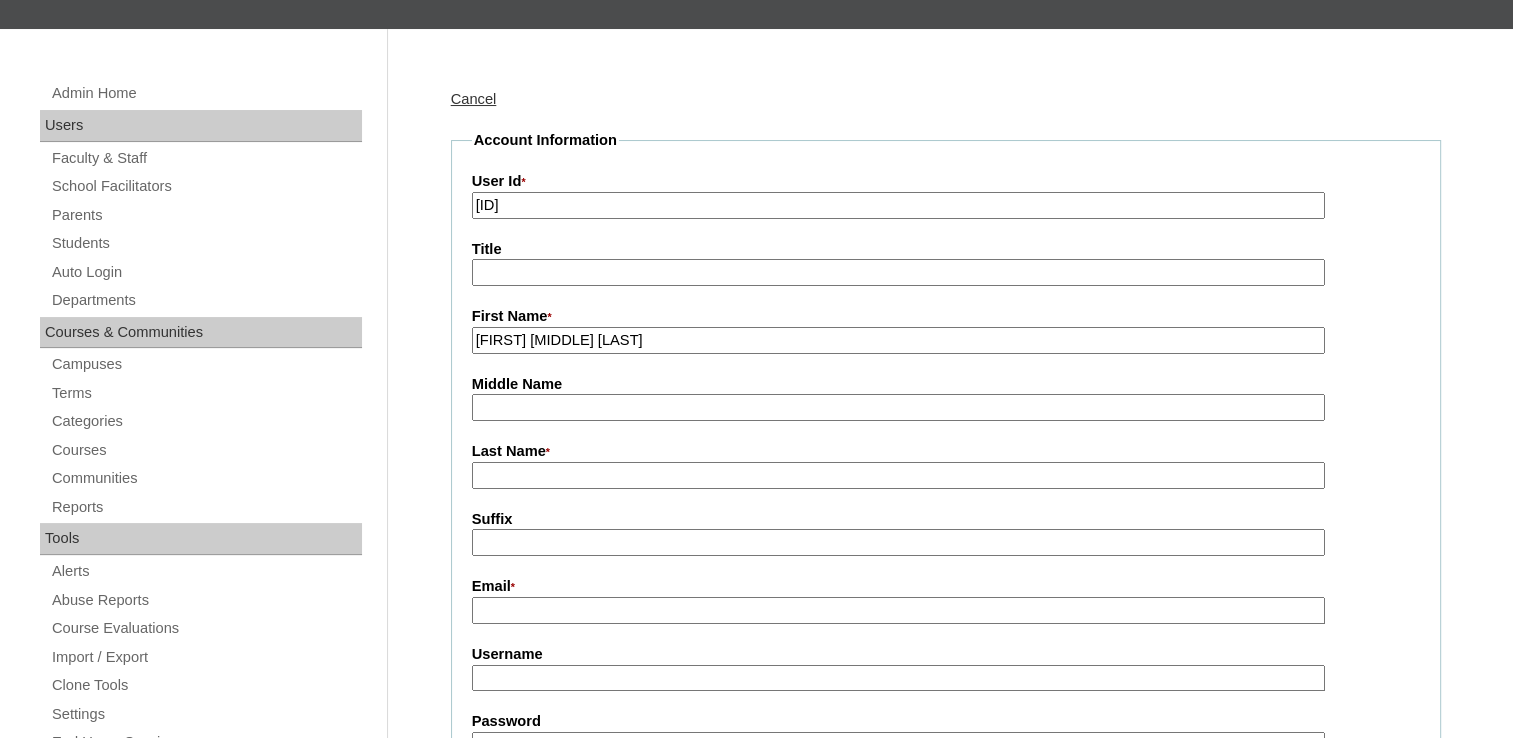 drag, startPoint x: 712, startPoint y: 336, endPoint x: 583, endPoint y: 334, distance: 129.0155 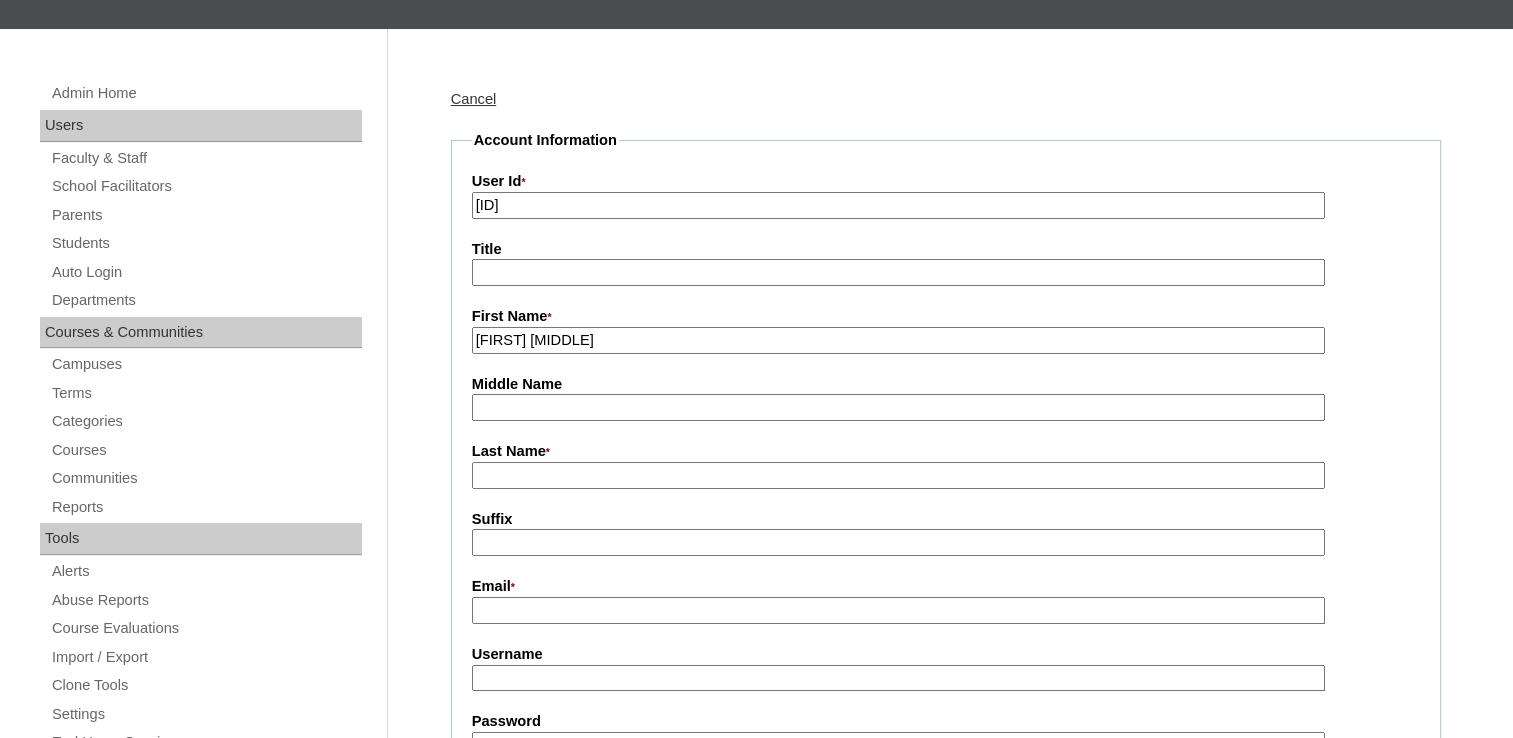 type on "Julienne Mikayla" 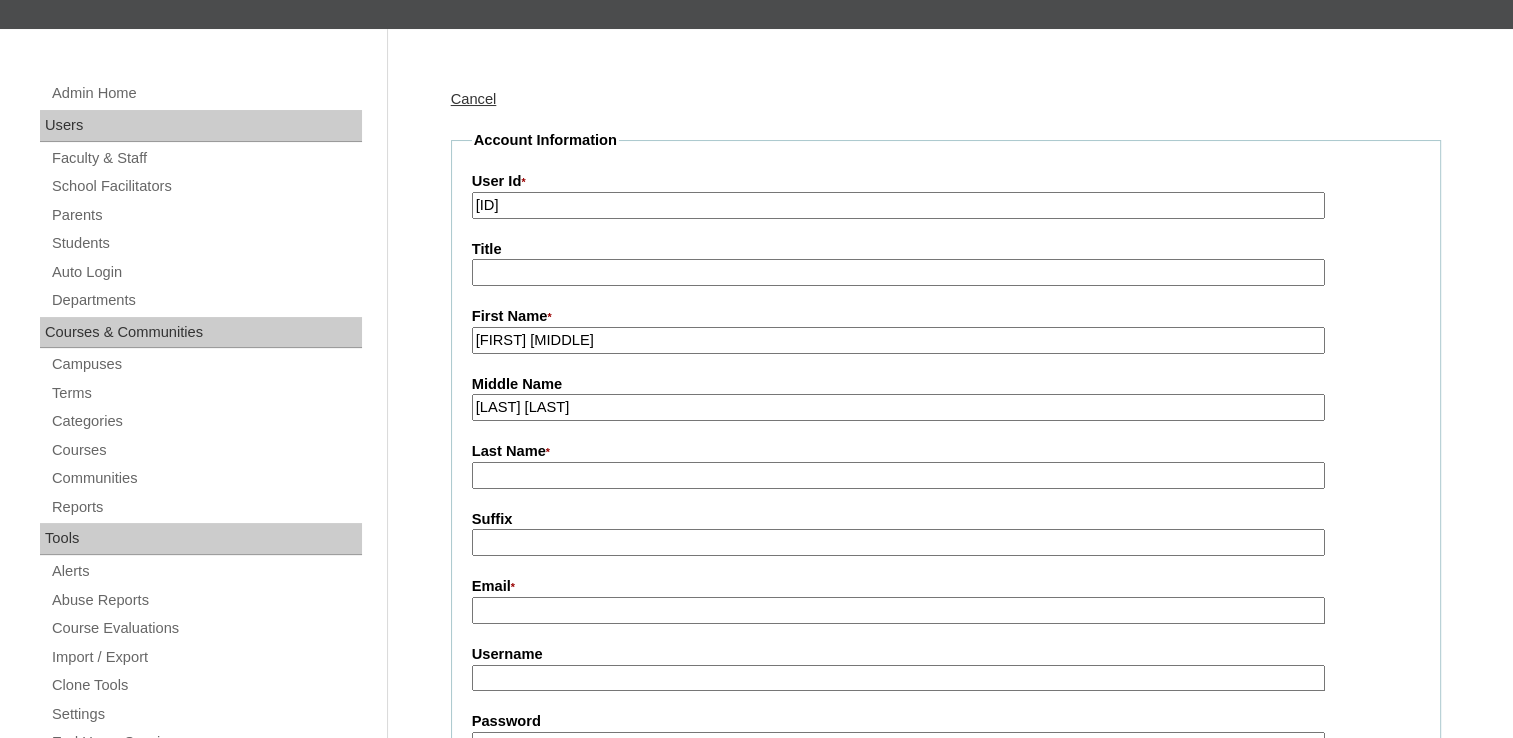 drag, startPoint x: 608, startPoint y: 400, endPoint x: 547, endPoint y: 398, distance: 61.03278 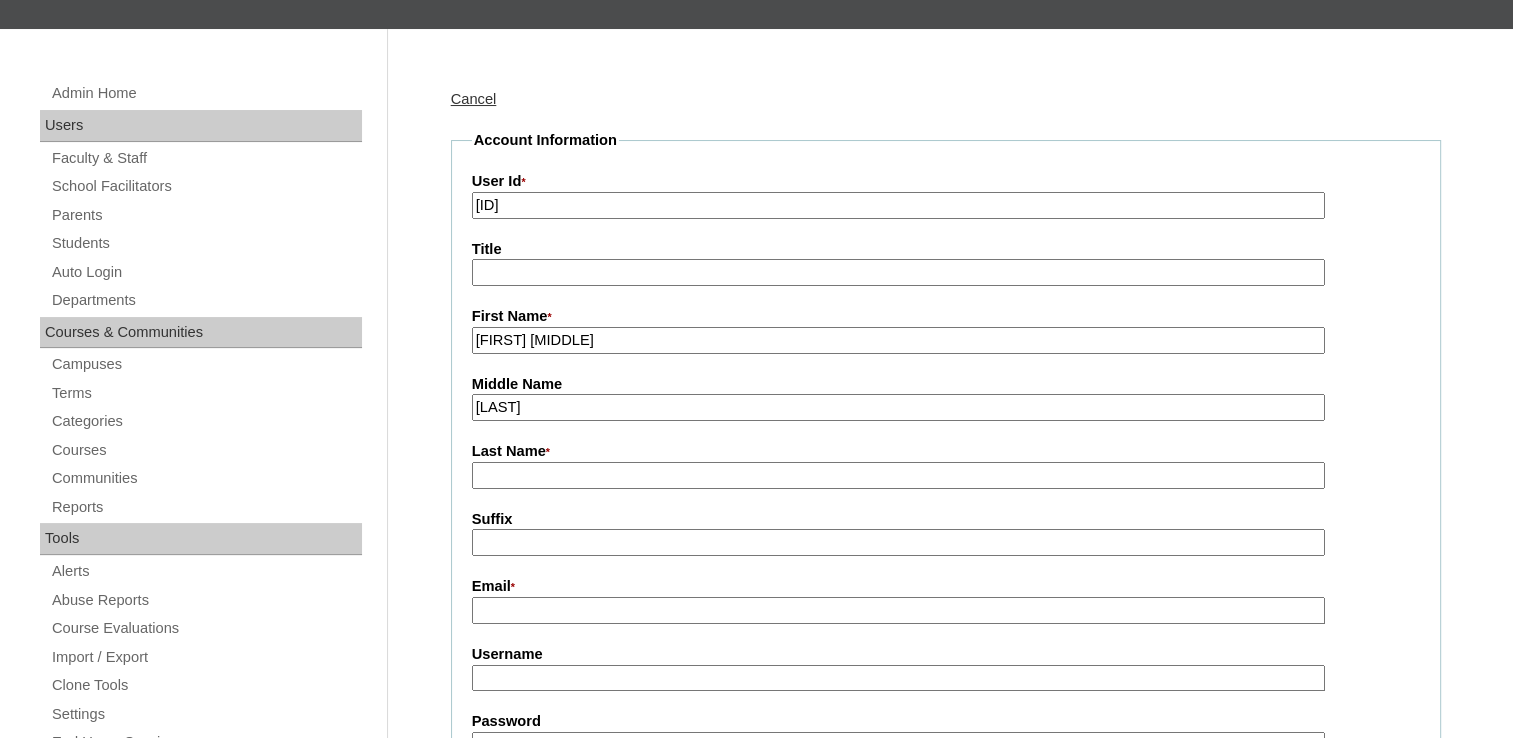 type on "Nevado" 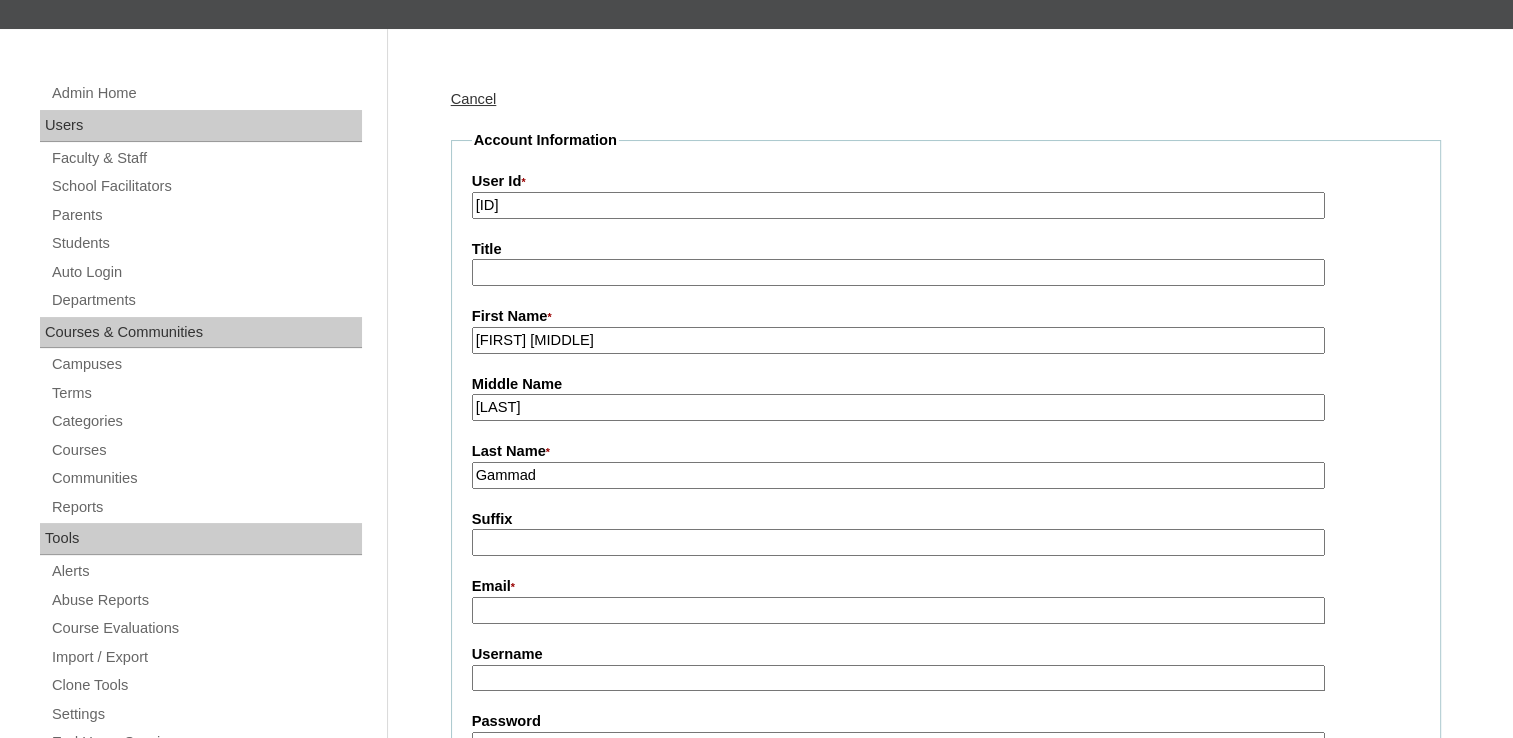type on "Gammad" 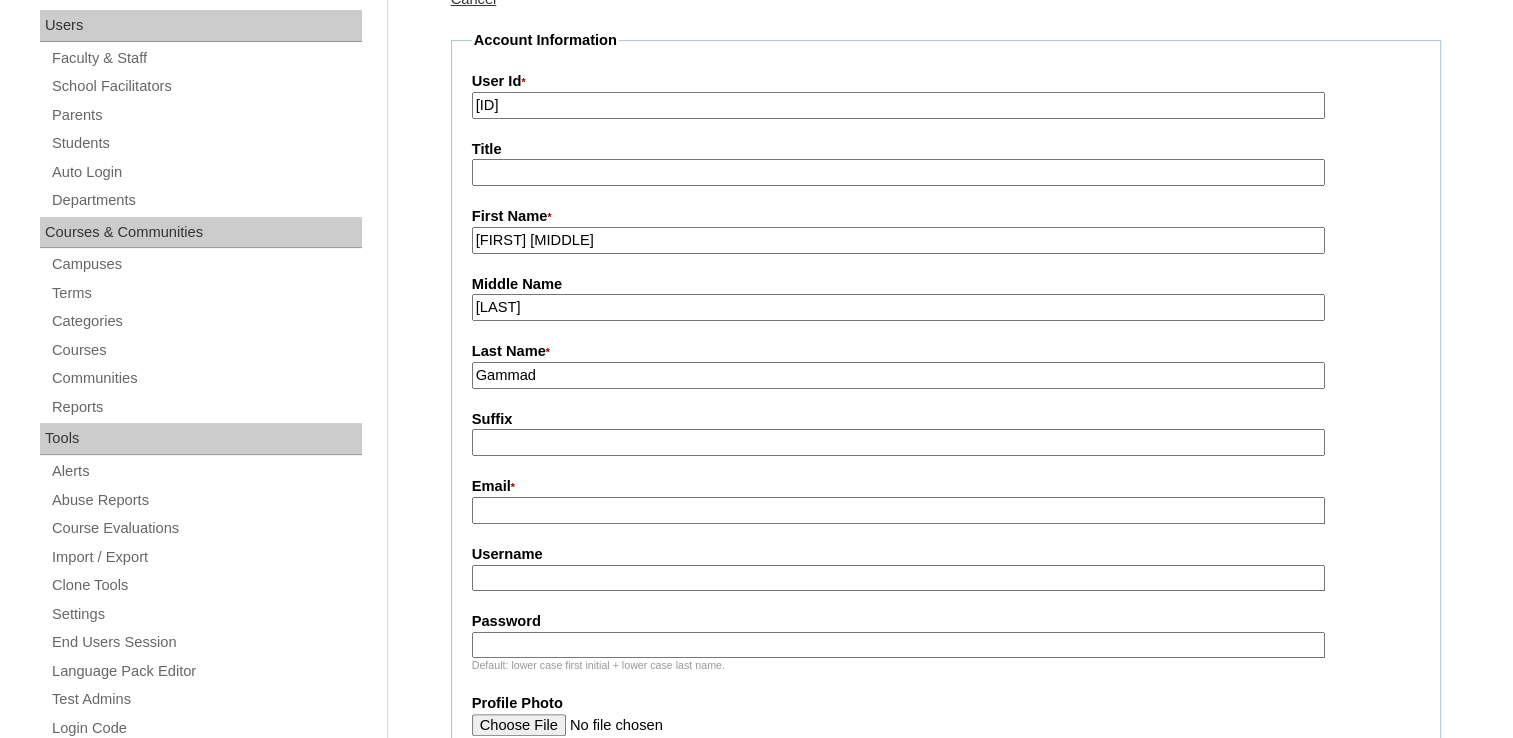 click on "Email  *" at bounding box center (898, 510) 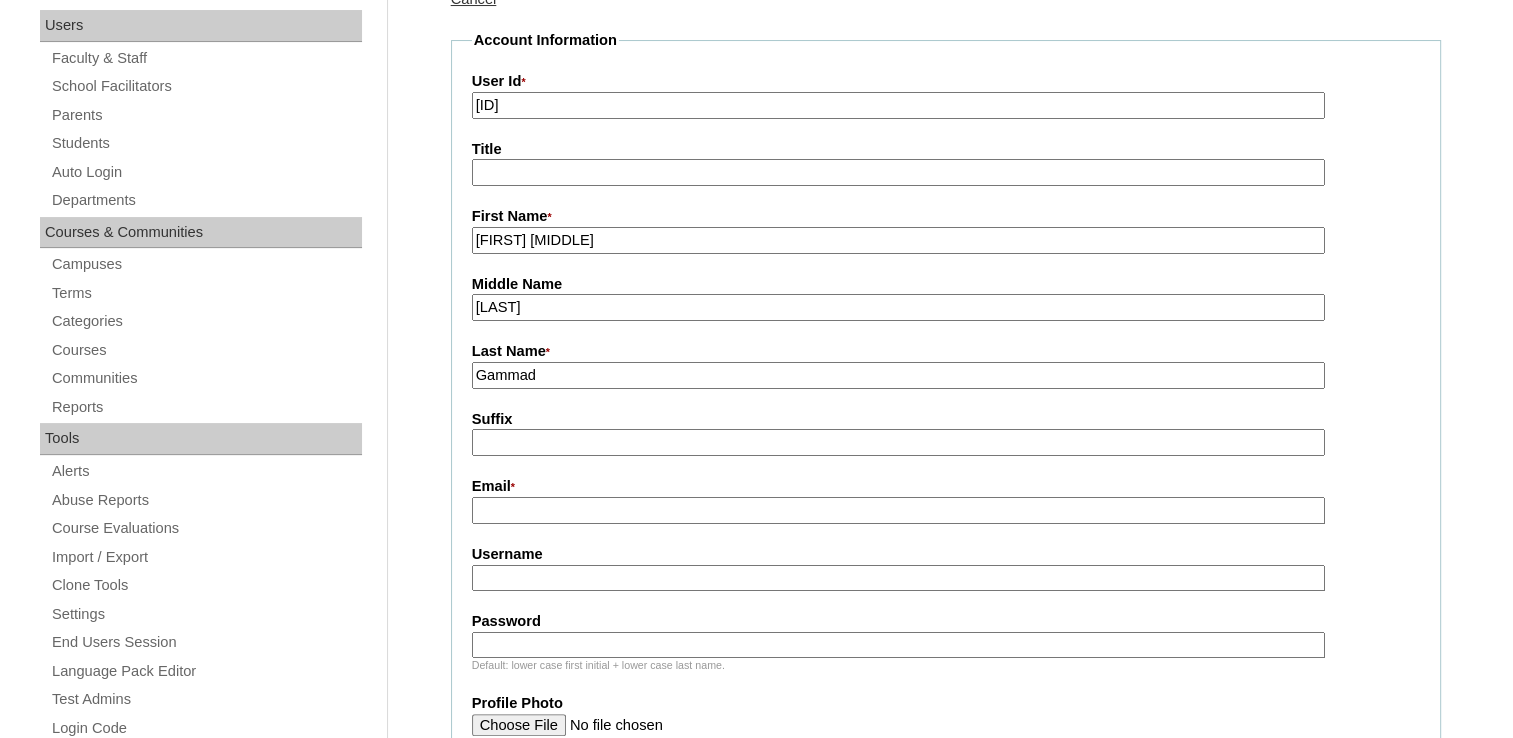 paste on "[EMAIL]" 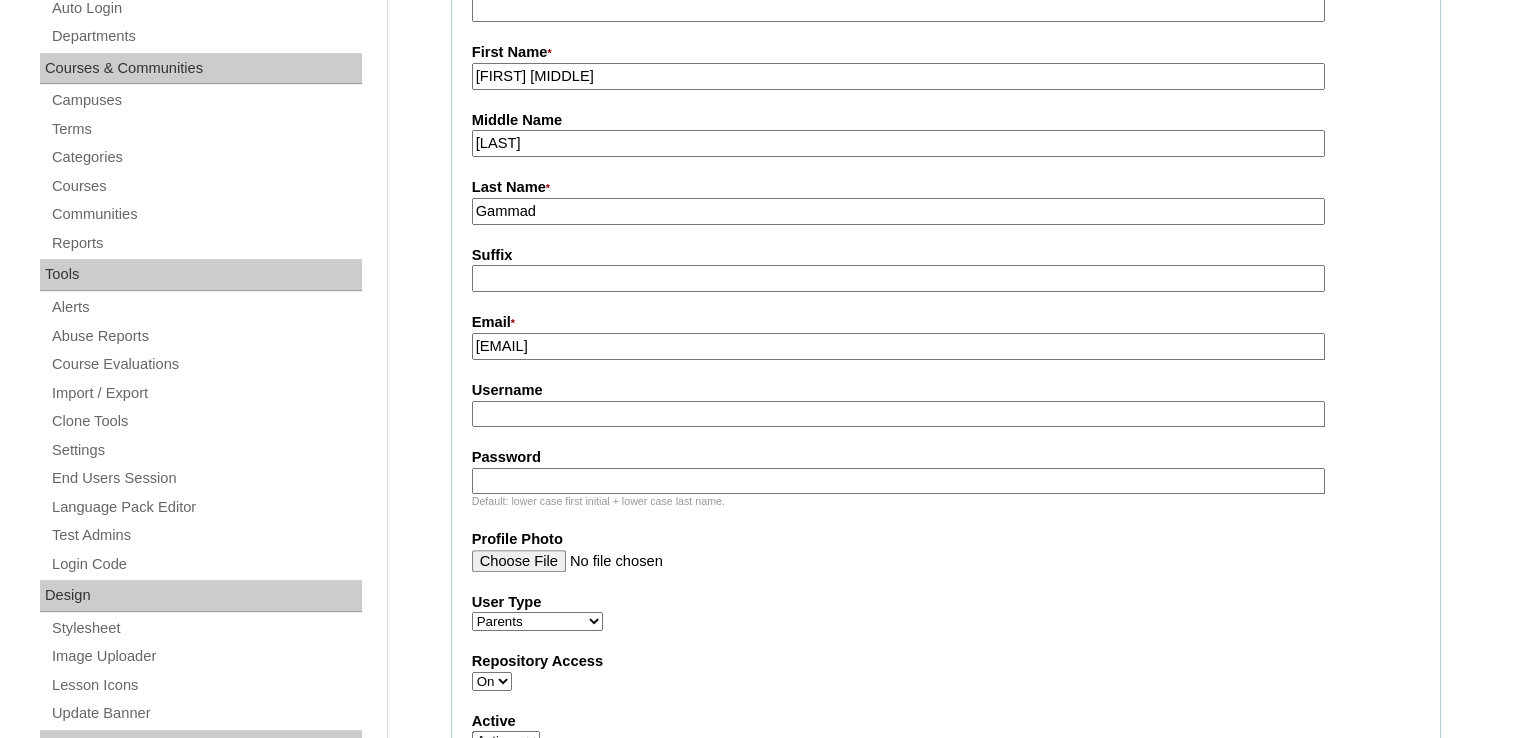 scroll, scrollTop: 500, scrollLeft: 0, axis: vertical 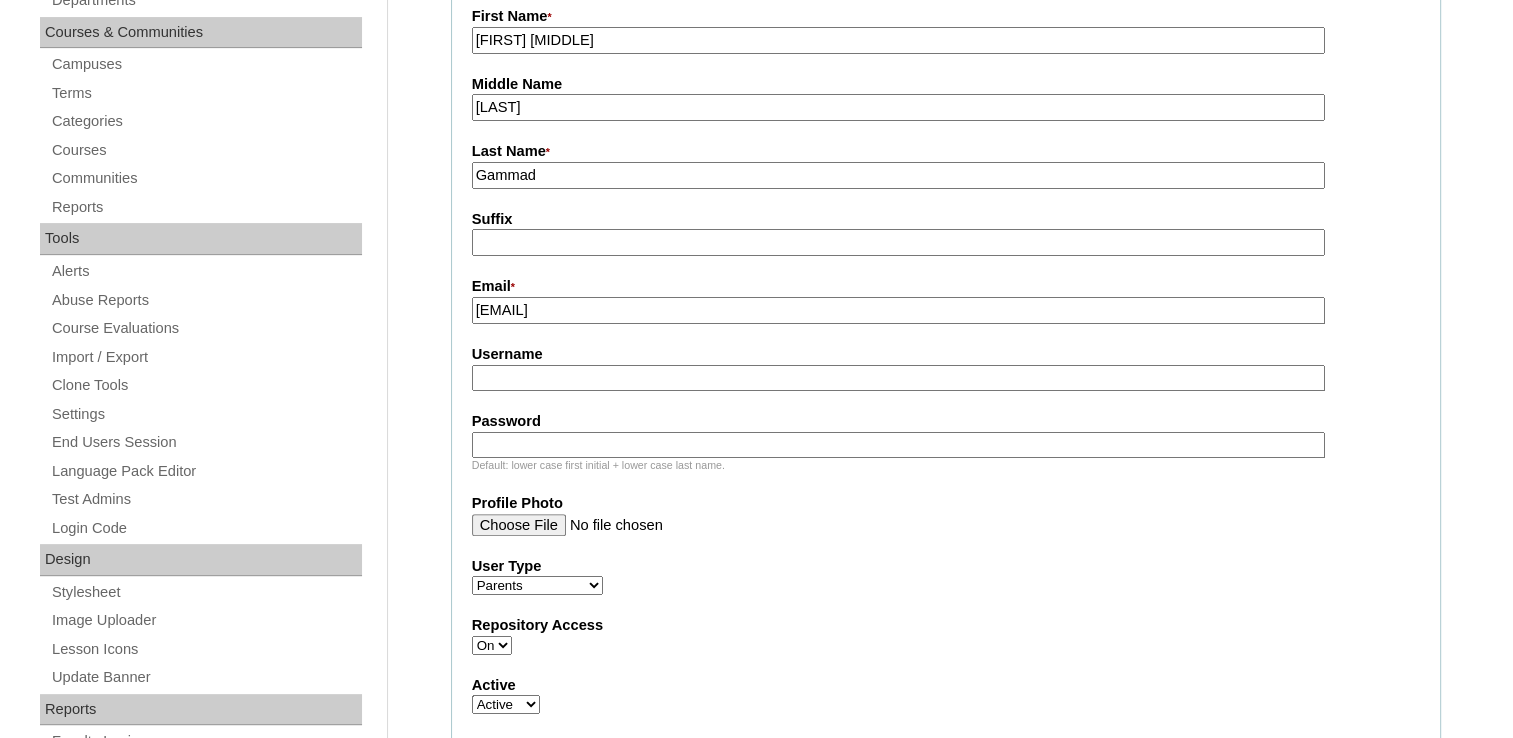 type on "[EMAIL]" 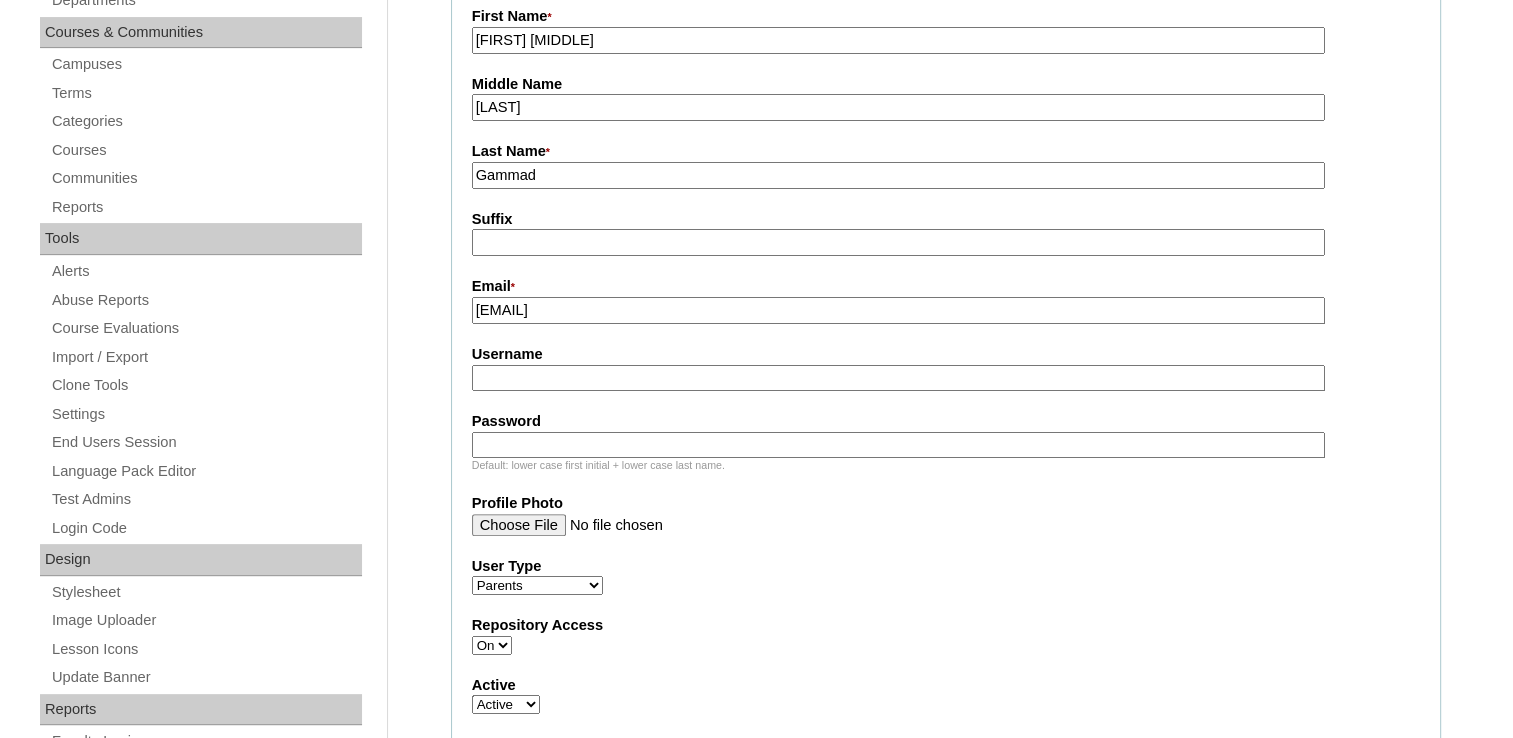 click on "Username" at bounding box center [898, 378] 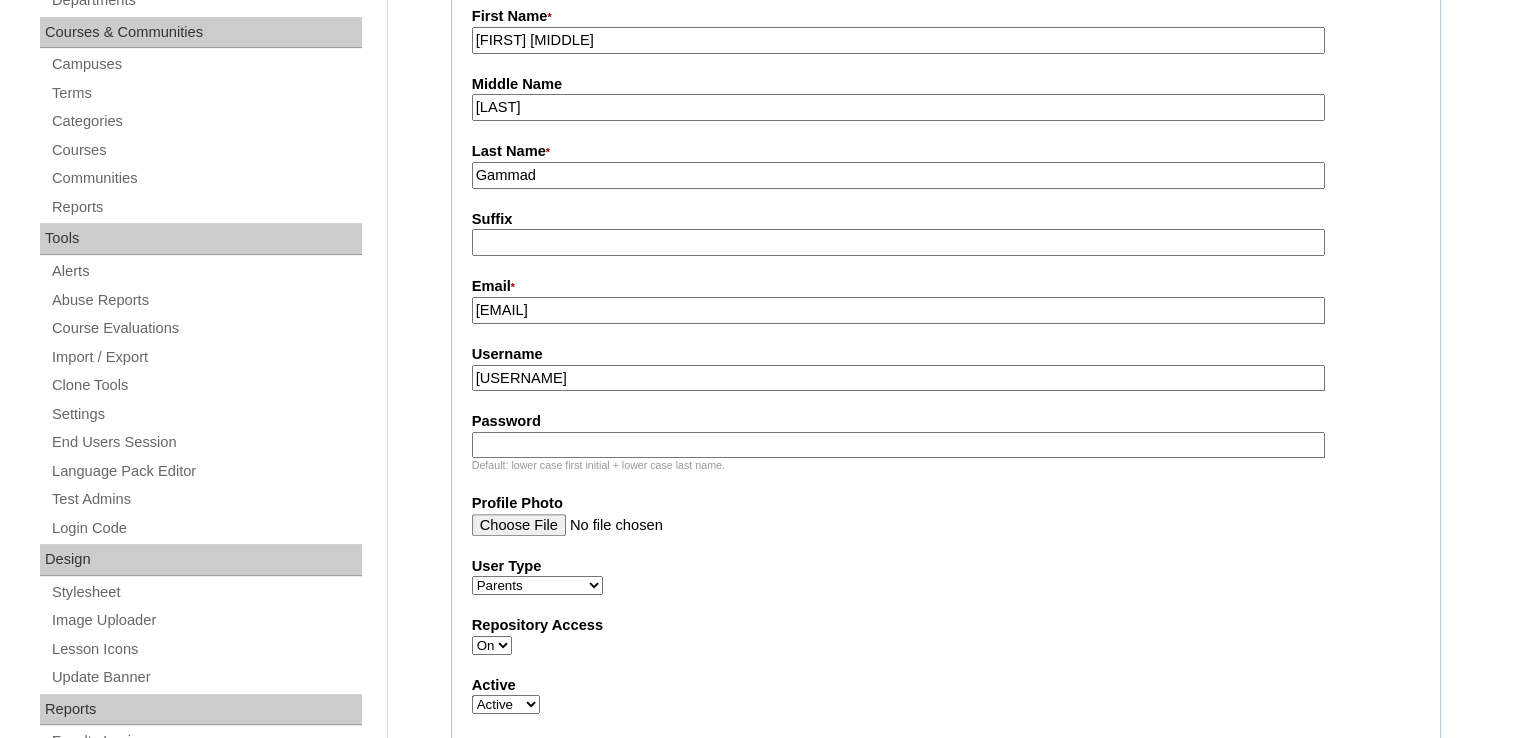 type on "[EMAIL]" 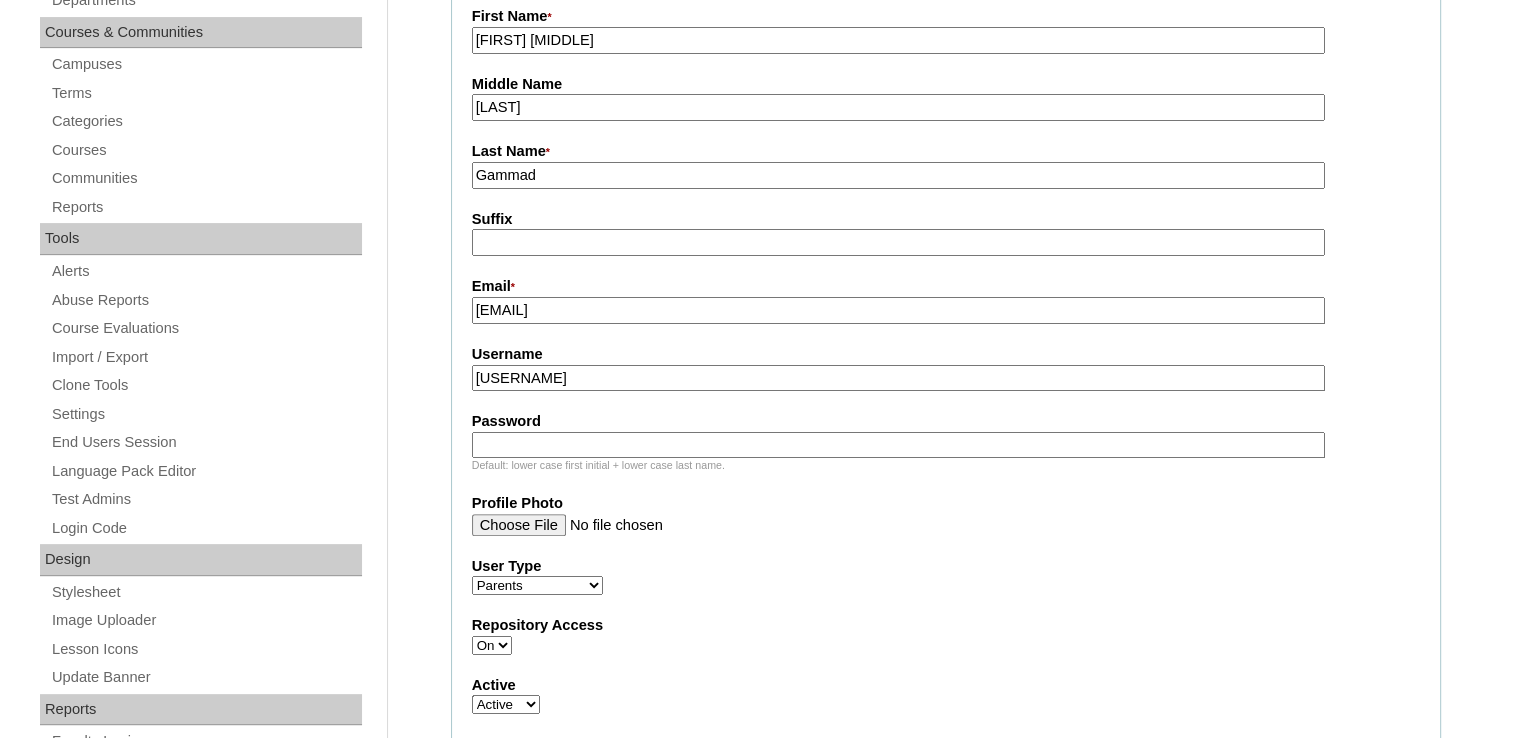 click on "Password" at bounding box center (898, 445) 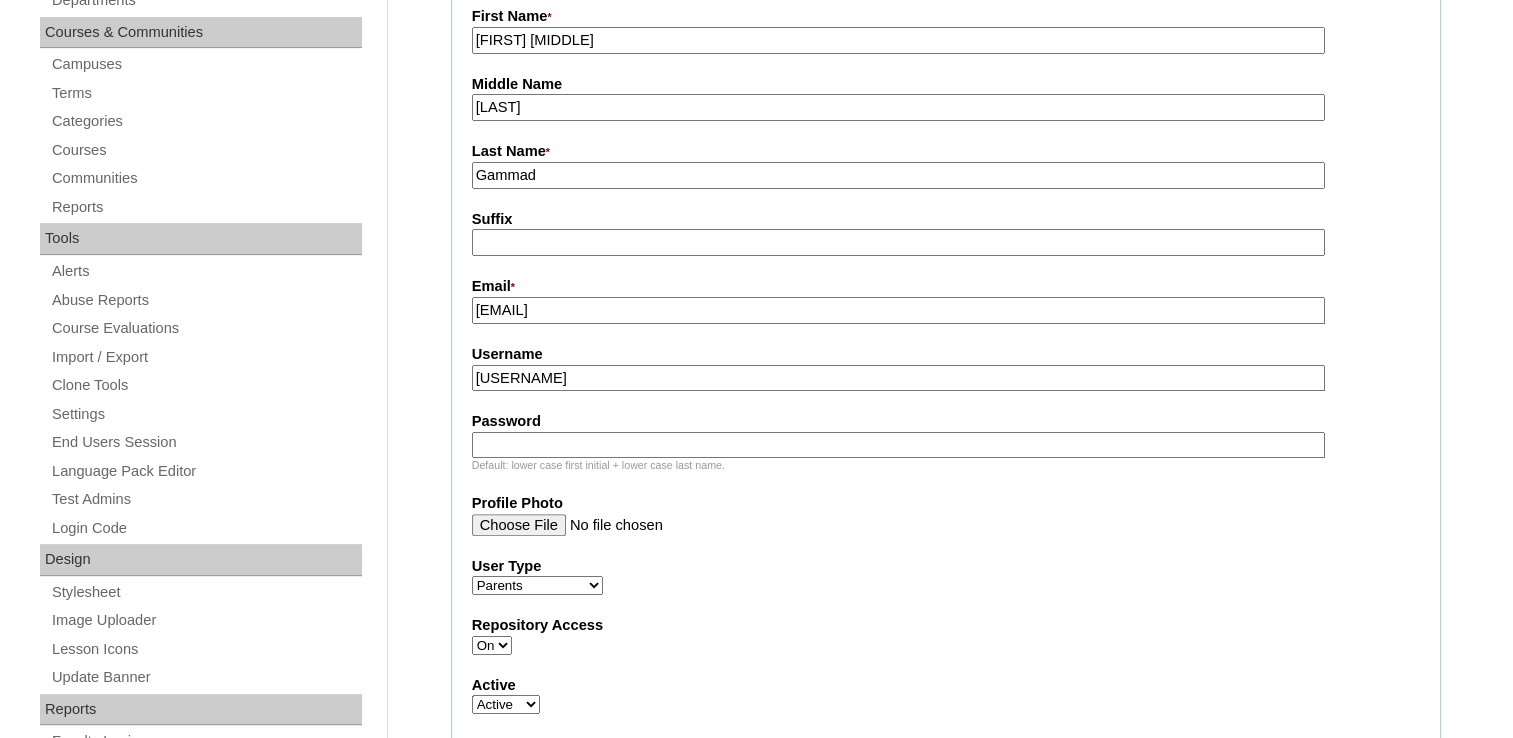 paste on "KEGMTk" 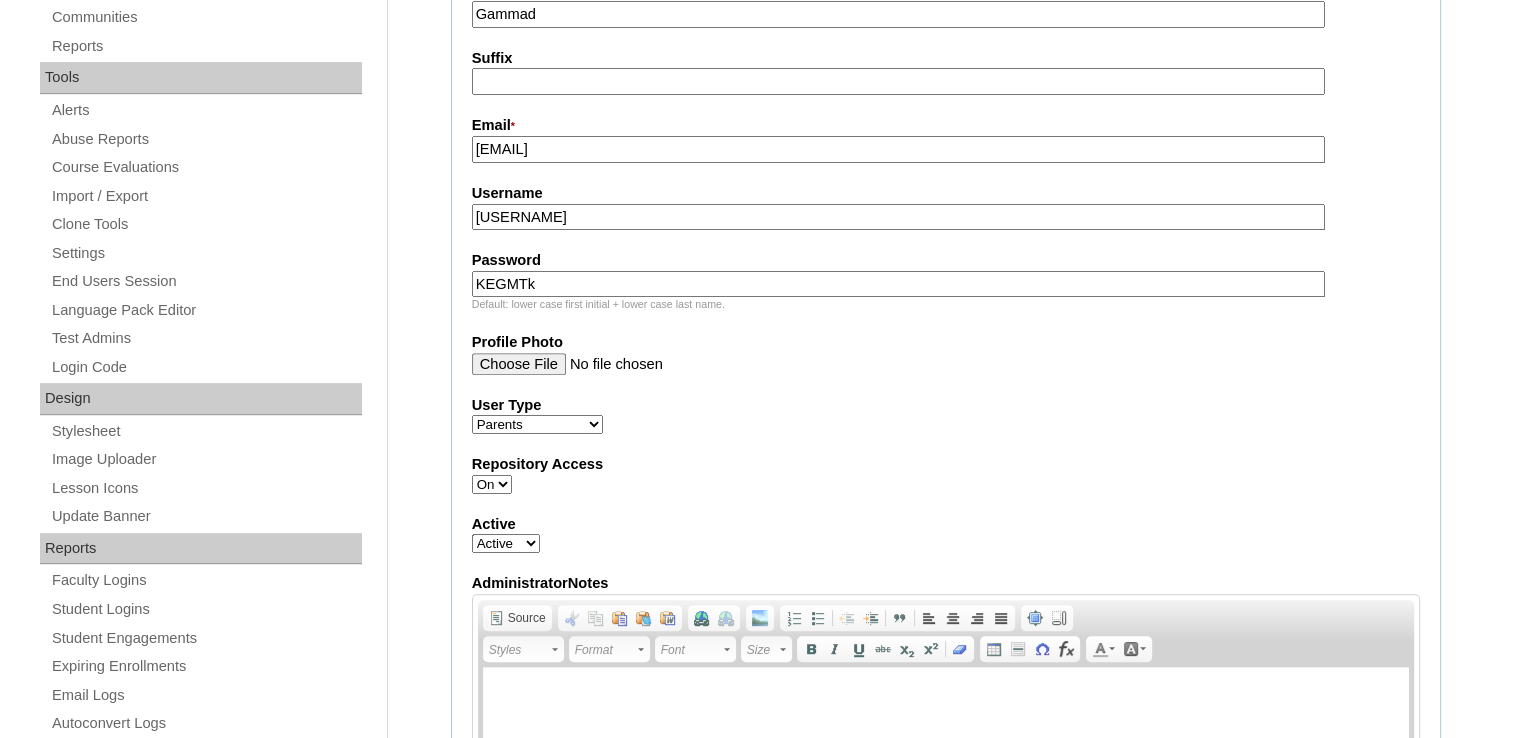 scroll, scrollTop: 700, scrollLeft: 0, axis: vertical 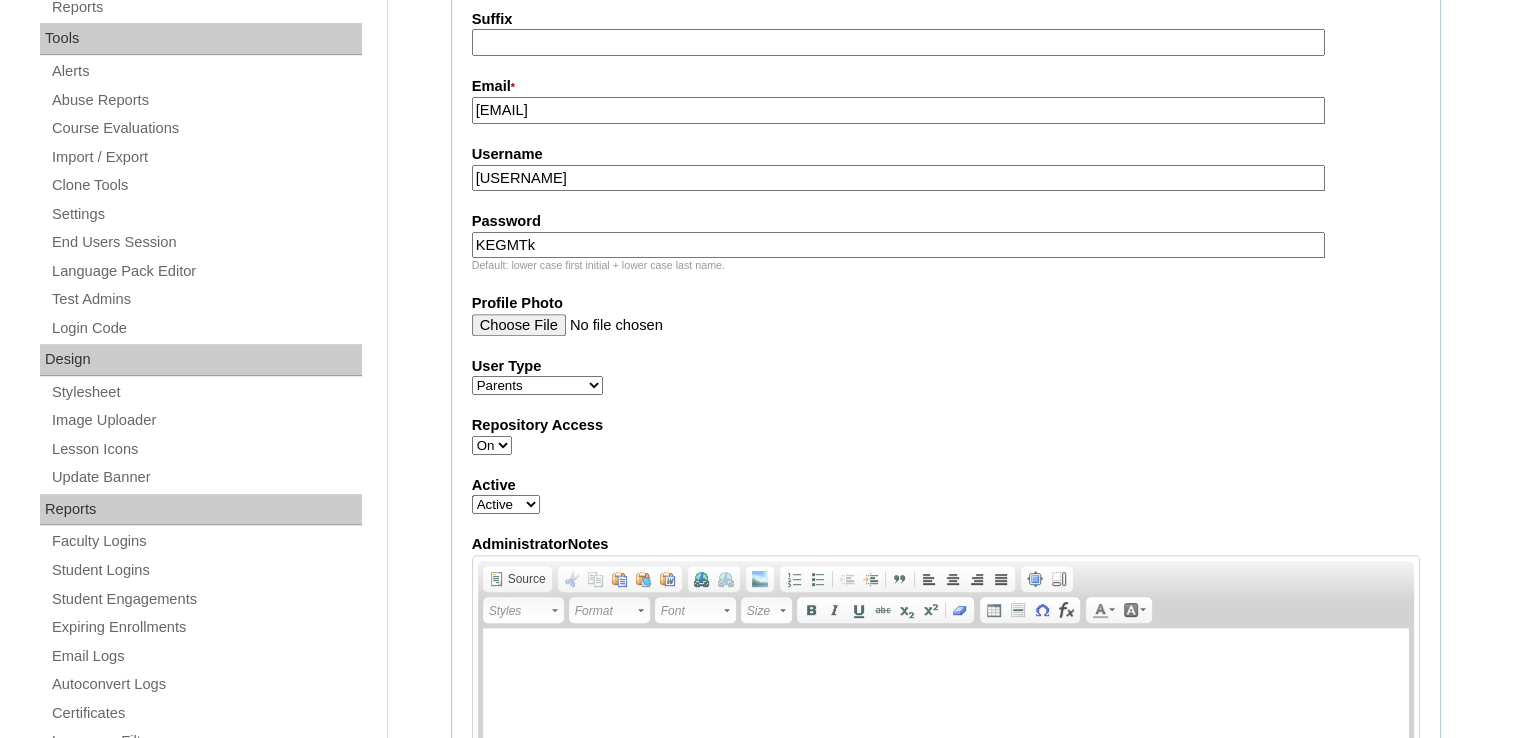 type on "KEGMTk" 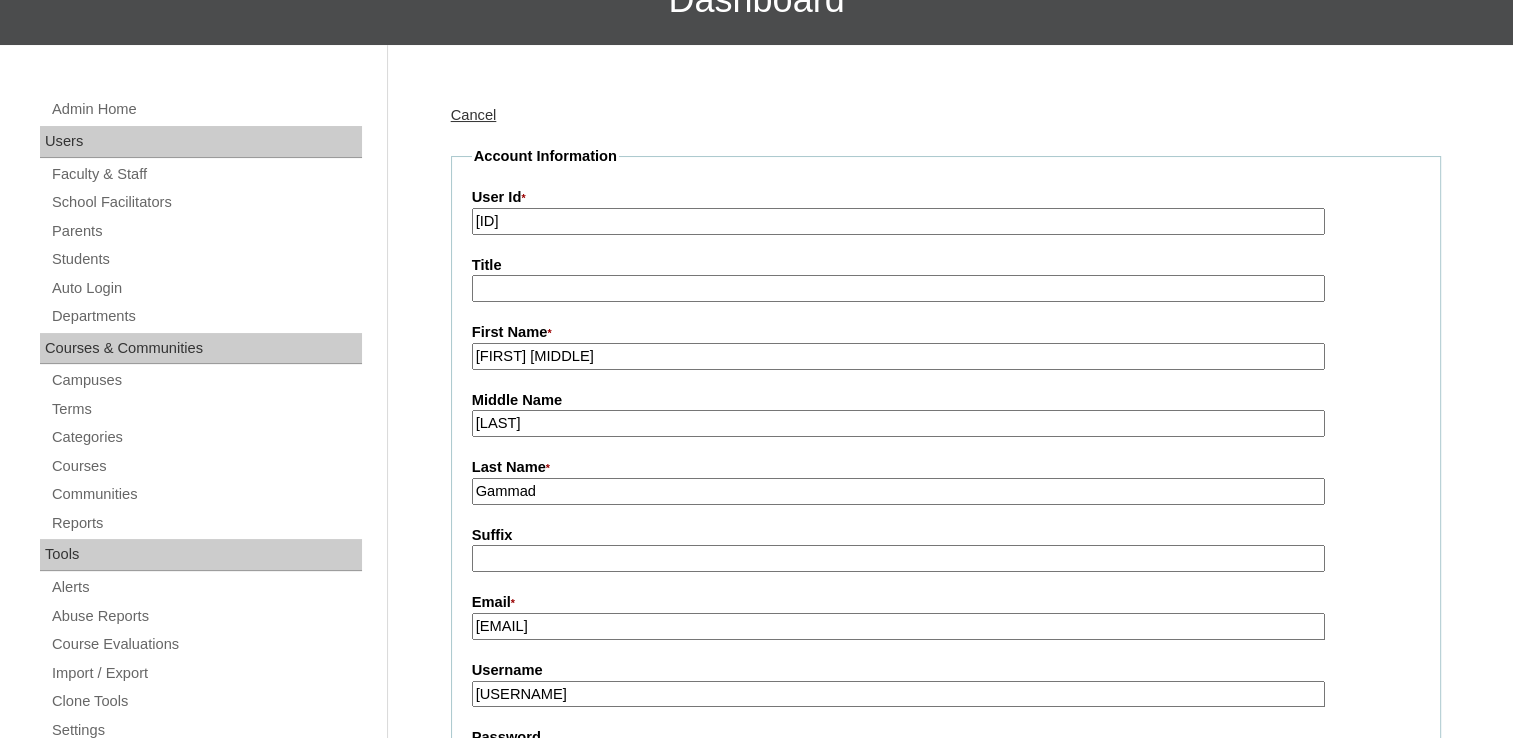 scroll, scrollTop: 0, scrollLeft: 0, axis: both 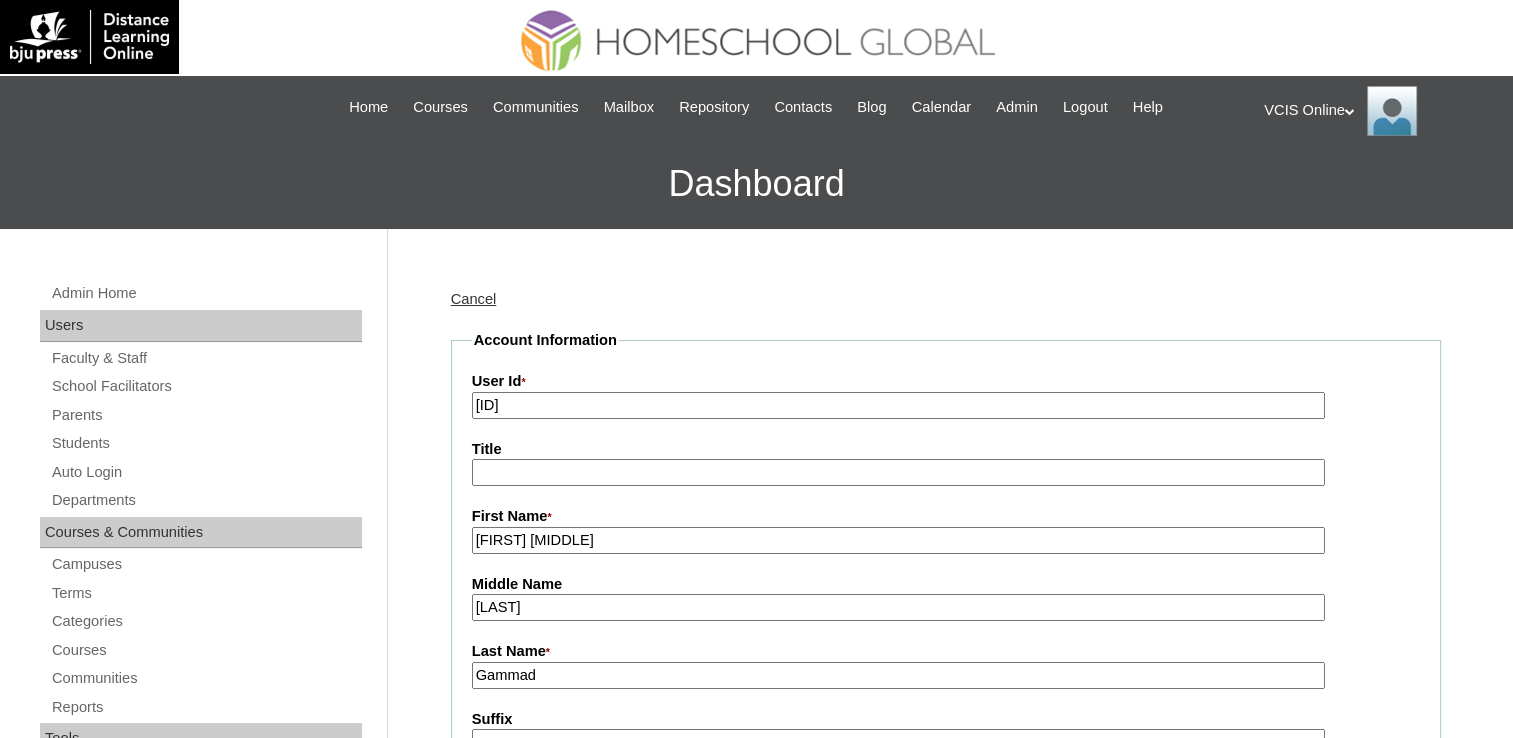 click on "Cancel" at bounding box center (474, 299) 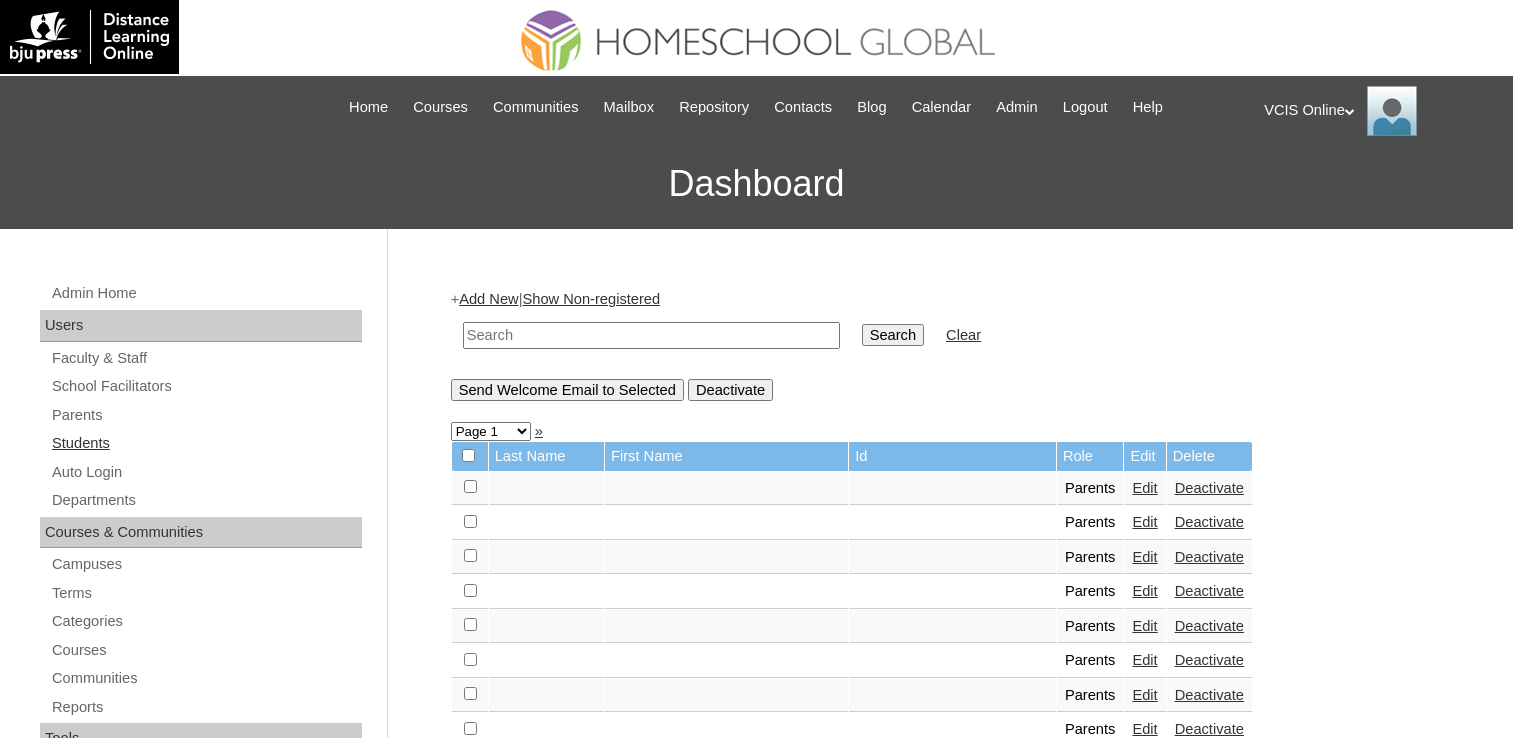 scroll, scrollTop: 0, scrollLeft: 0, axis: both 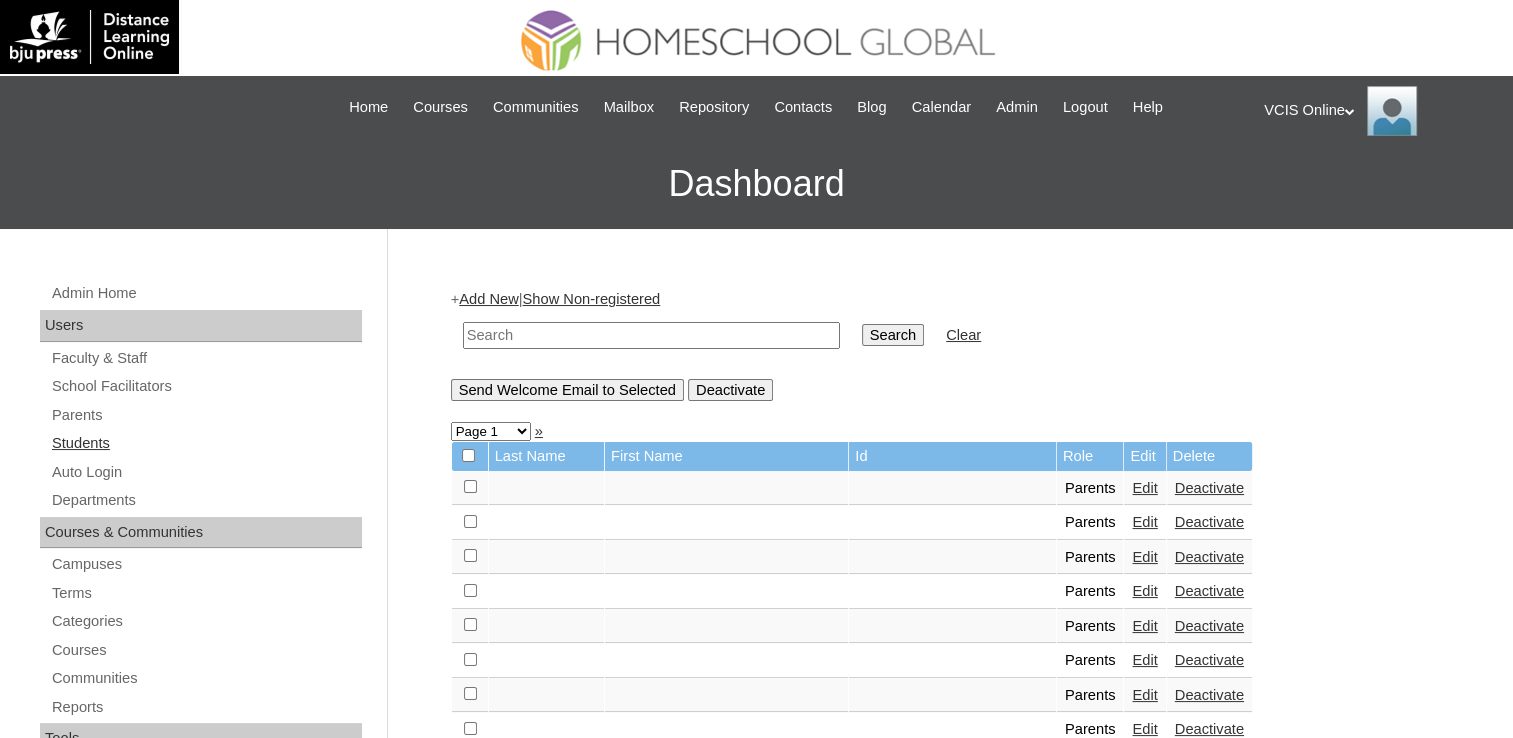 click on "Students" at bounding box center (206, 443) 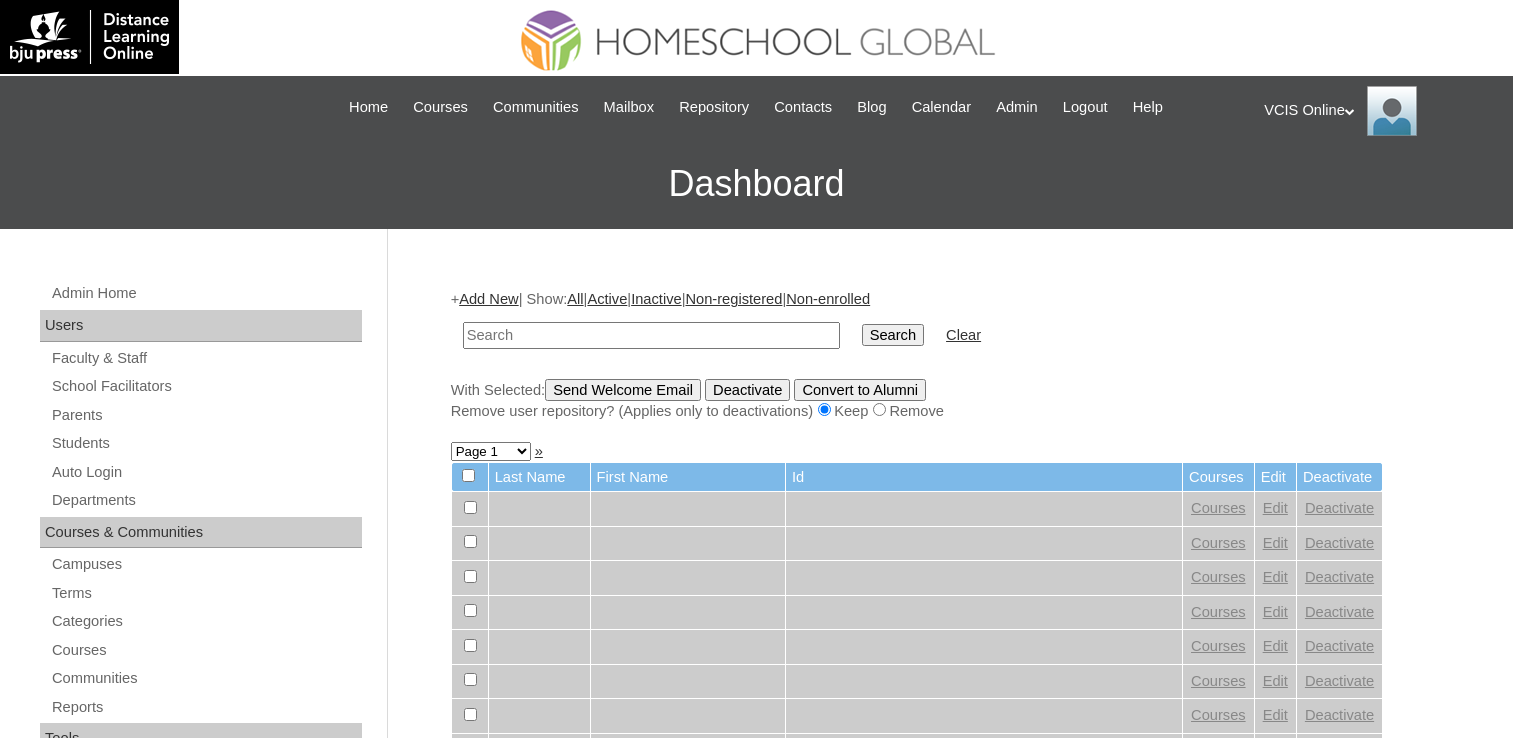 scroll, scrollTop: 0, scrollLeft: 0, axis: both 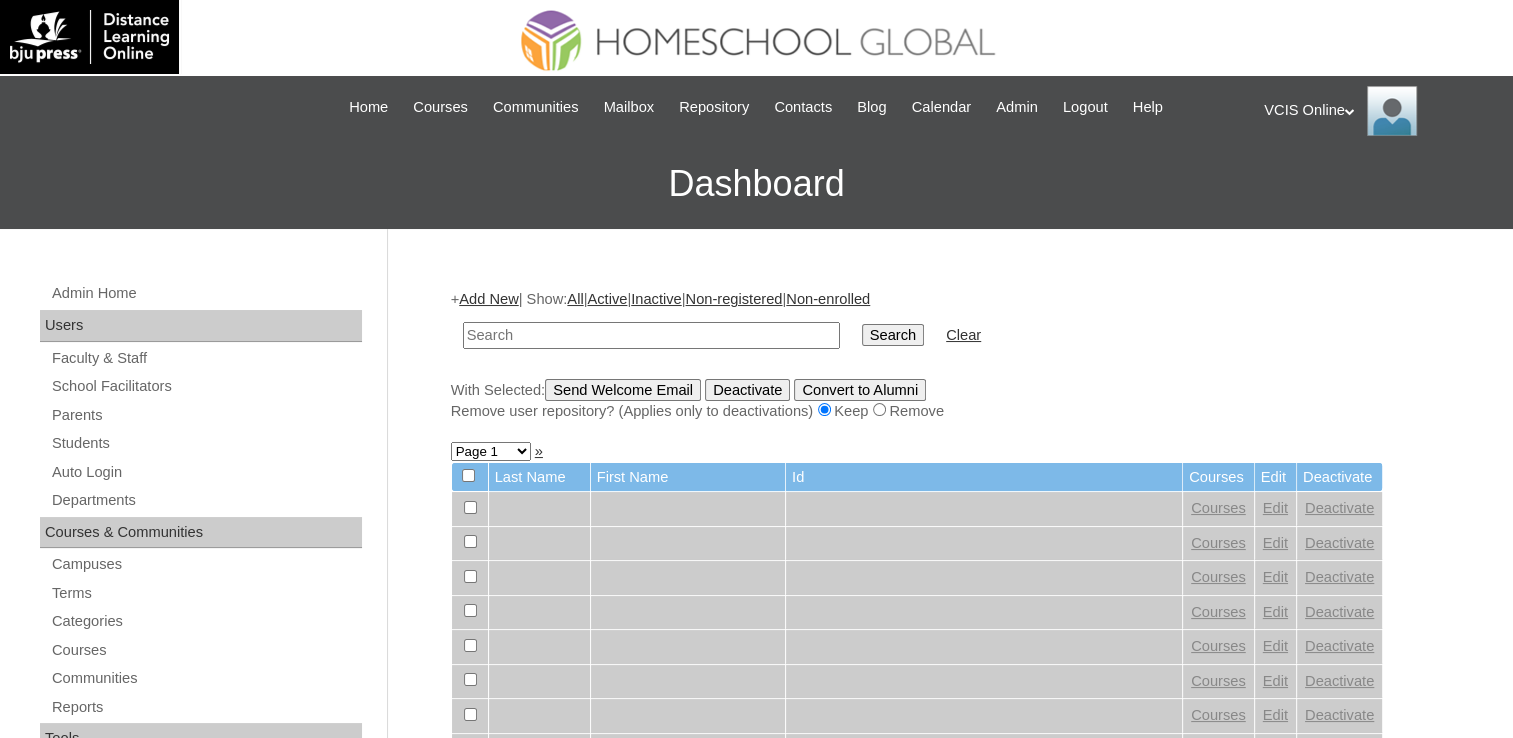 click on "Add New" at bounding box center [488, 299] 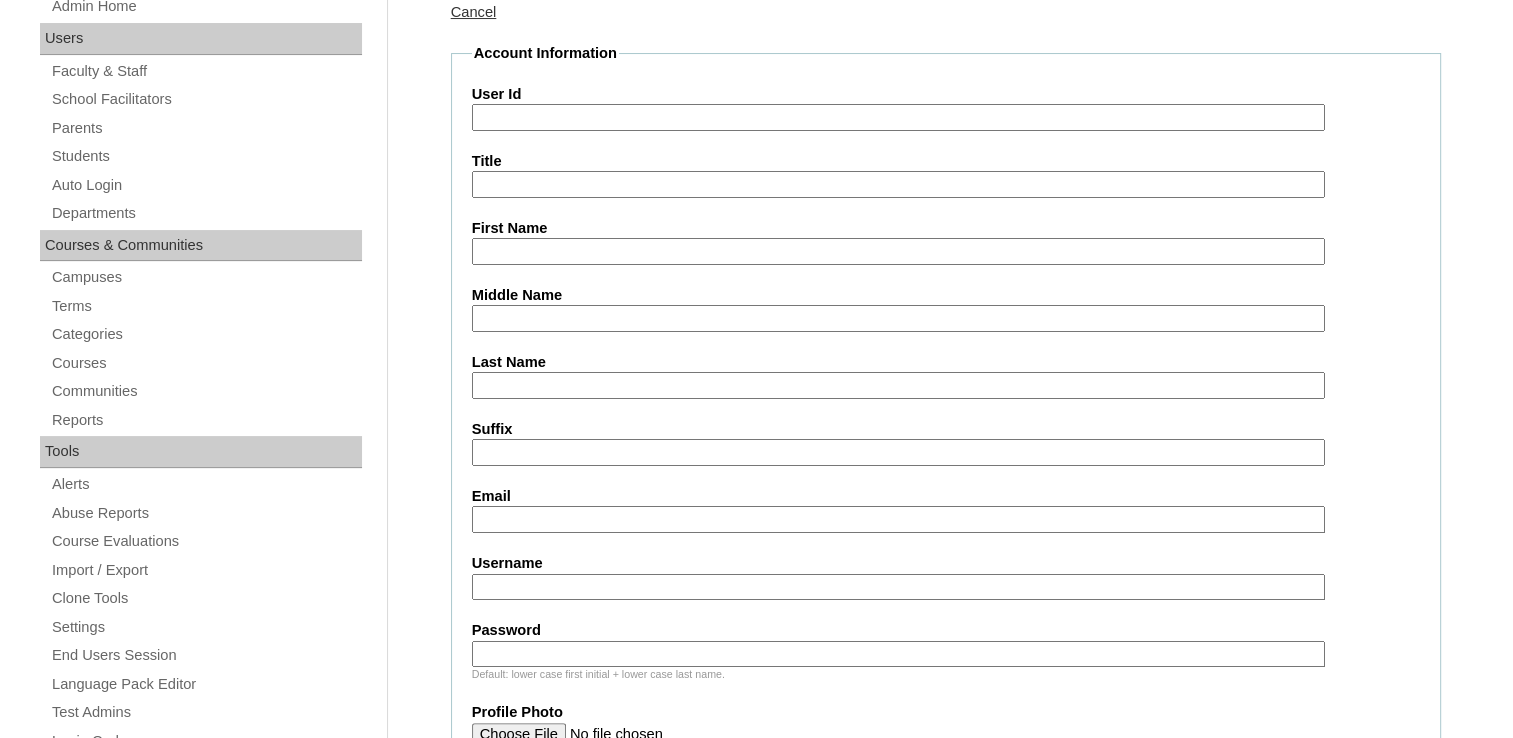 scroll, scrollTop: 400, scrollLeft: 0, axis: vertical 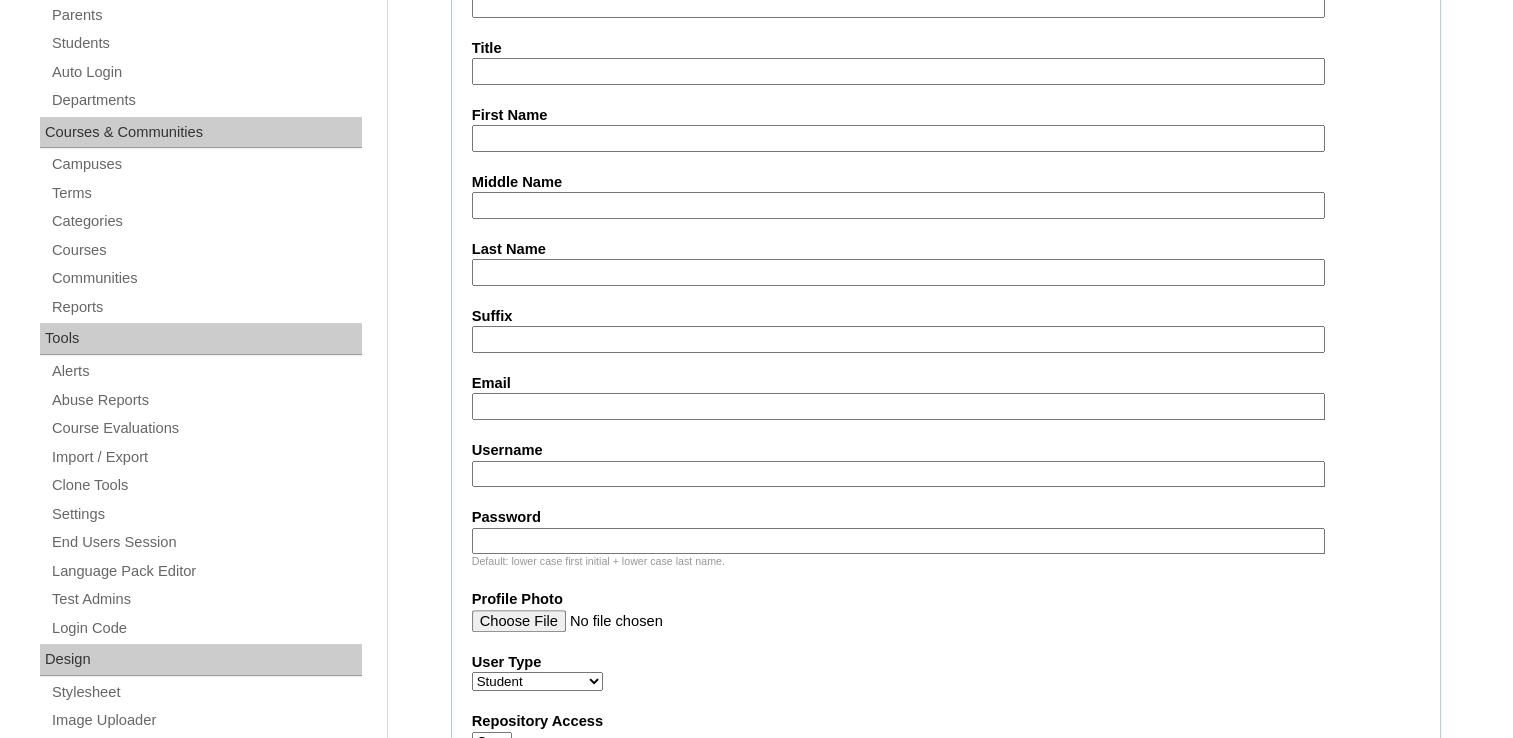 click on "Password" at bounding box center (898, 541) 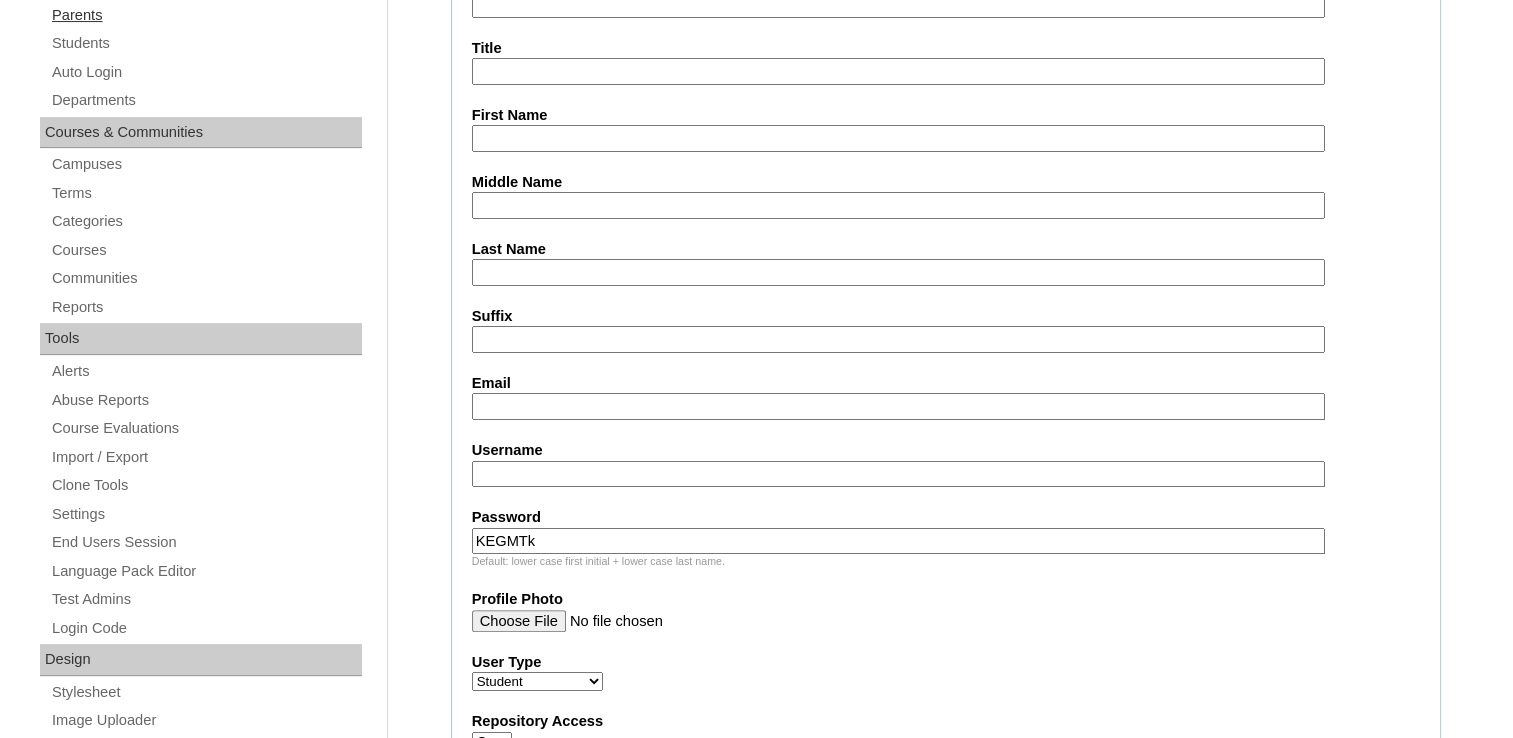 type on "KEGMTk" 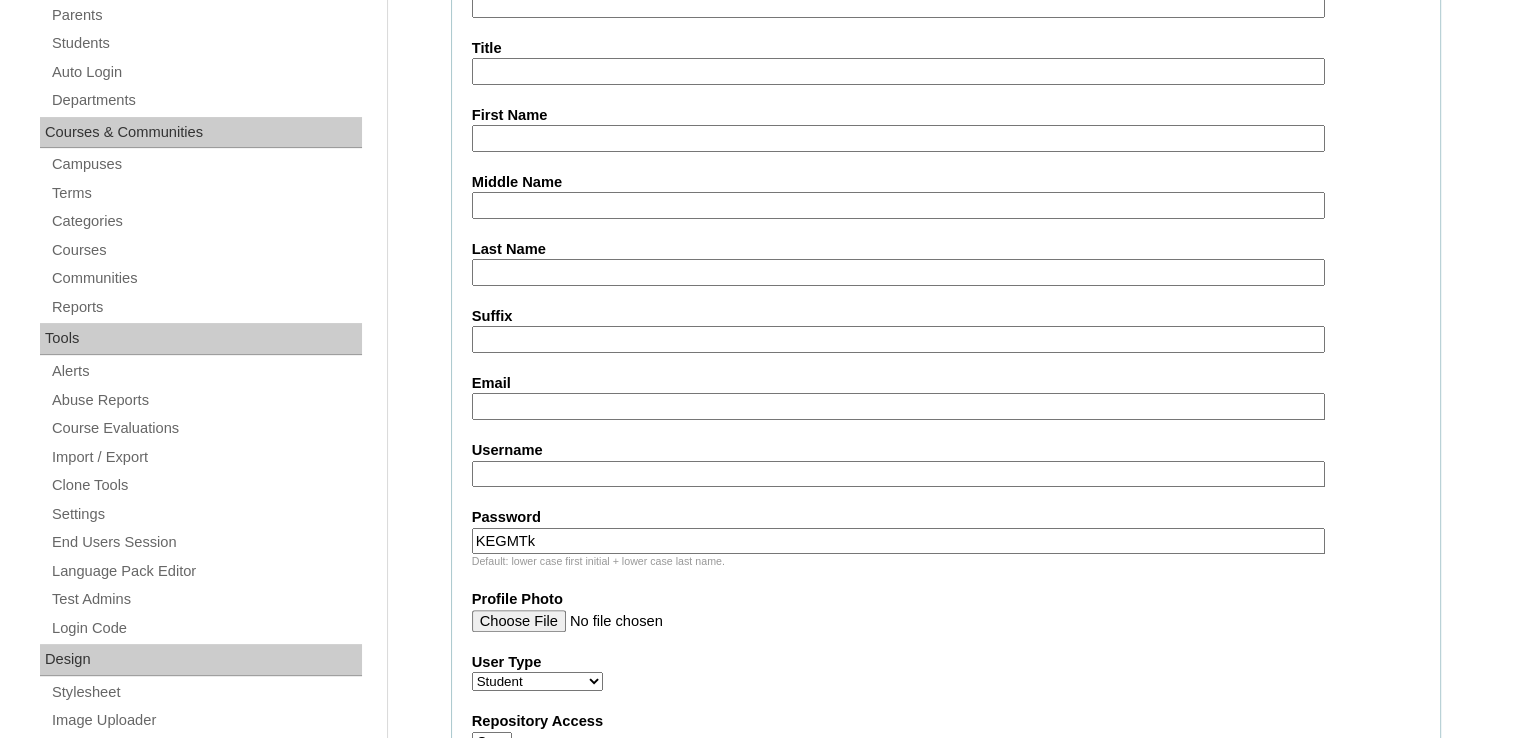 scroll, scrollTop: 300, scrollLeft: 0, axis: vertical 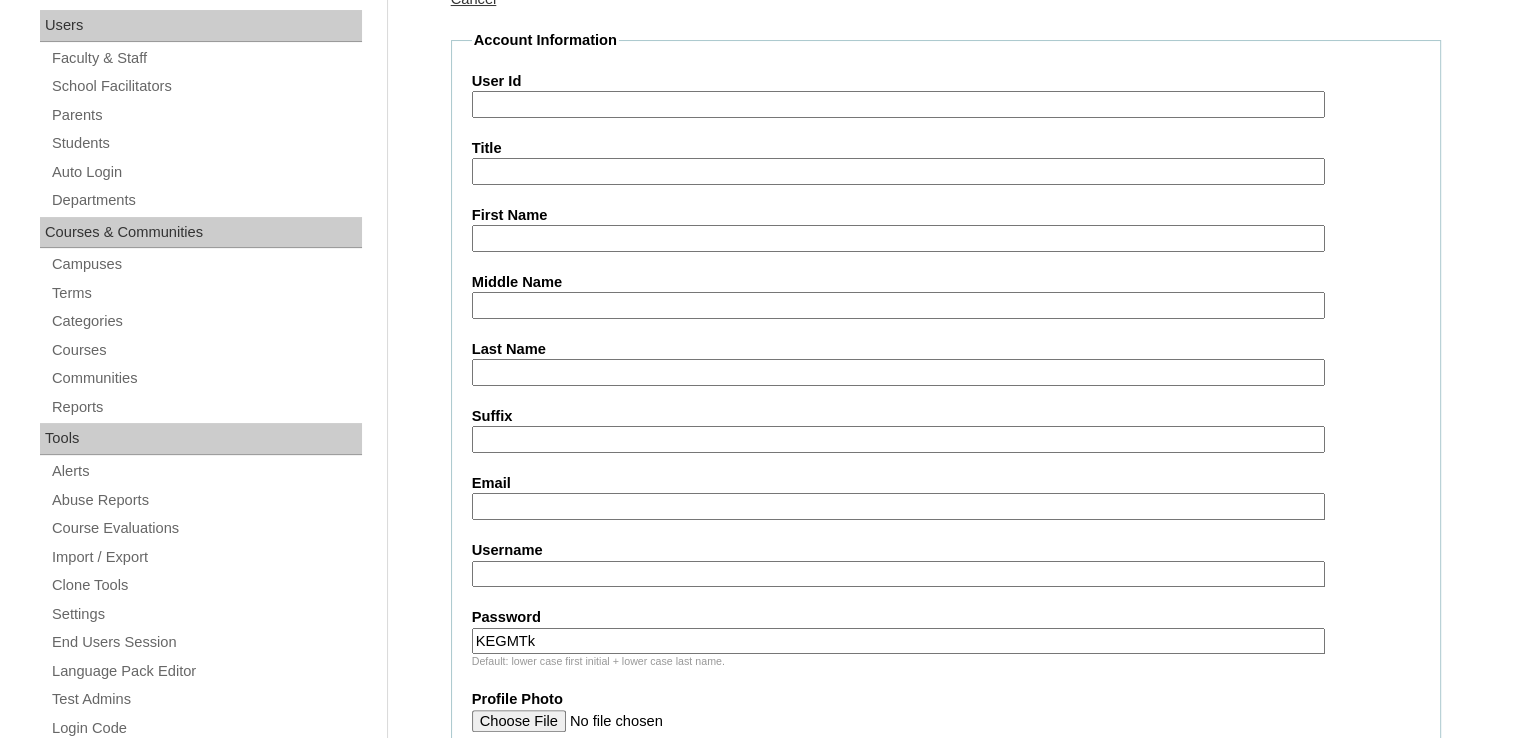 click on "User Id" at bounding box center [898, 104] 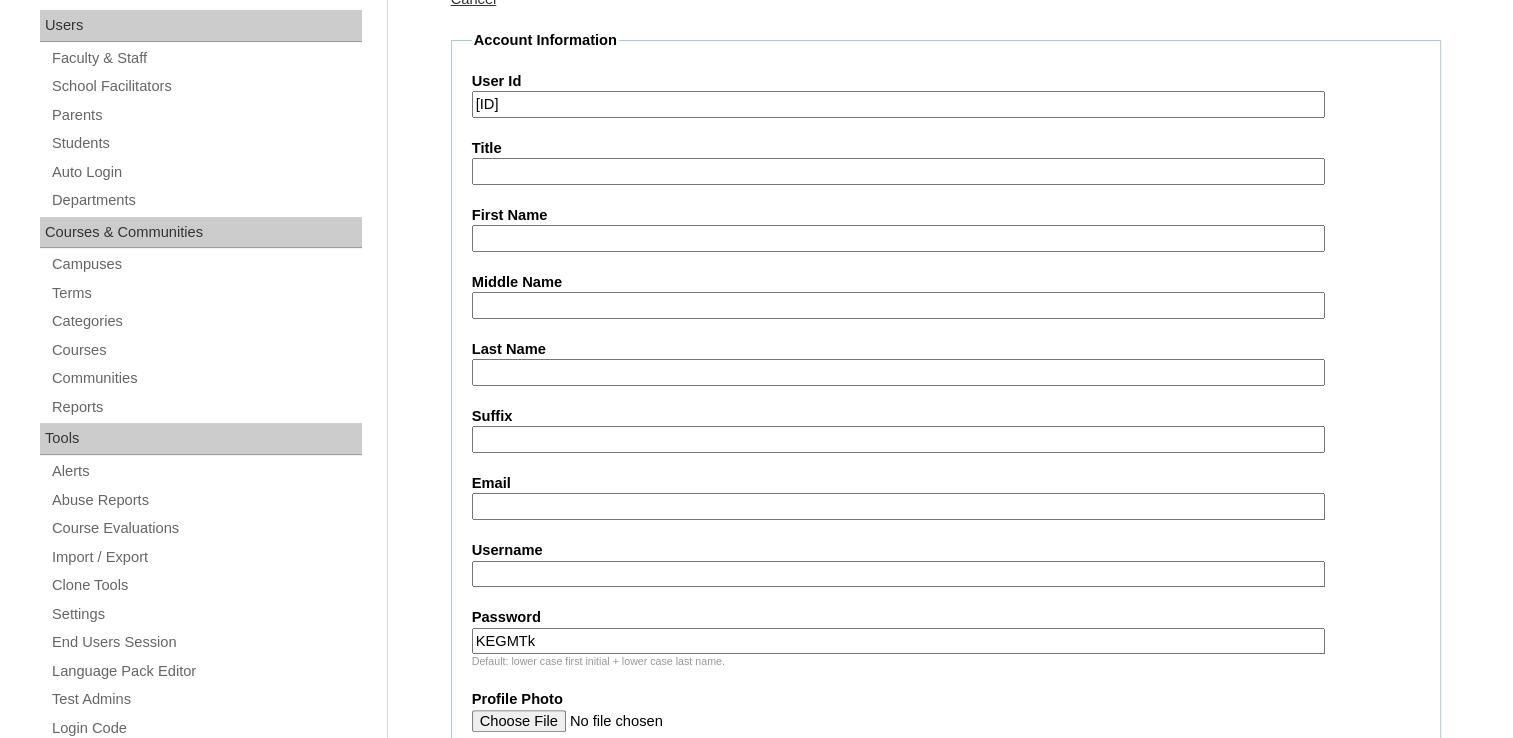 type on "VCIS13-3A-SA2025" 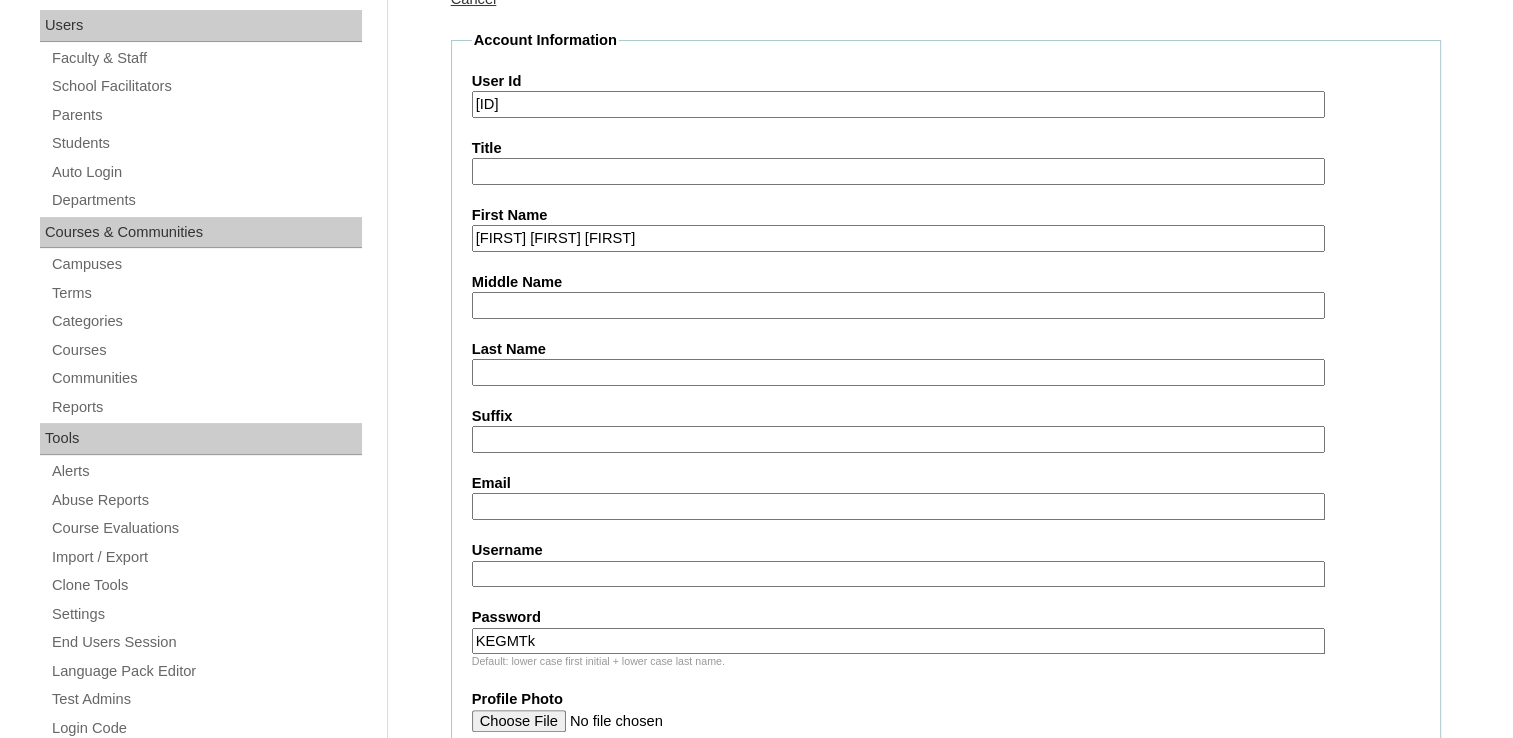 drag, startPoint x: 704, startPoint y: 238, endPoint x: 620, endPoint y: 234, distance: 84.095184 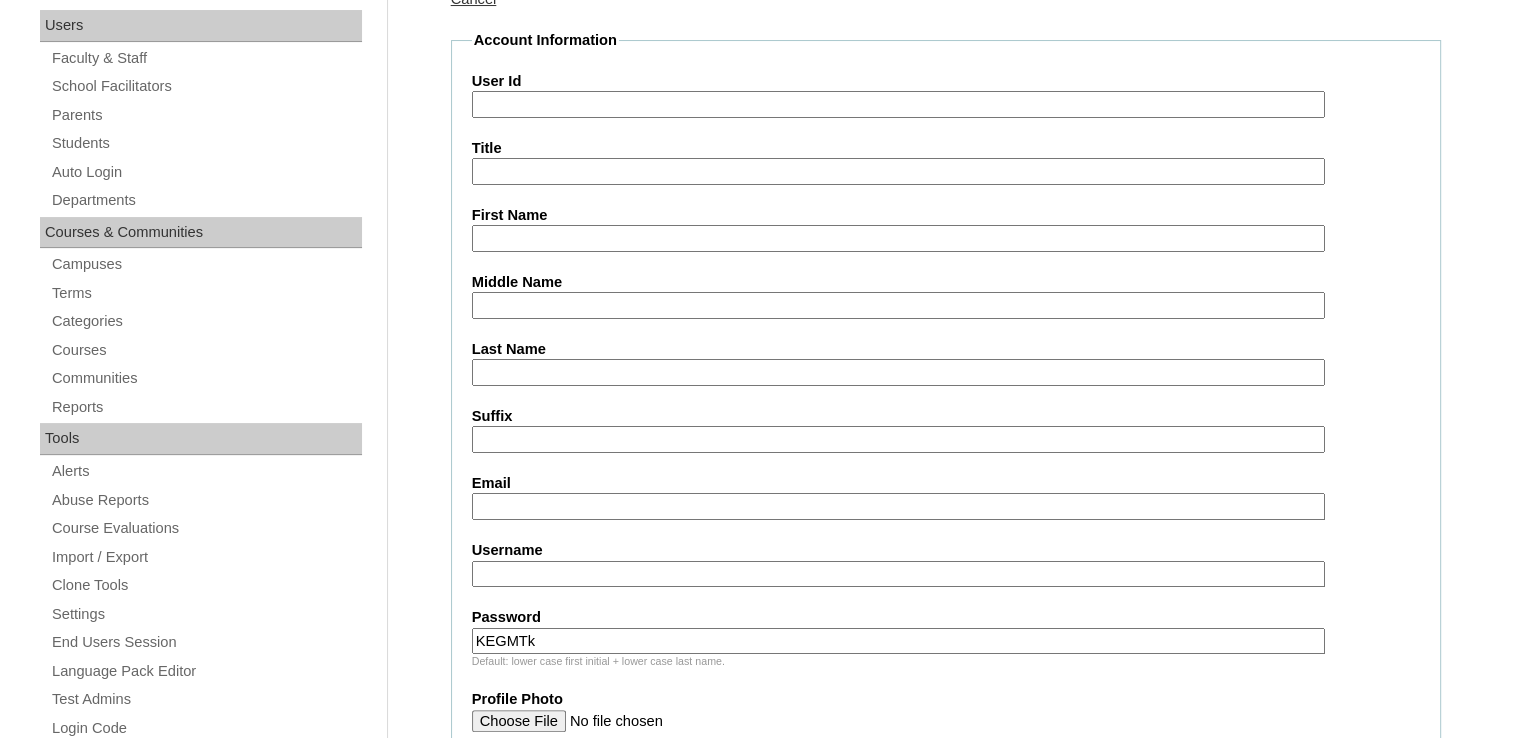 type 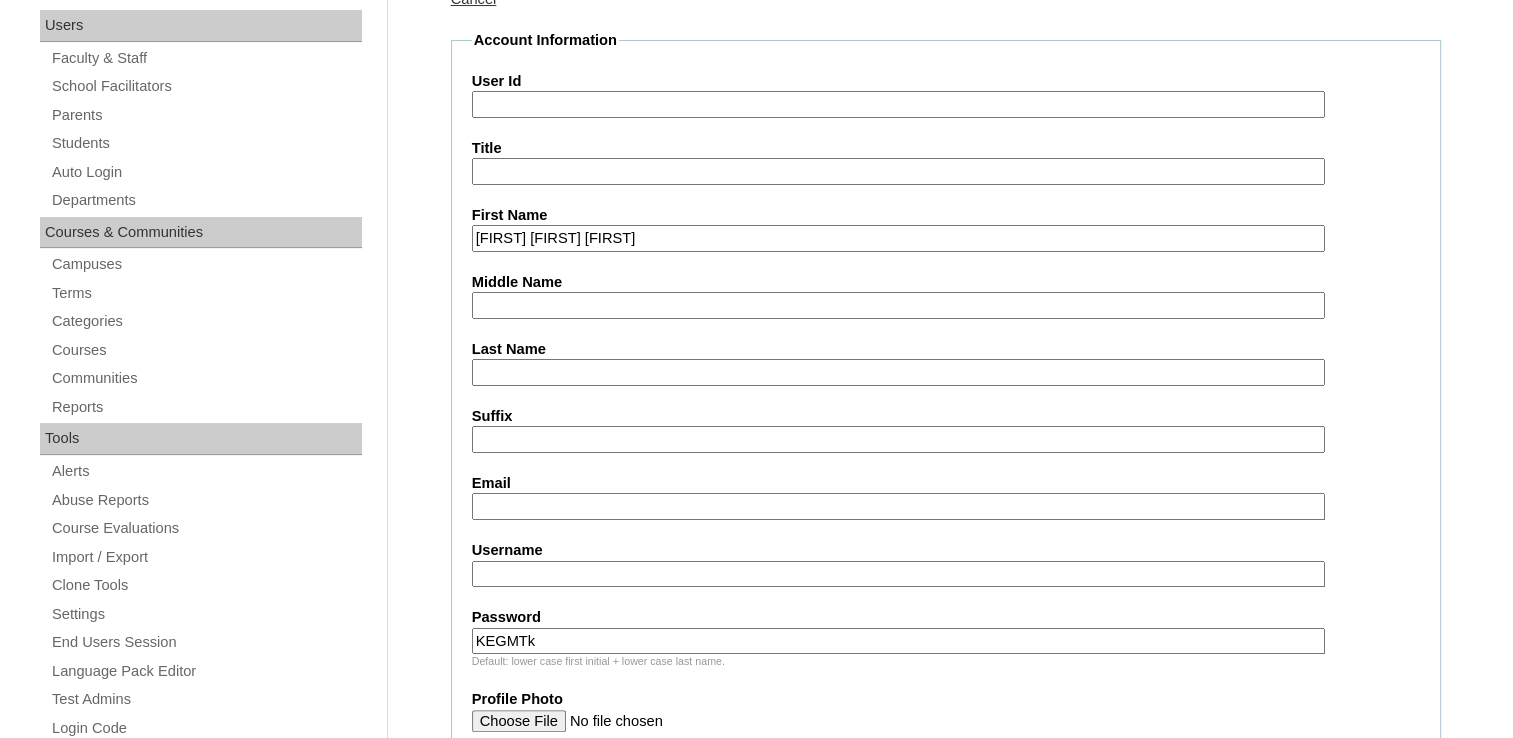 type on "Julienne Mikayla Nevado Gammad" 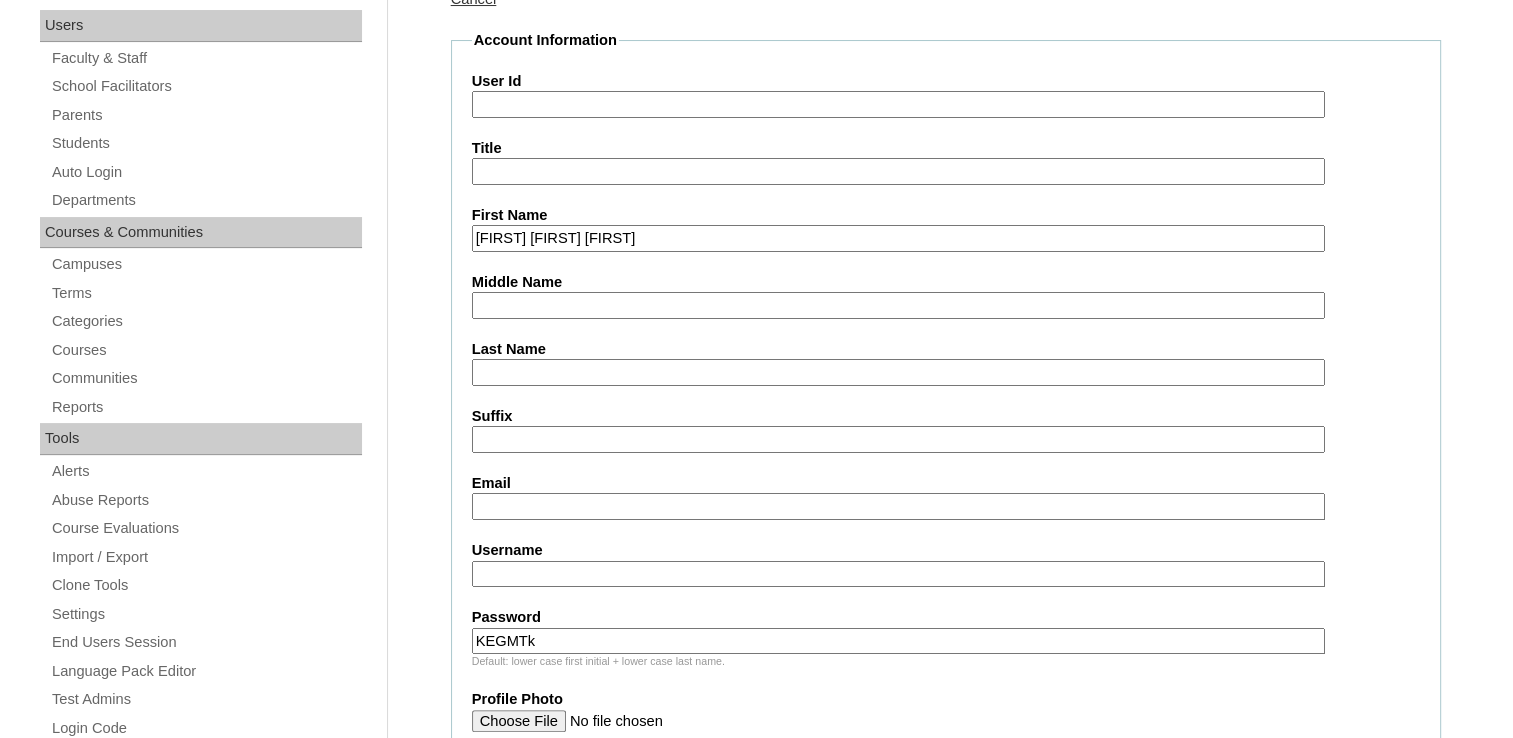 paste on "VCIS13-3A-SA2025" 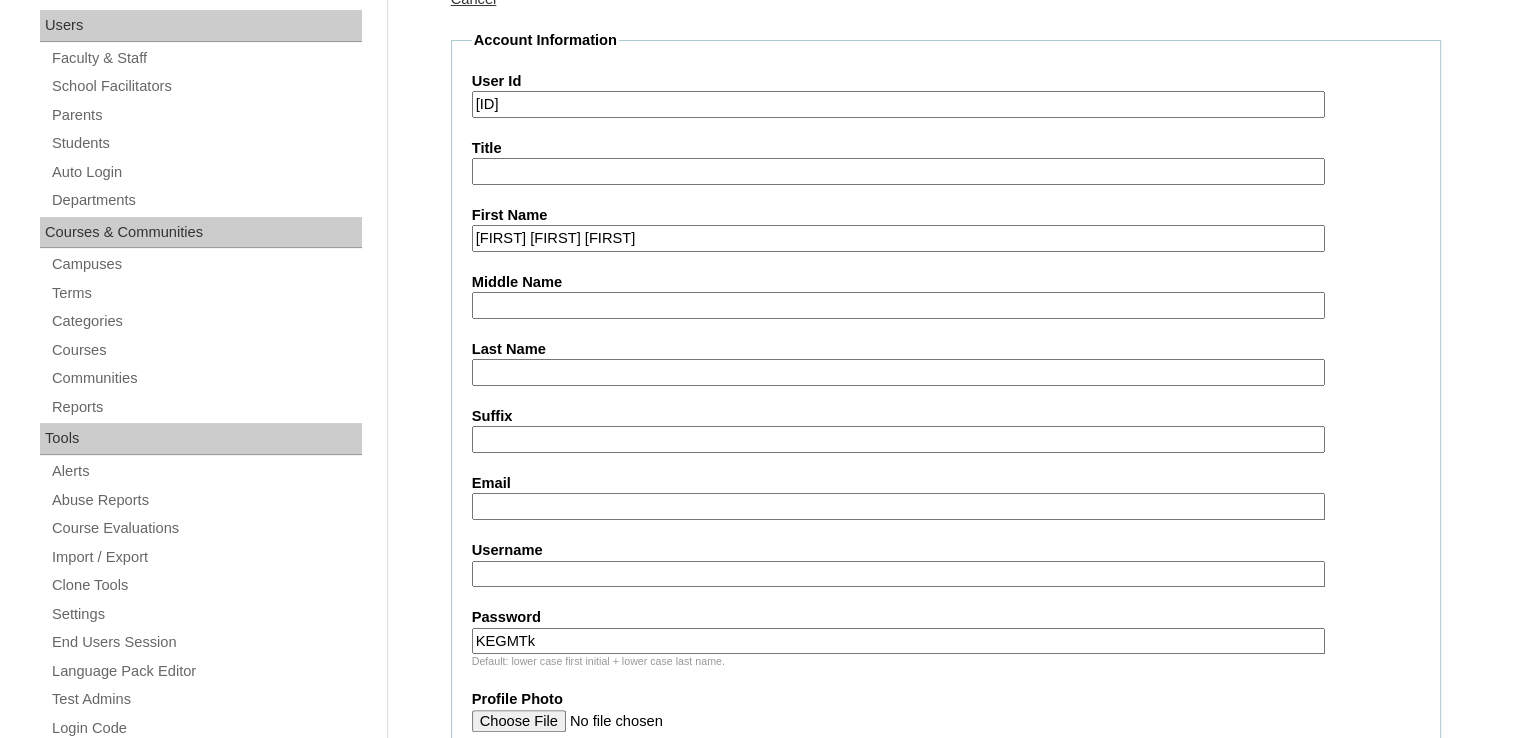 type on "VCIS13-3A-SA2025" 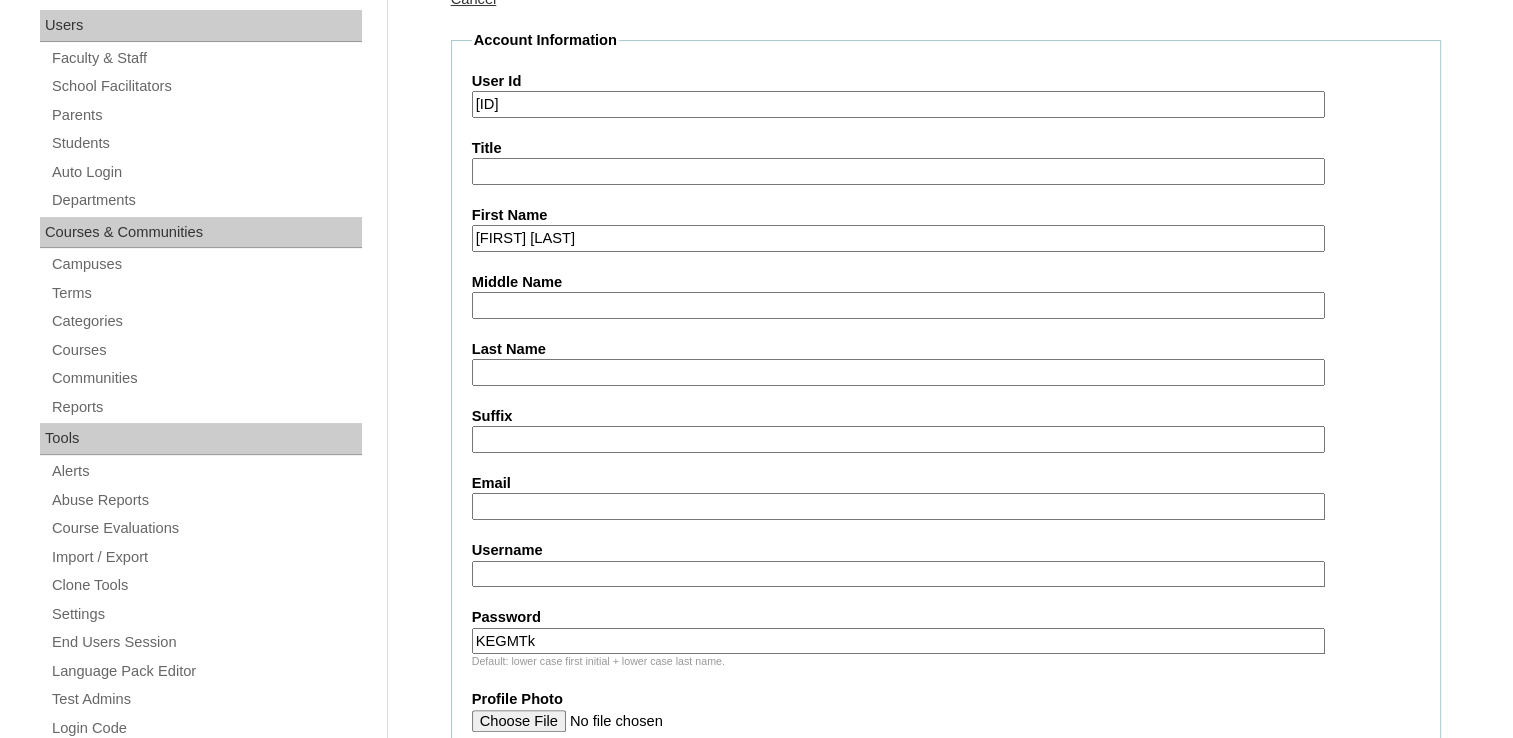 type on "Julienne Mikayla" 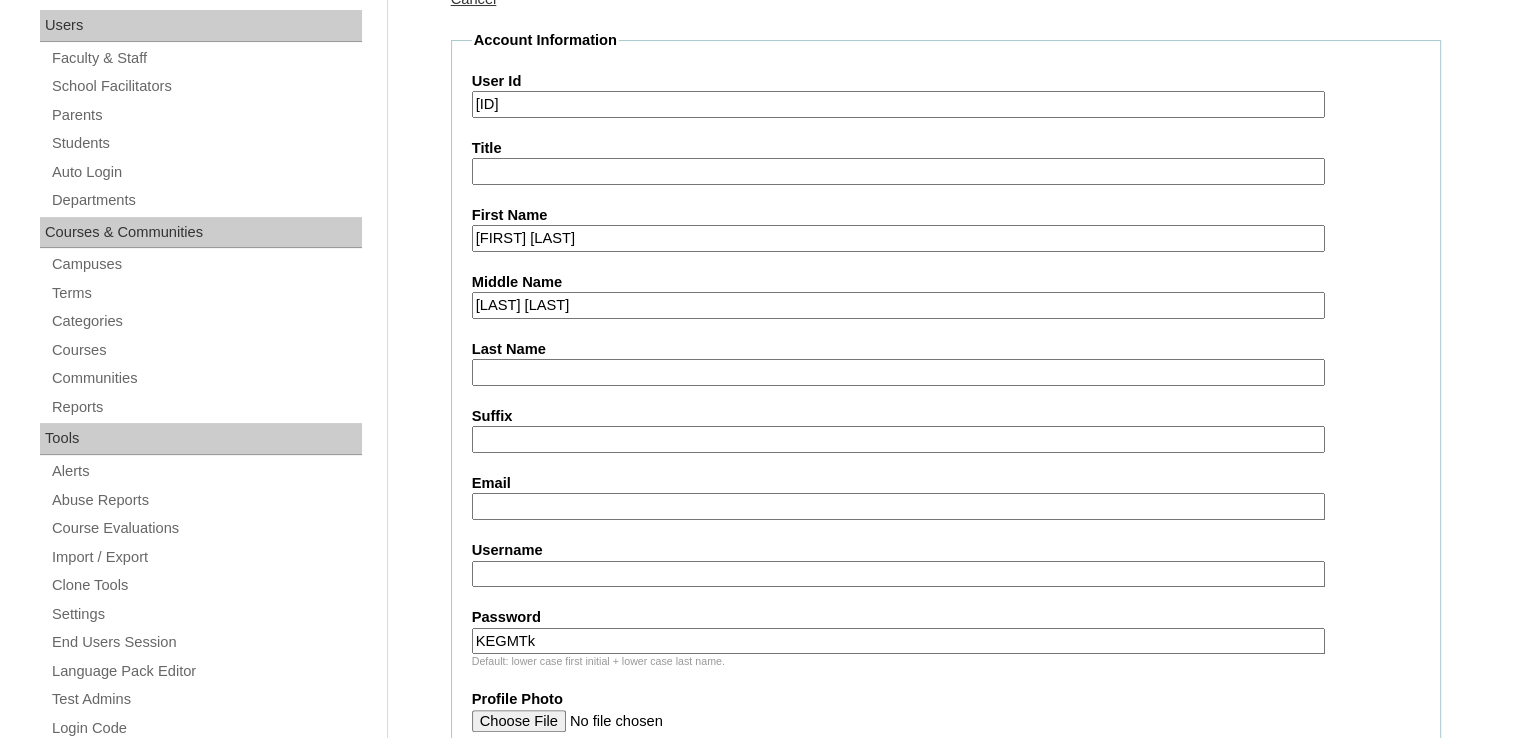 click on "Nevado Gammad" at bounding box center (898, 305) 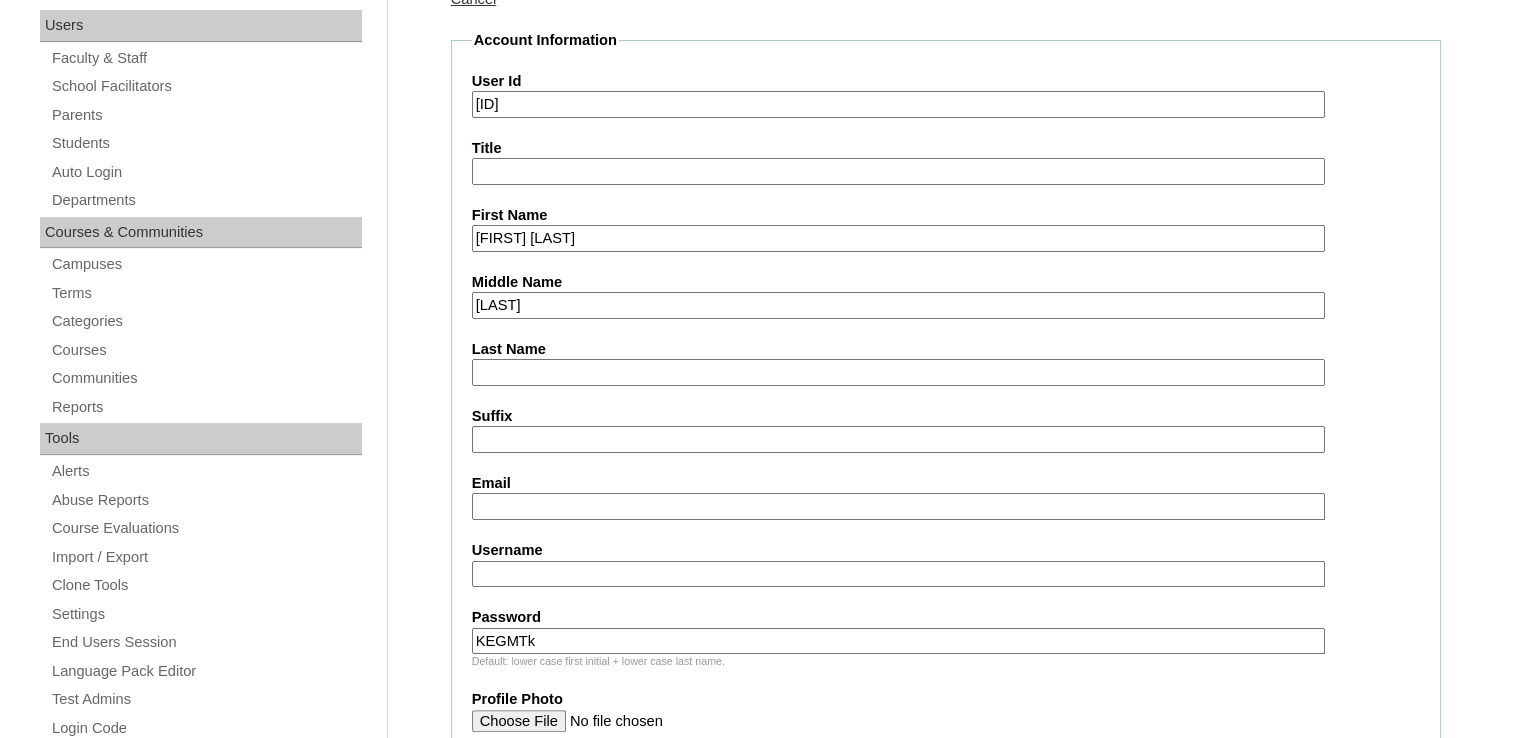 type on "Nevado" 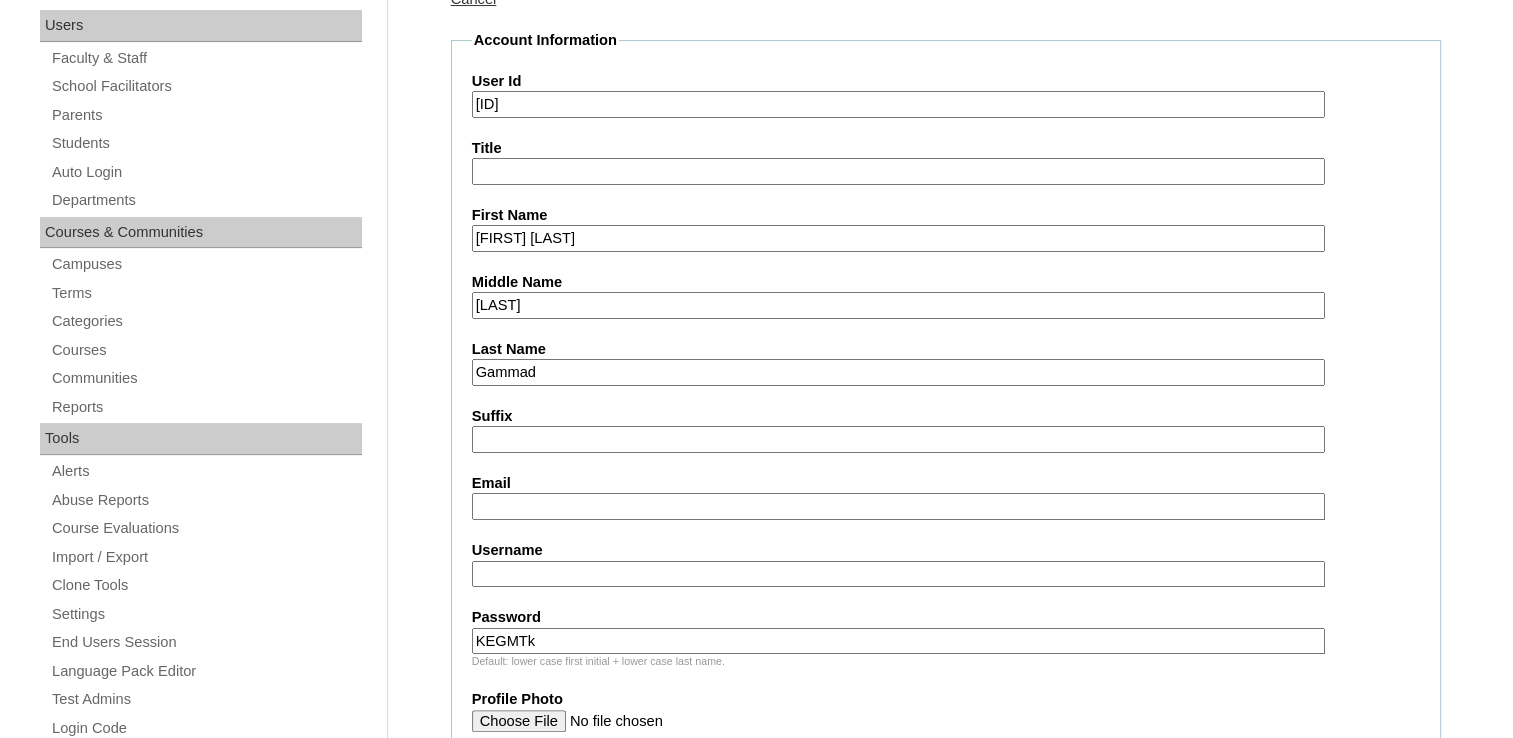 type on "Gammad" 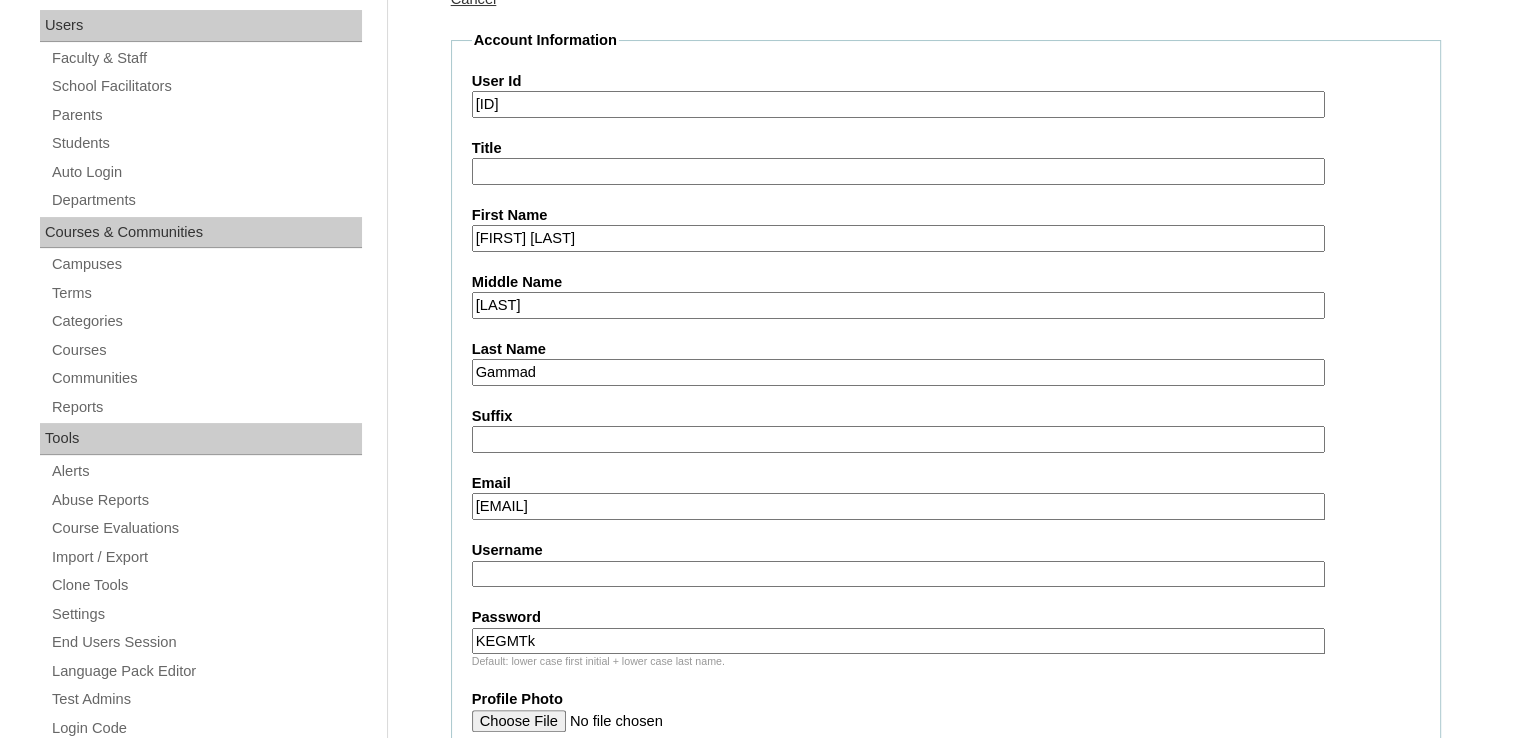 type on "jmgammad.student@vcis.edu.ph" 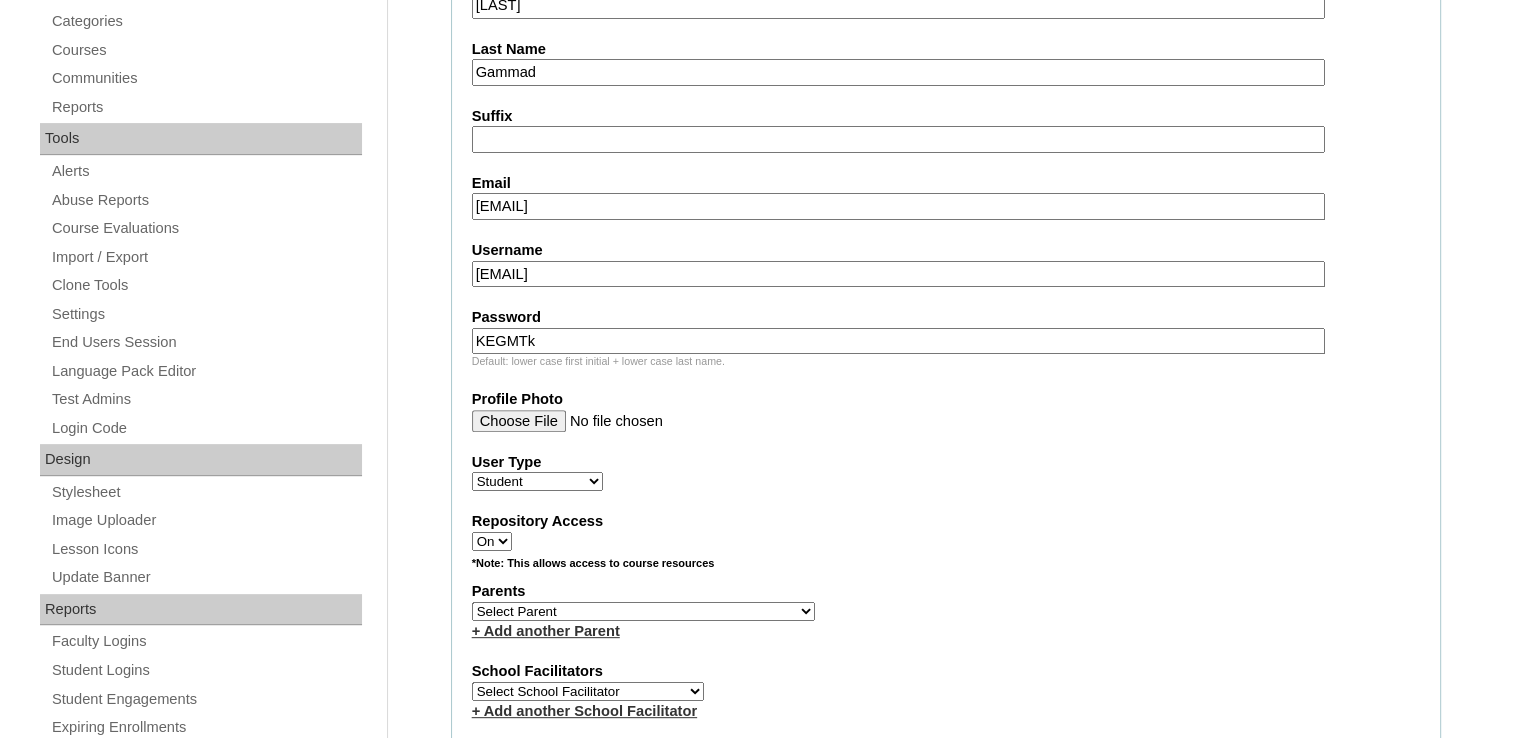 scroll, scrollTop: 700, scrollLeft: 0, axis: vertical 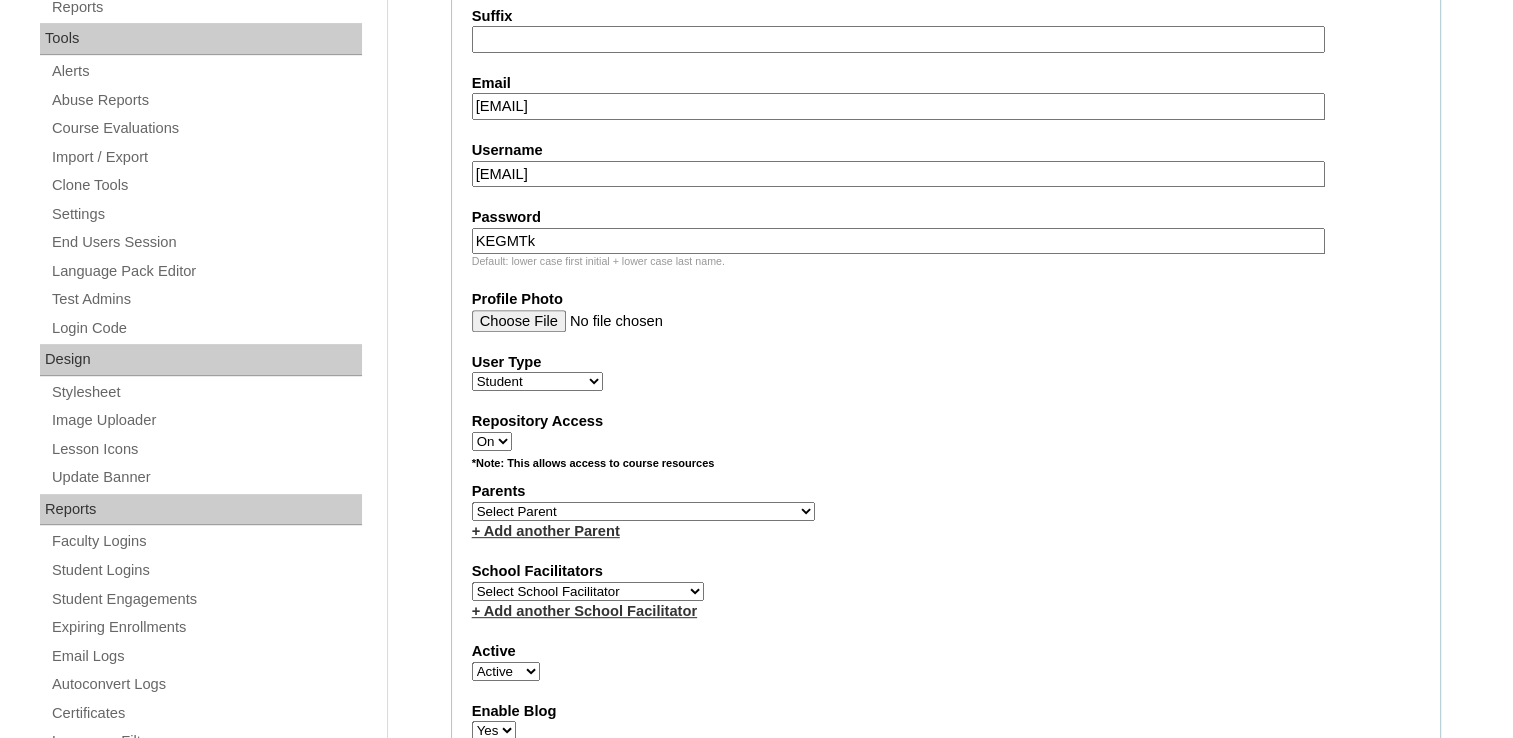 type on "julienne.gammad2025" 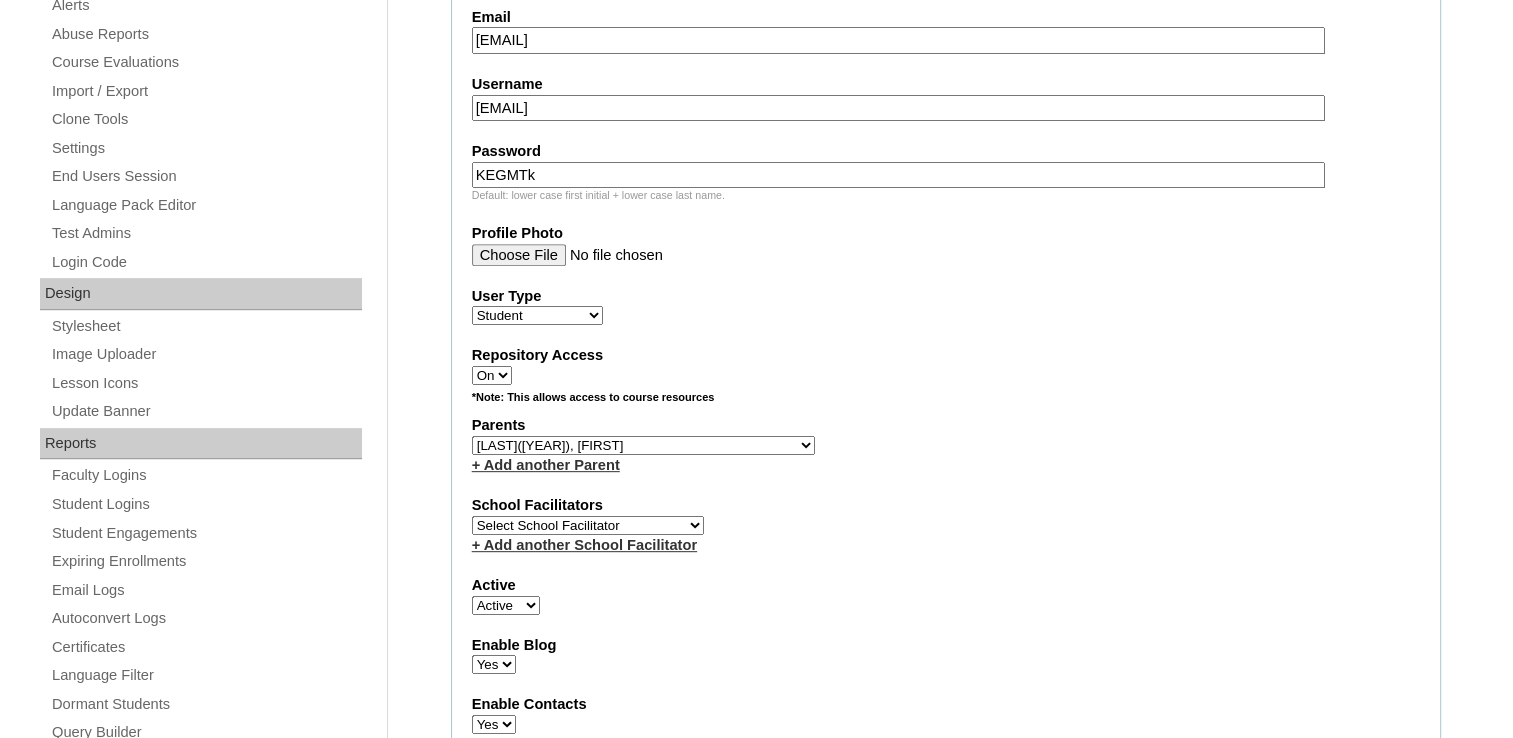 scroll, scrollTop: 900, scrollLeft: 0, axis: vertical 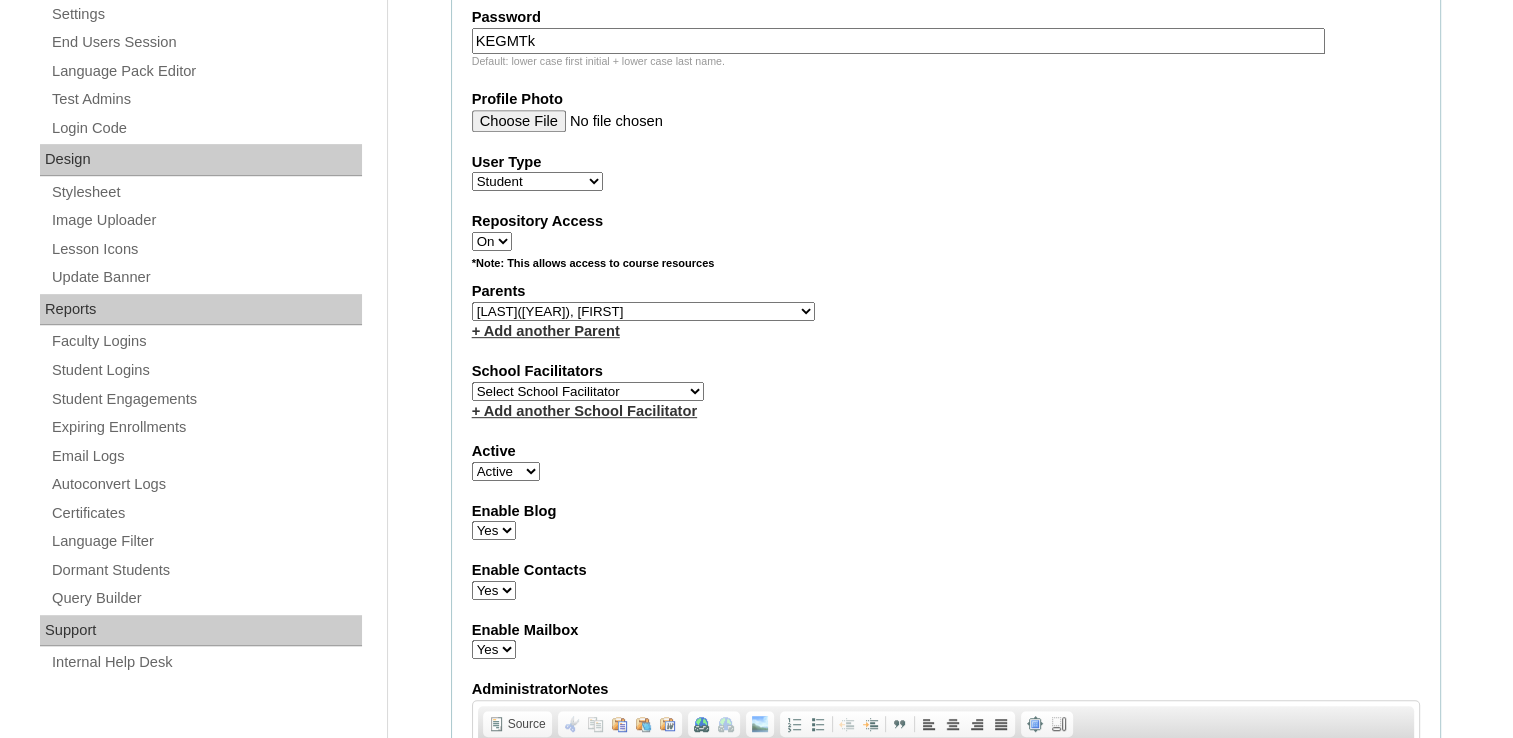 click on "Select School Facilitator
Norman Añain
Ruffa Abadijas
Mary Abella
Gloryfe Abion
Ariel Micah Albuero
Ariel Albuero OLD
KC Arciaga
Denise Ayado
Ruth Maye Bacani
May Bautista
Zaida Belbar
Daniella Benitez
Marielle Bermas
Jamie Ann Bleza
Mark Christian Braganza
Anj Brequillo
Melody Broqueza
Ruth Catherine Caña
Kit Cachuela
Jethro Francis Cagas
Camille Canlas
Mescel Capoquian
Mitchelle Carlos
Rose Castillo
Paula Mae Catalan
Jeremy Ann Catunao
Charlene Mae Chiong
Cla Chua
Cyrene Chua
Joshua Cobilla
Clarissa Joy Colimbino
Alvin Cruz
Ma. Katrina Helena Dabu
Krizle Fidelis De Vera
Henrick Jess Del Mundo
Precious Haziel Del Rosario
Reyna Lou Dela Pasion
Ritchel Densing
Alex Diaz
Alexandra Diaz
Alexandra Diaz
Patricia Diomampo-Co
Therese Margaurite Domingo
dontuse dontuse
Charrise Encina
VCIS TEACHER ENGLISH 5678
Chiaralyn Escamillas
Princess  Farrales
Kaye Felipe
Lery Garcia
Carmina Generalao
Racel Gonzales" at bounding box center [588, 391] 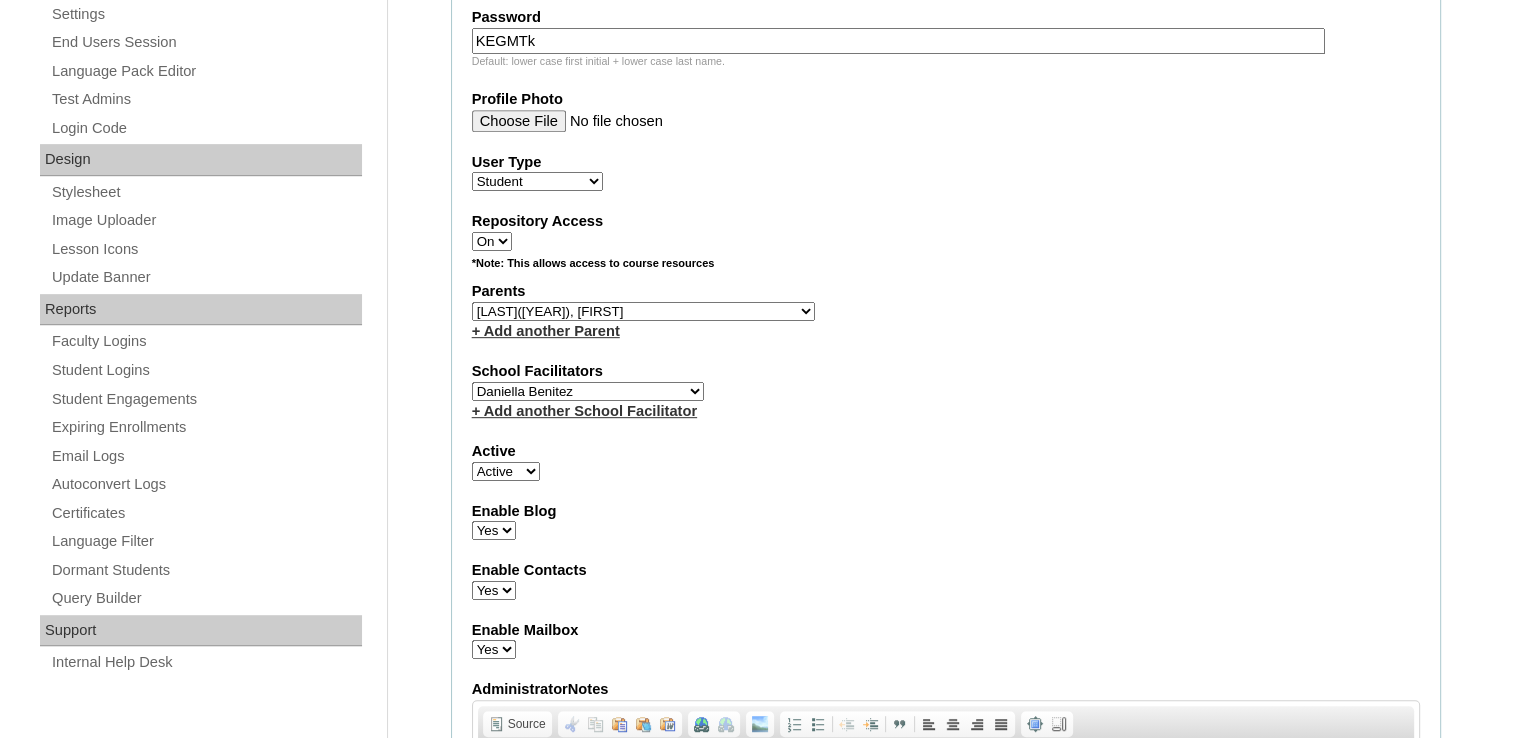 click on "Repository Access" at bounding box center [946, 221] 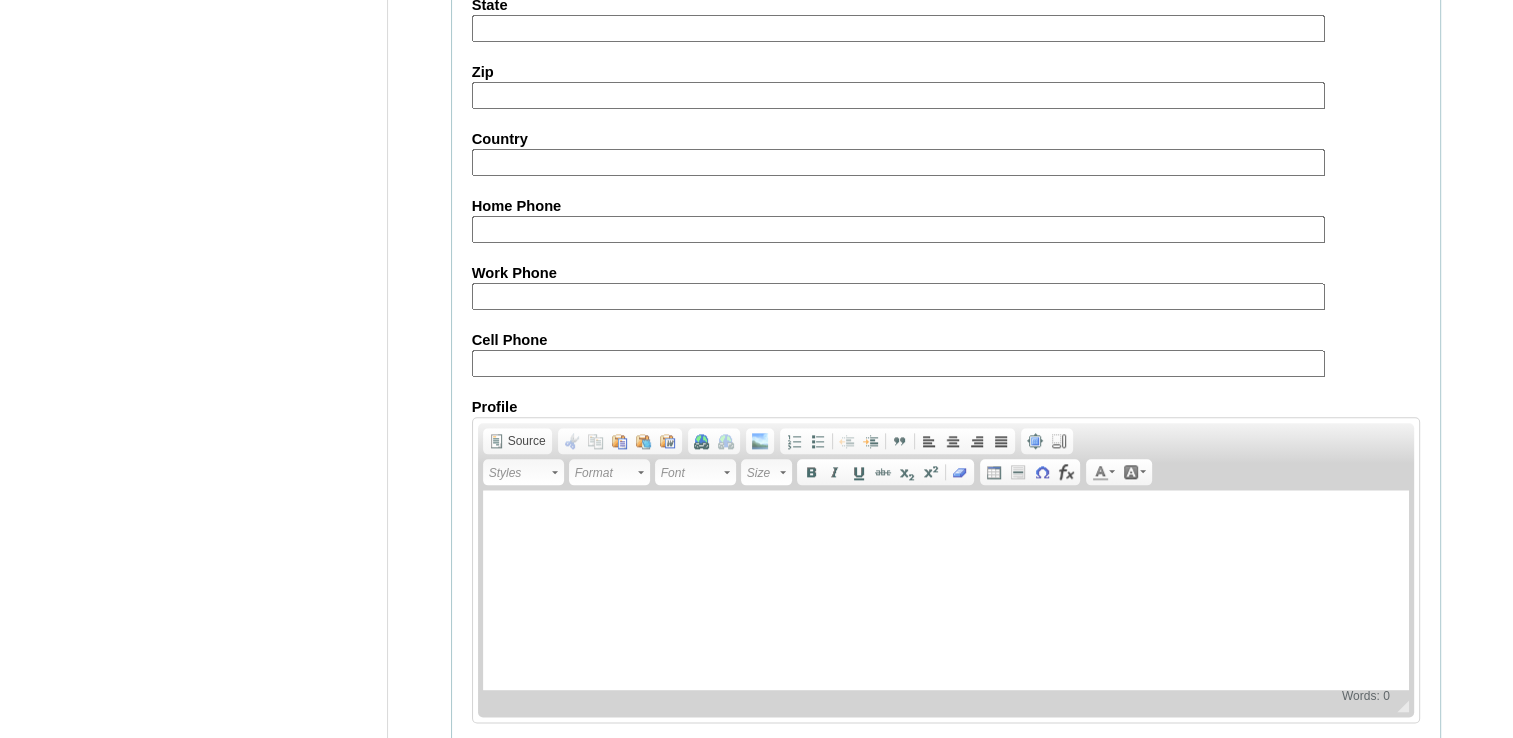 scroll, scrollTop: 2283, scrollLeft: 0, axis: vertical 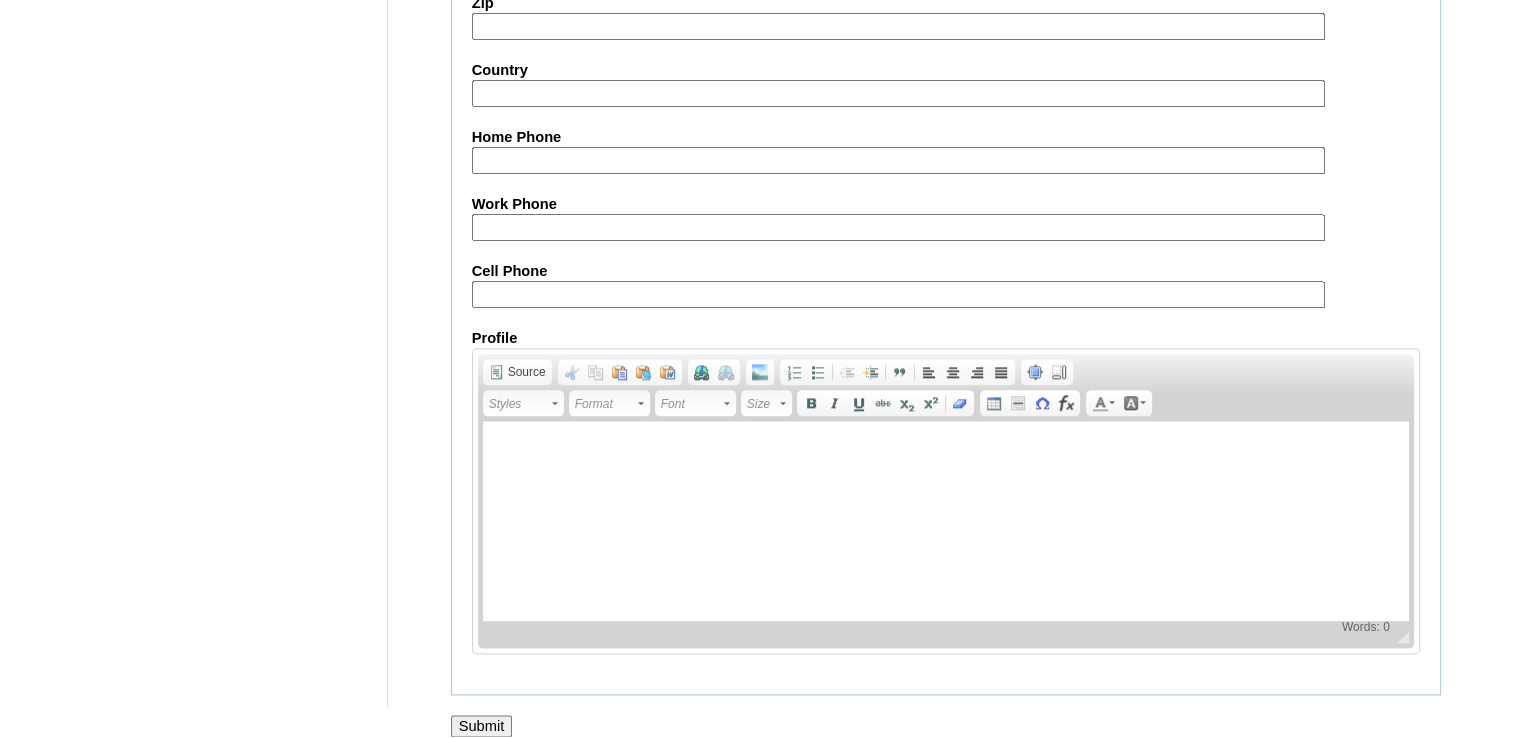 click on "Cell Phone" at bounding box center [898, 294] 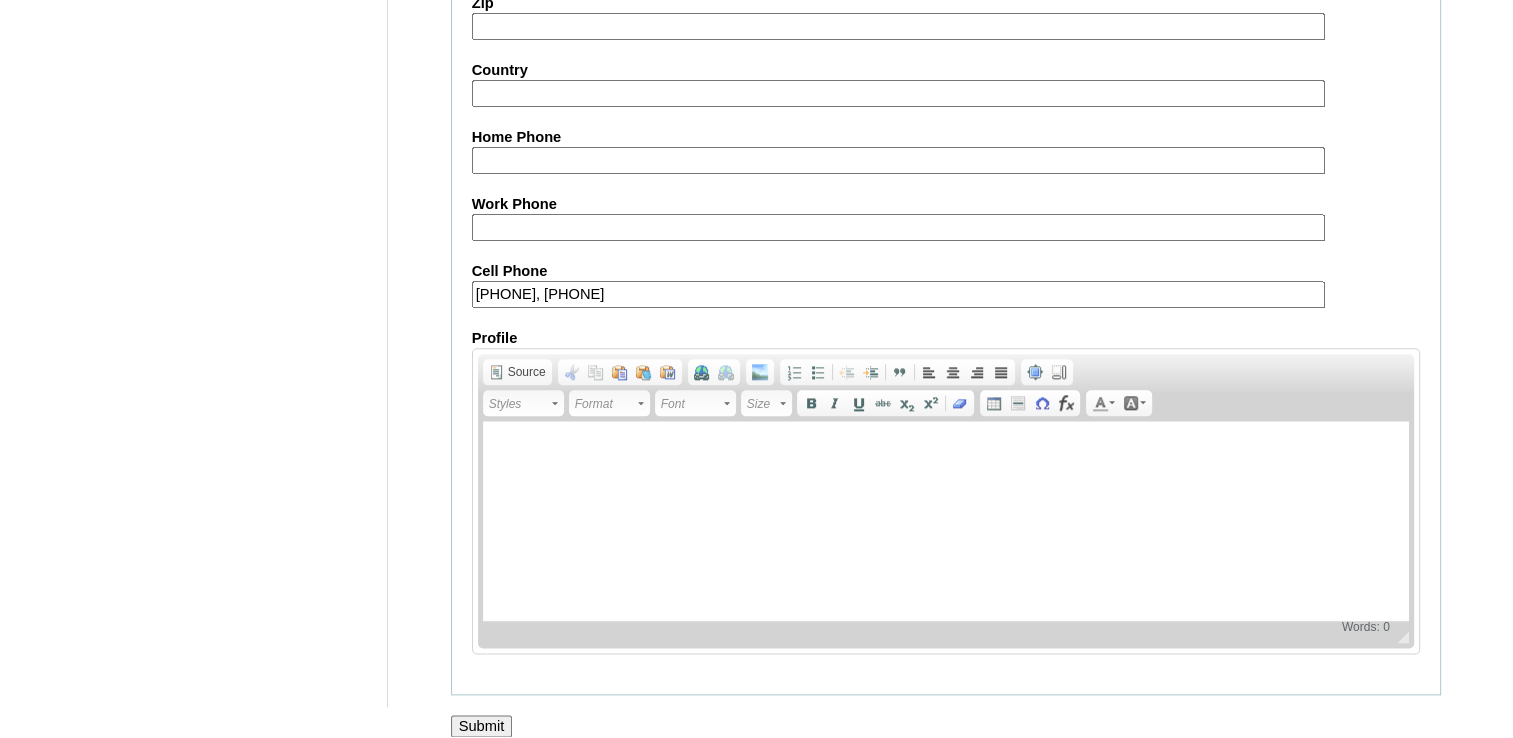 type on "63-9175230102, 63-9175426623" 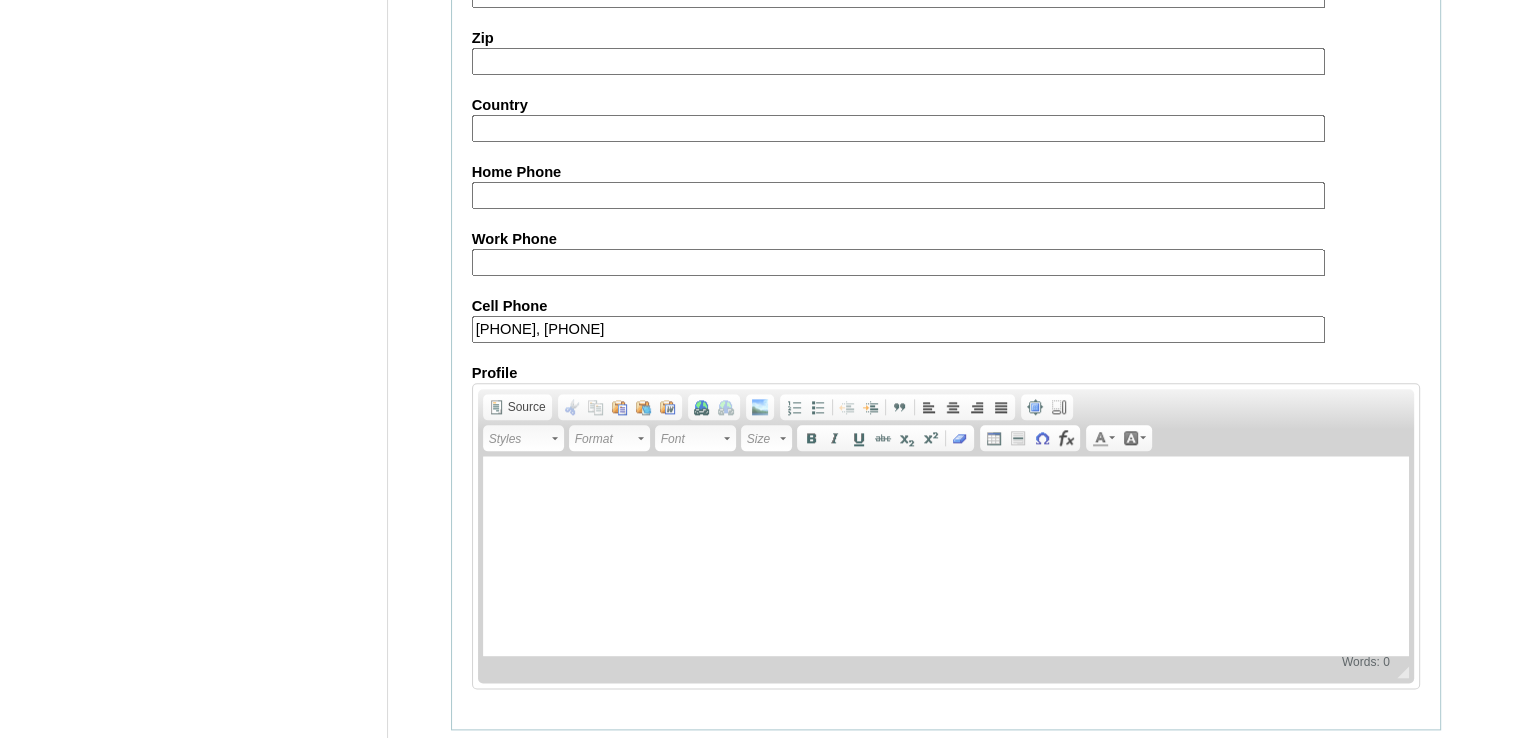 scroll, scrollTop: 2283, scrollLeft: 0, axis: vertical 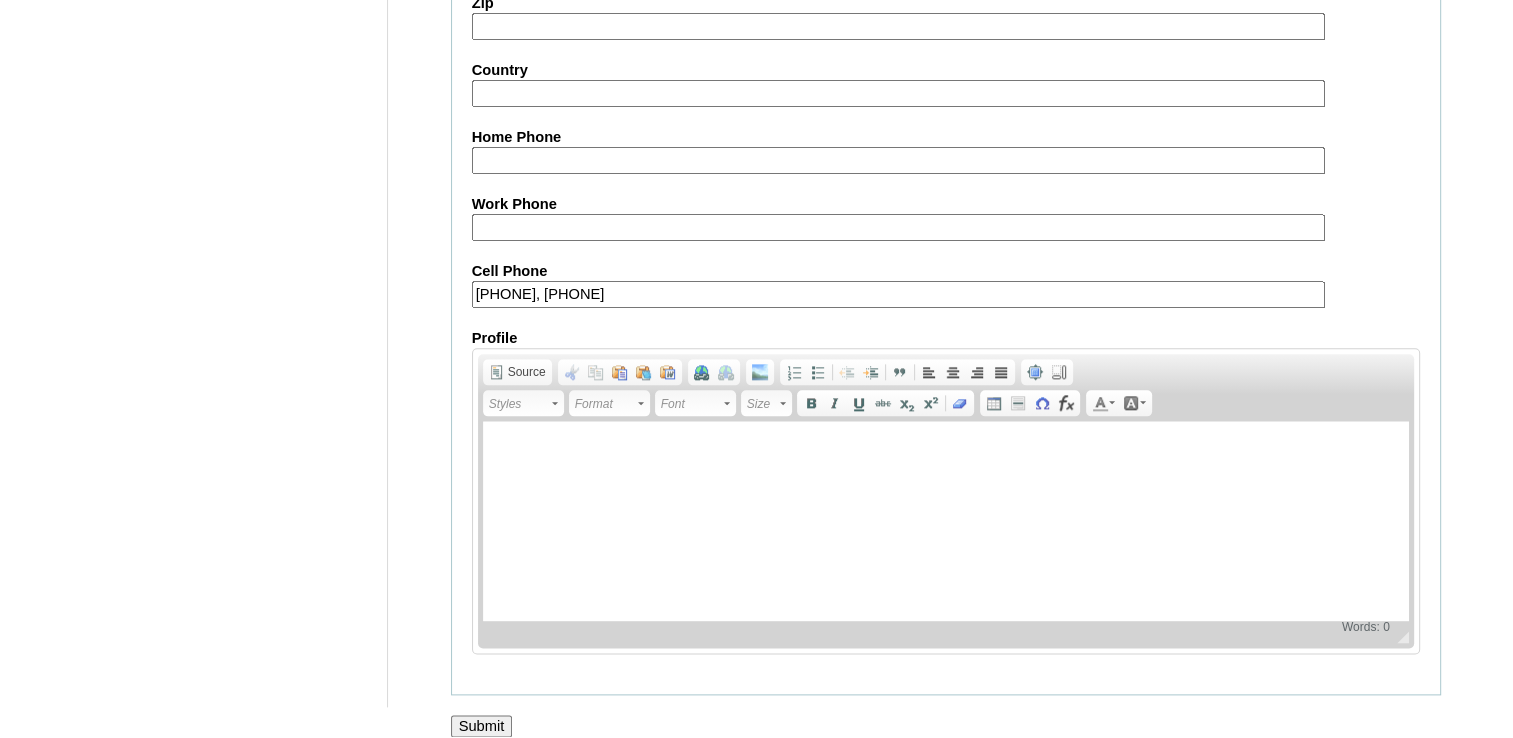 click on "Submit" at bounding box center [482, 726] 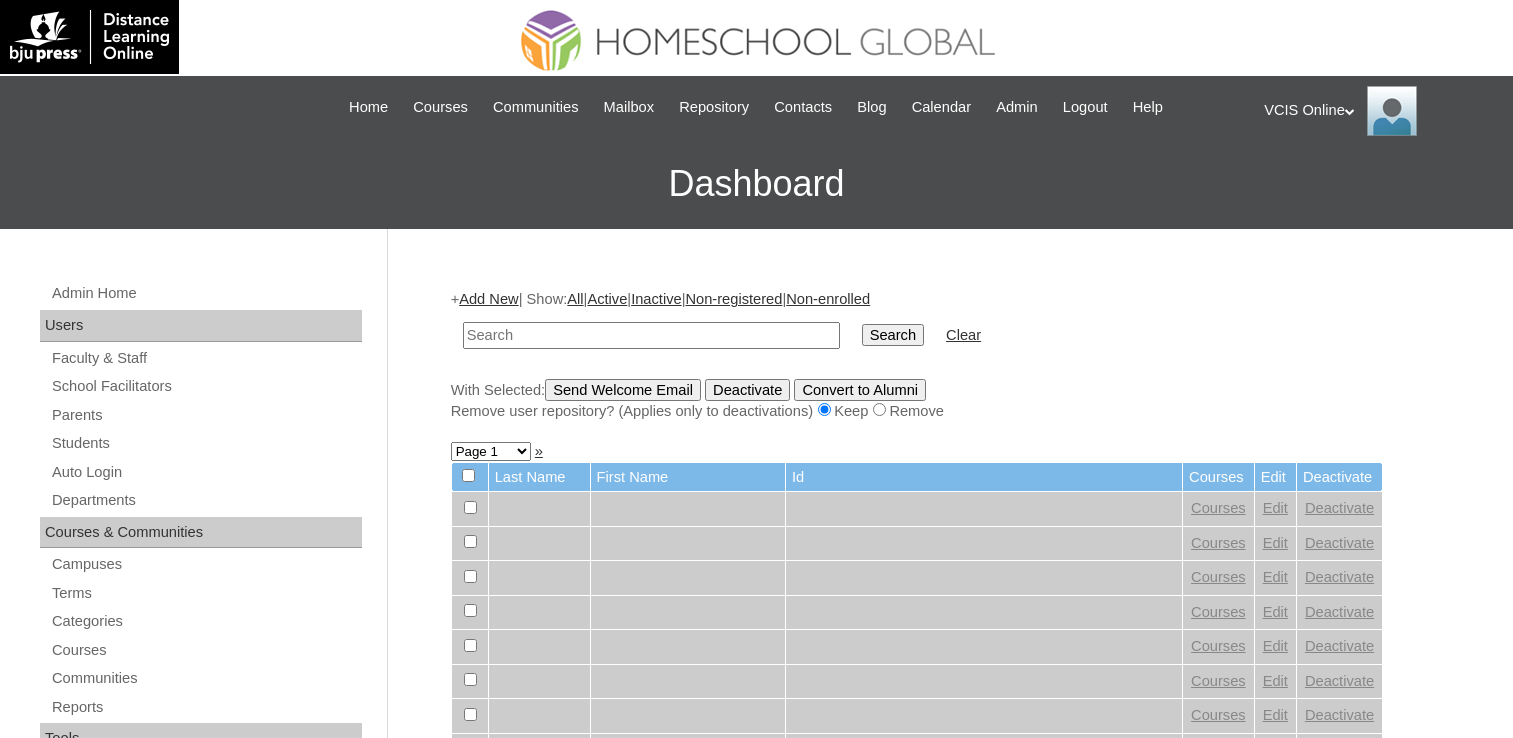 scroll, scrollTop: 0, scrollLeft: 0, axis: both 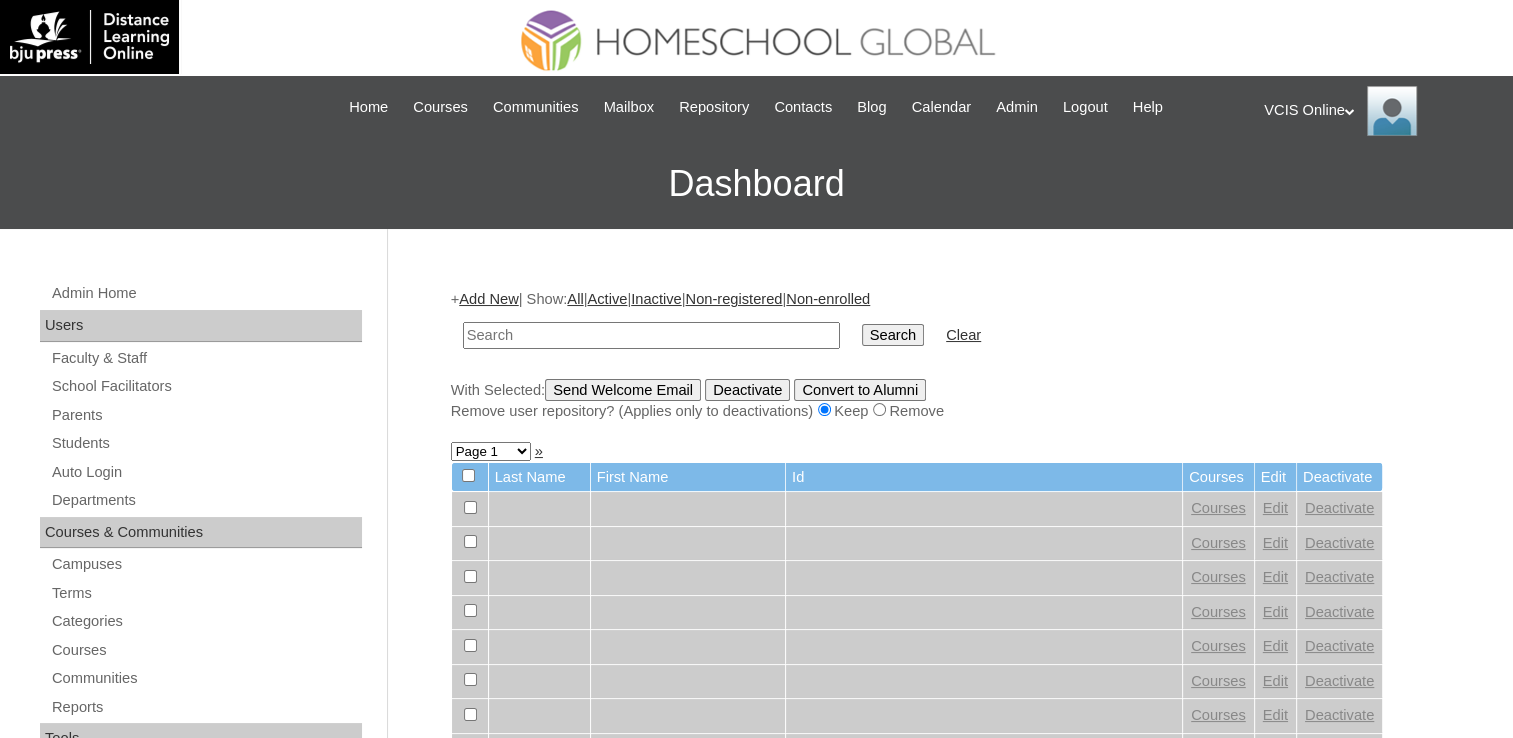 click at bounding box center (651, 335) 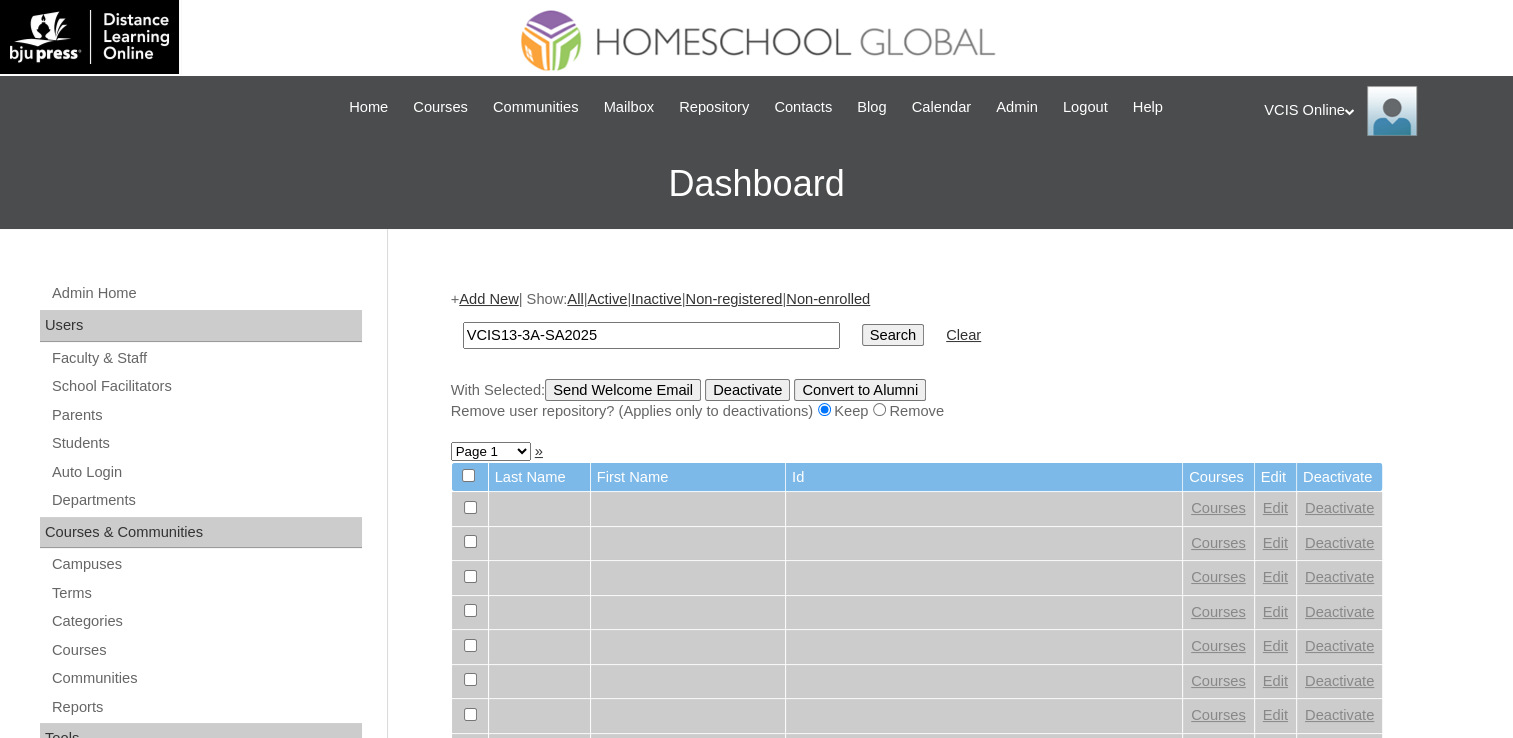 type on "VCIS13-3A-SA2025" 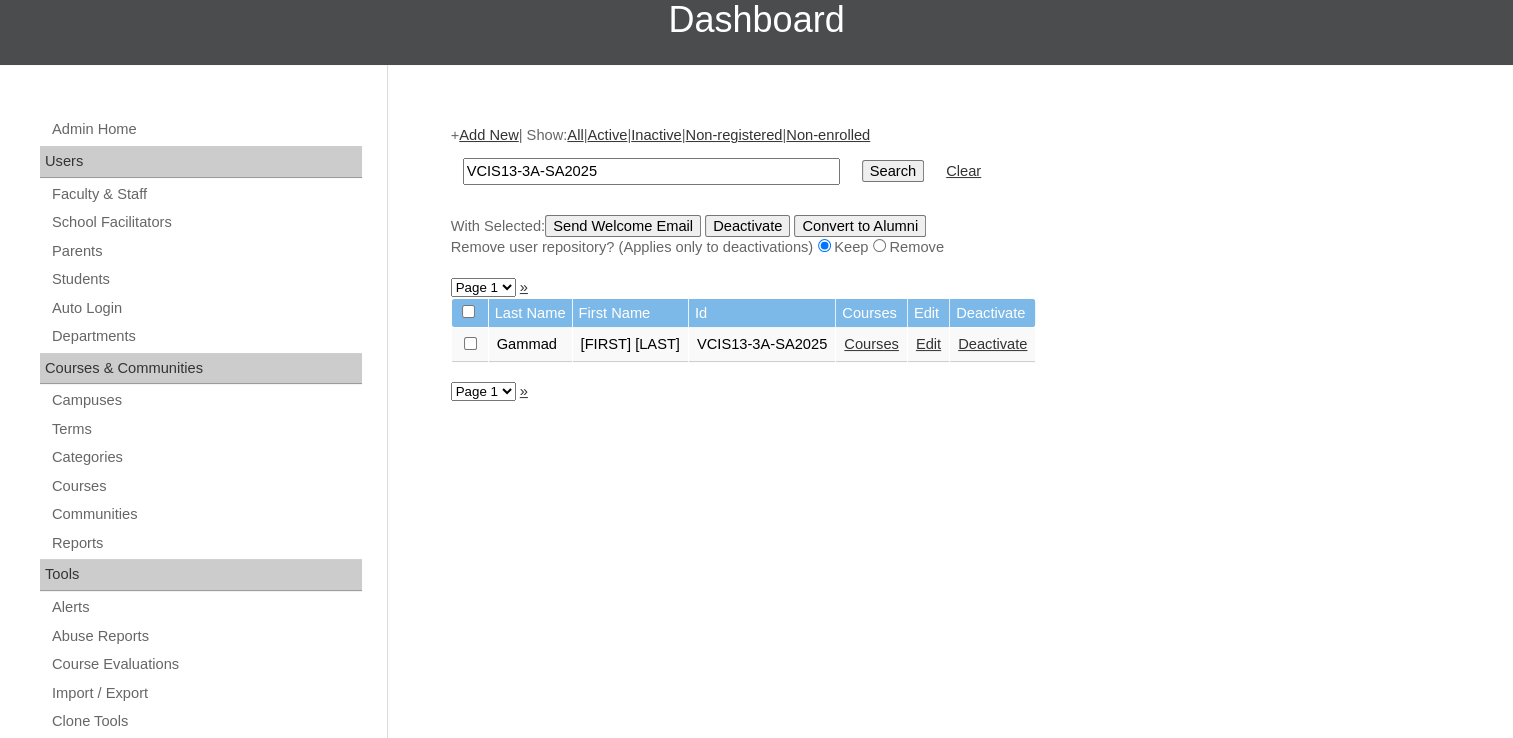 scroll, scrollTop: 200, scrollLeft: 0, axis: vertical 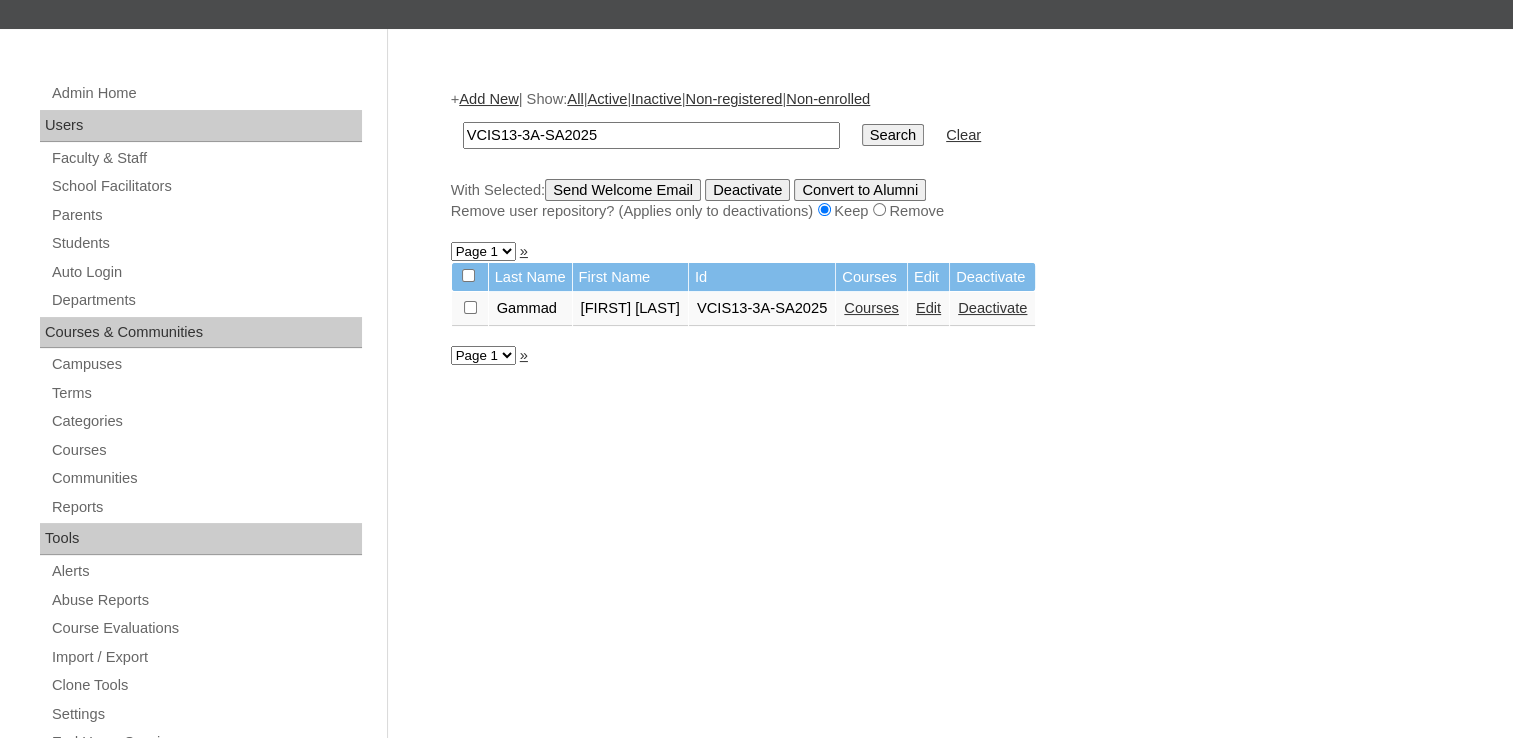 click on "Courses" at bounding box center (871, 308) 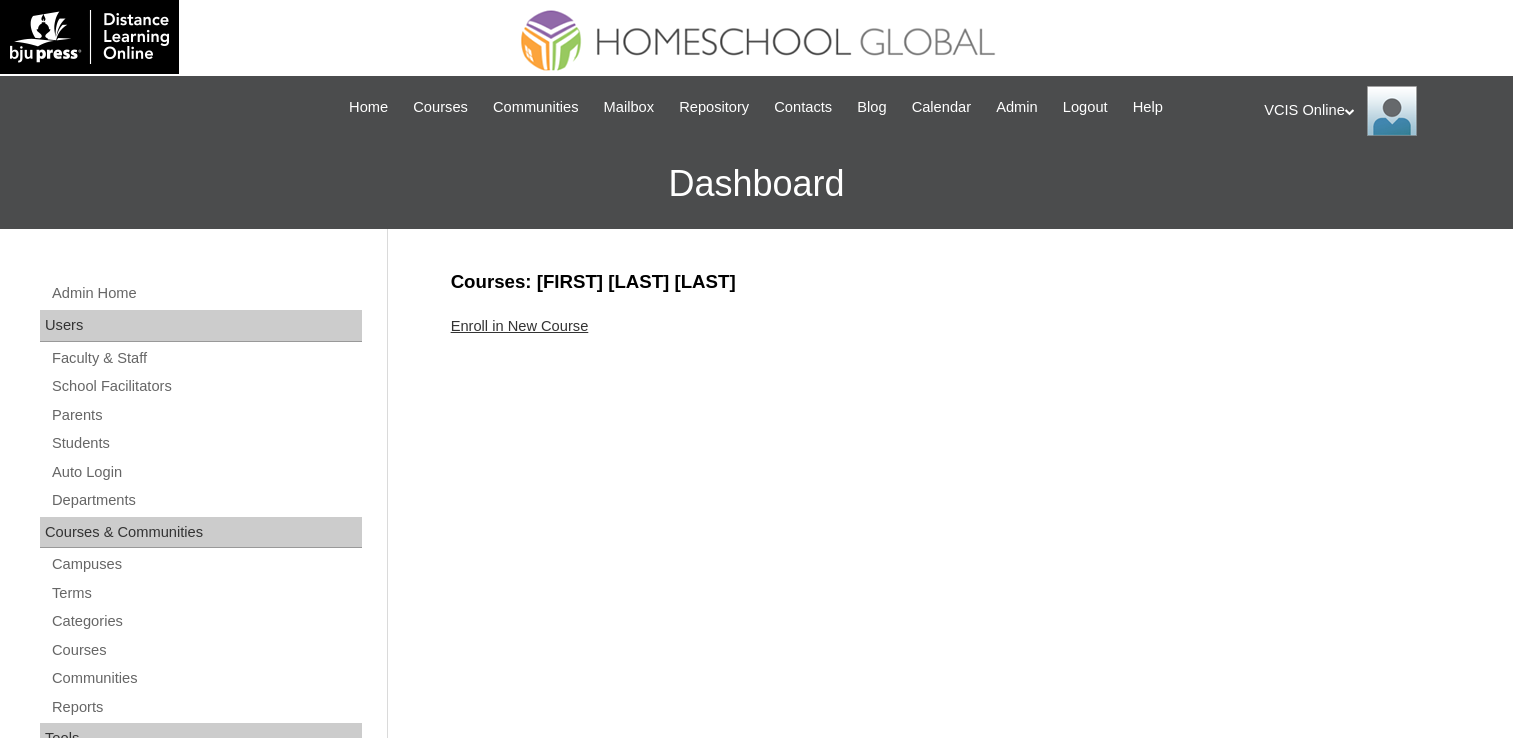 scroll, scrollTop: 0, scrollLeft: 0, axis: both 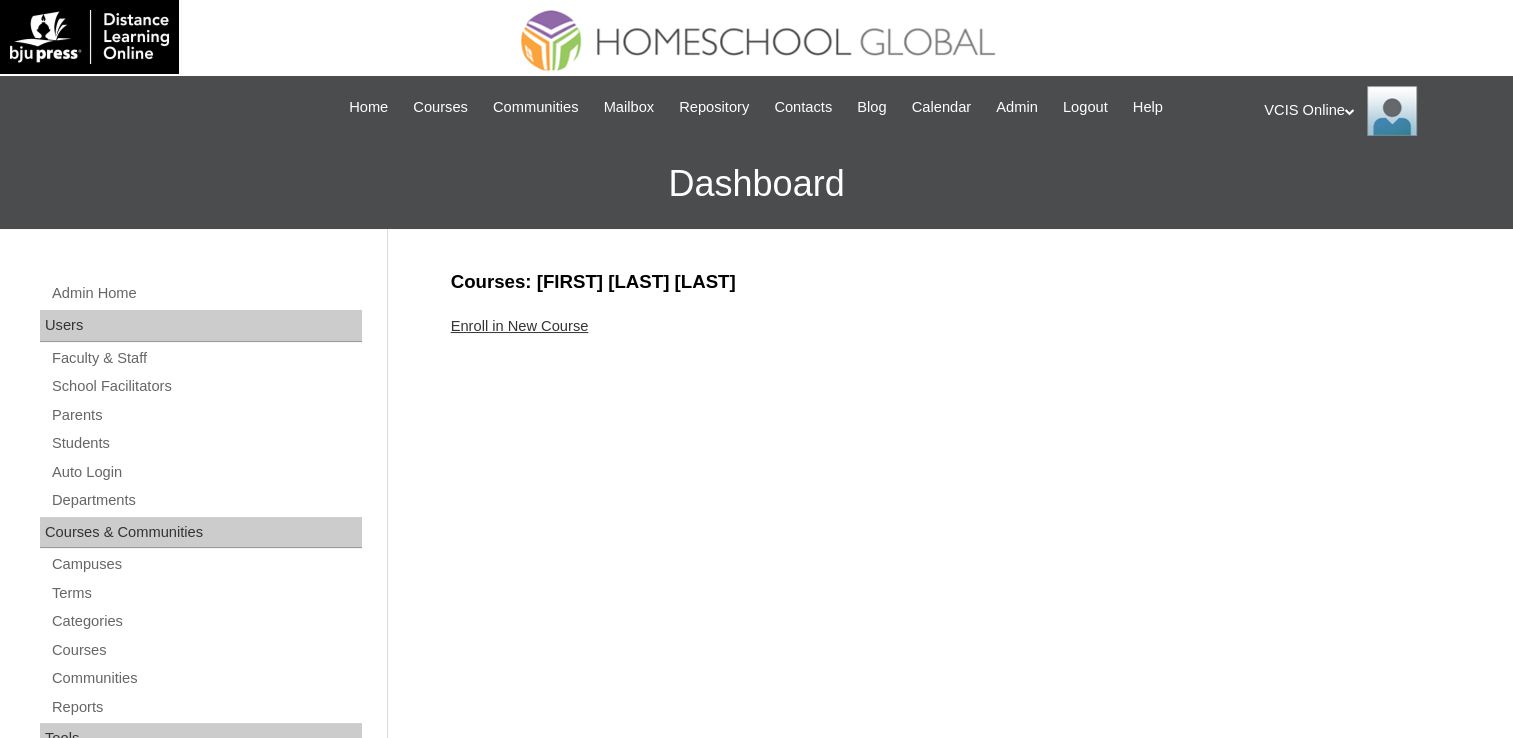 click on "Enroll in New Course" at bounding box center (520, 326) 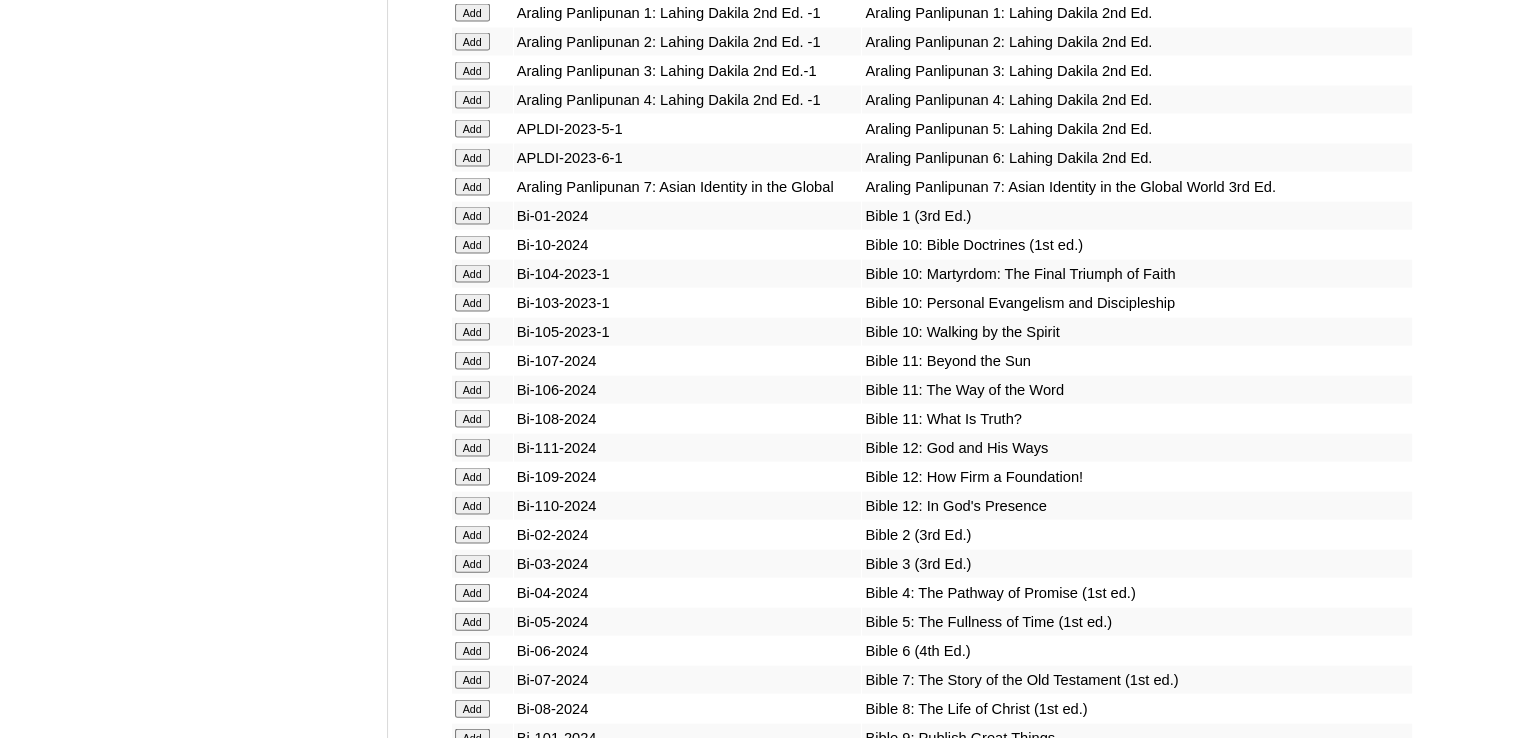 scroll, scrollTop: 4200, scrollLeft: 0, axis: vertical 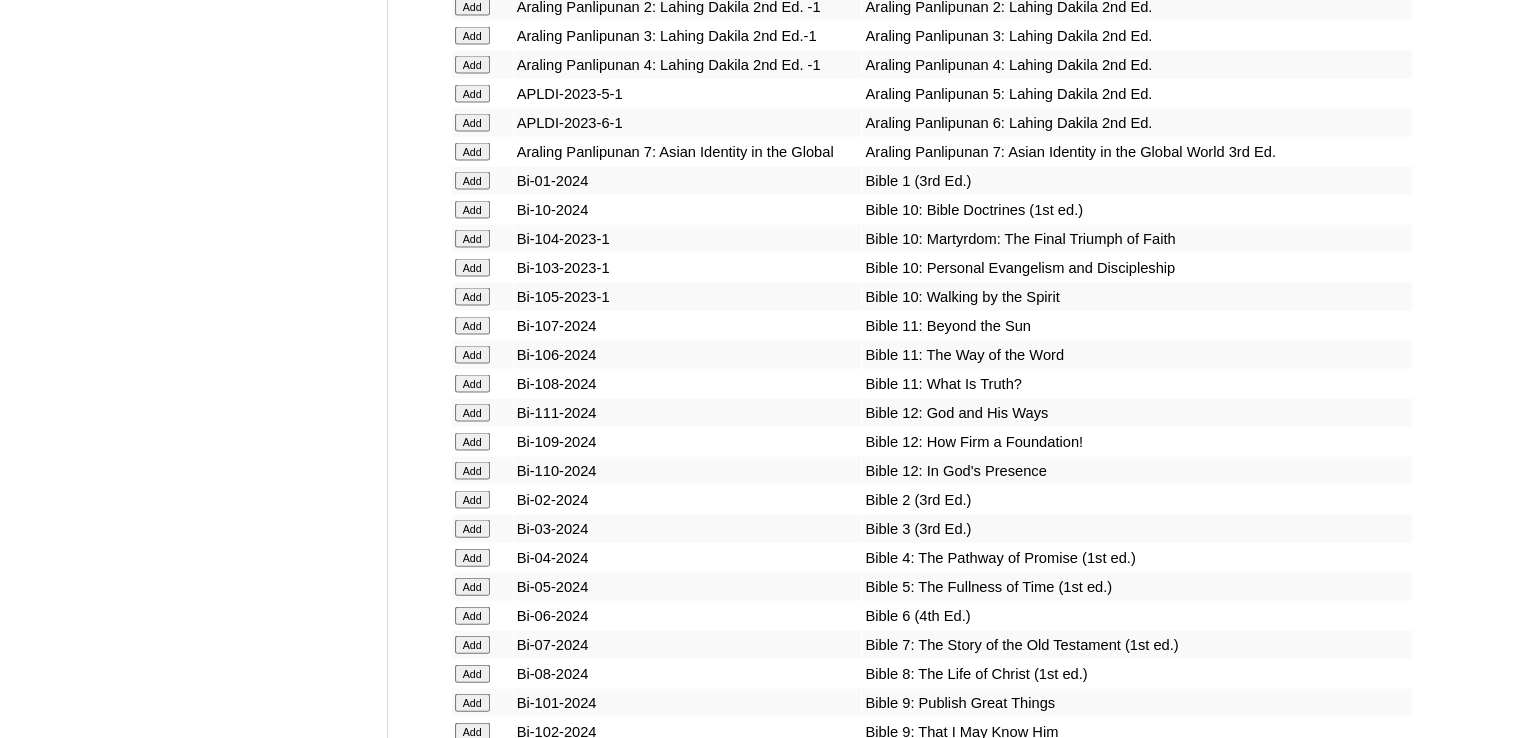click on "Add" at bounding box center [472, -3824] 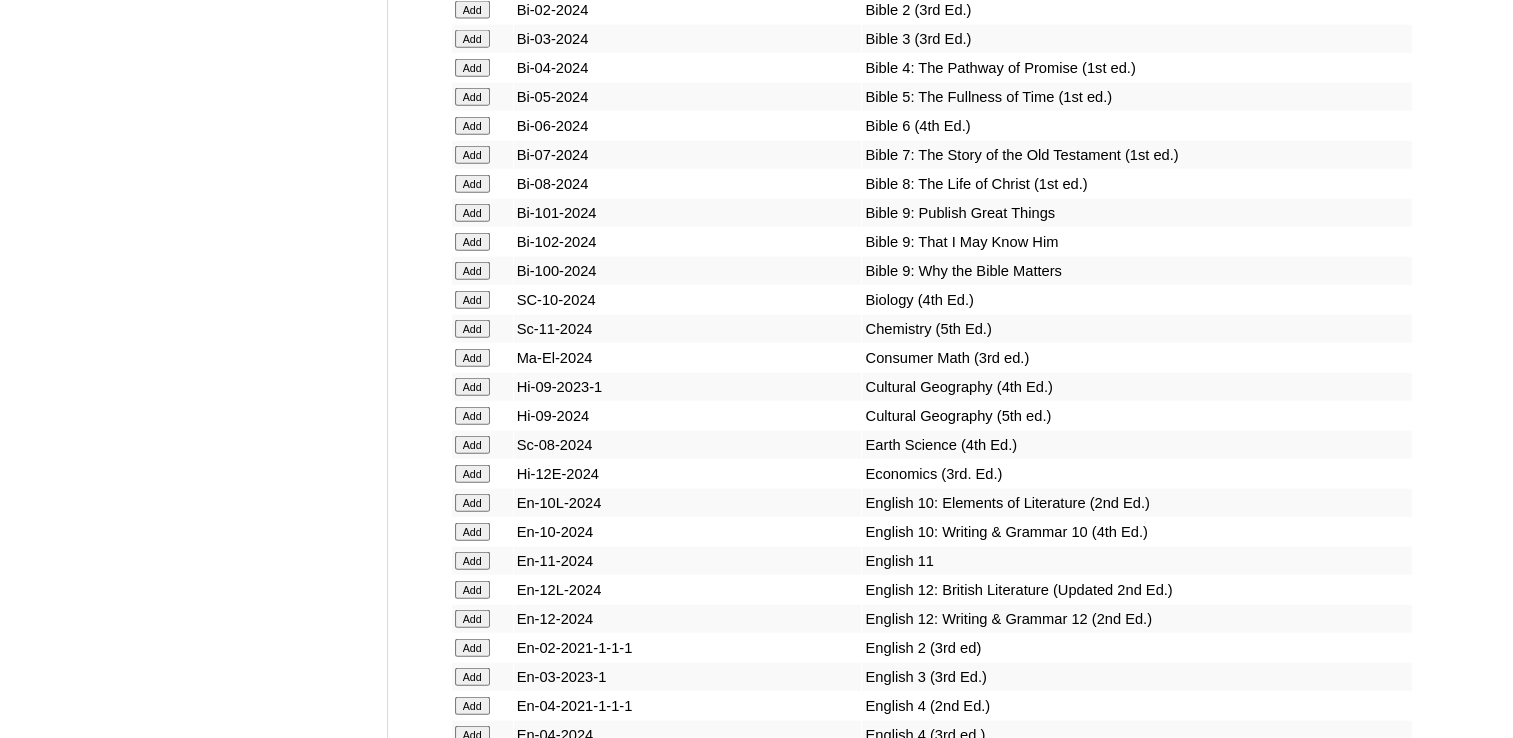 scroll, scrollTop: 4700, scrollLeft: 0, axis: vertical 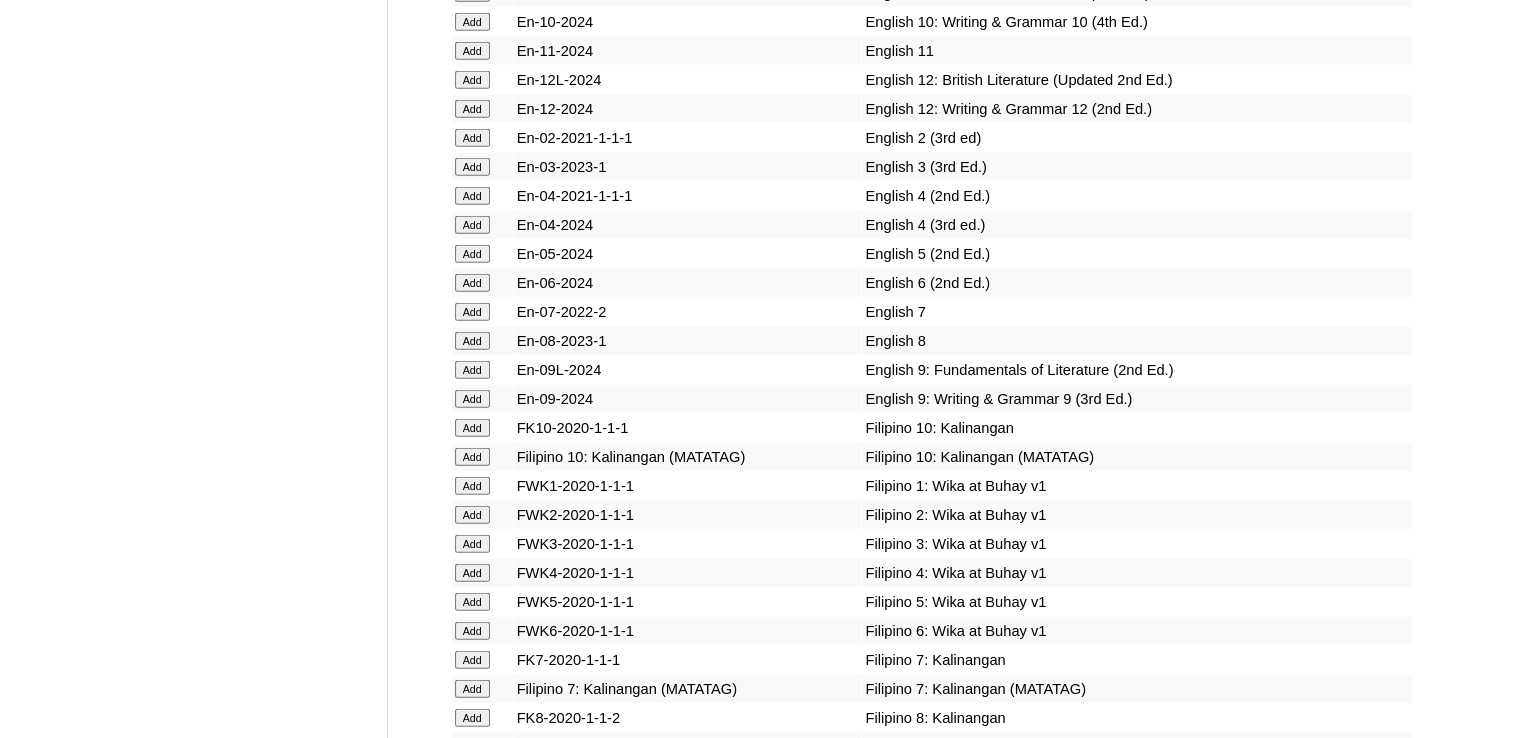 click on "Add" at bounding box center [472, -4824] 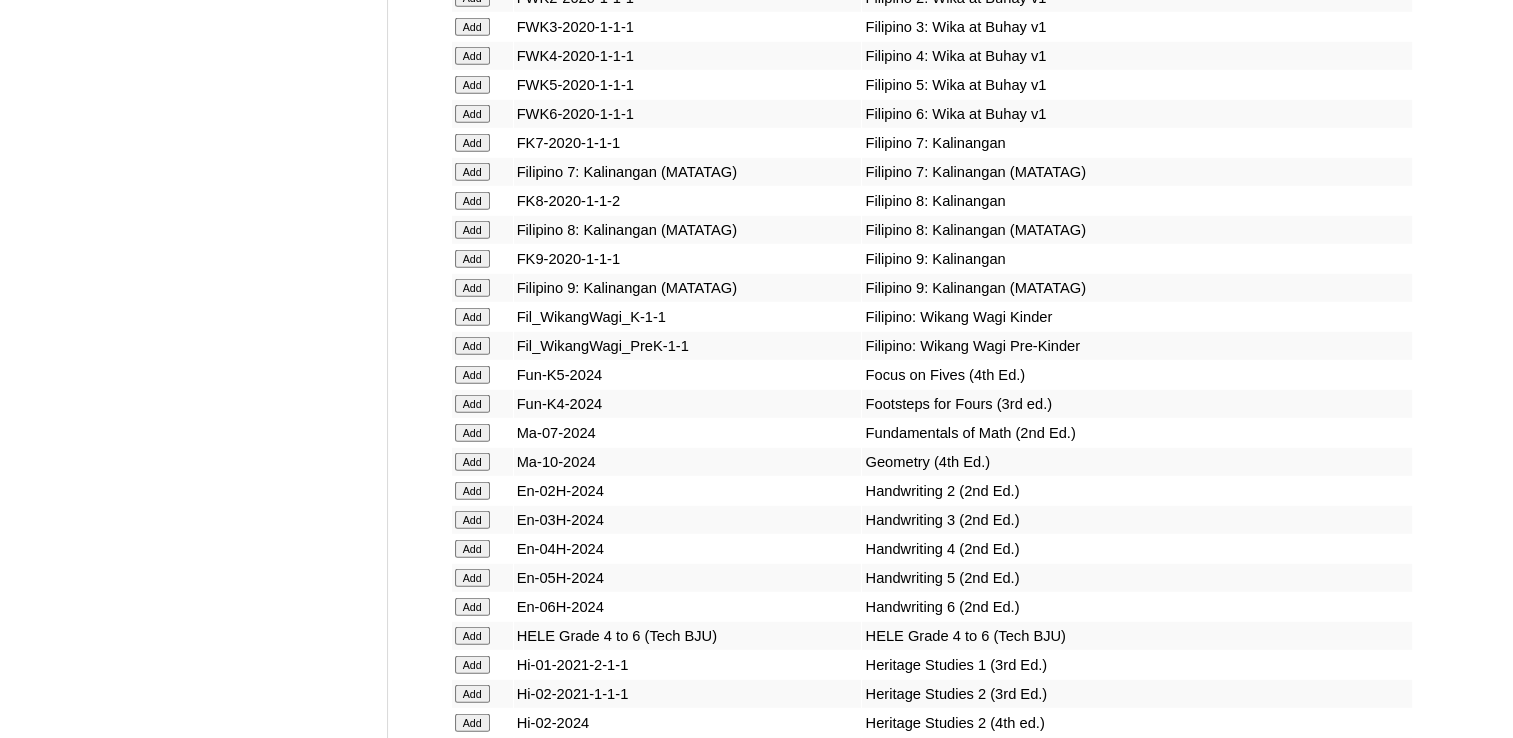 scroll, scrollTop: 5800, scrollLeft: 0, axis: vertical 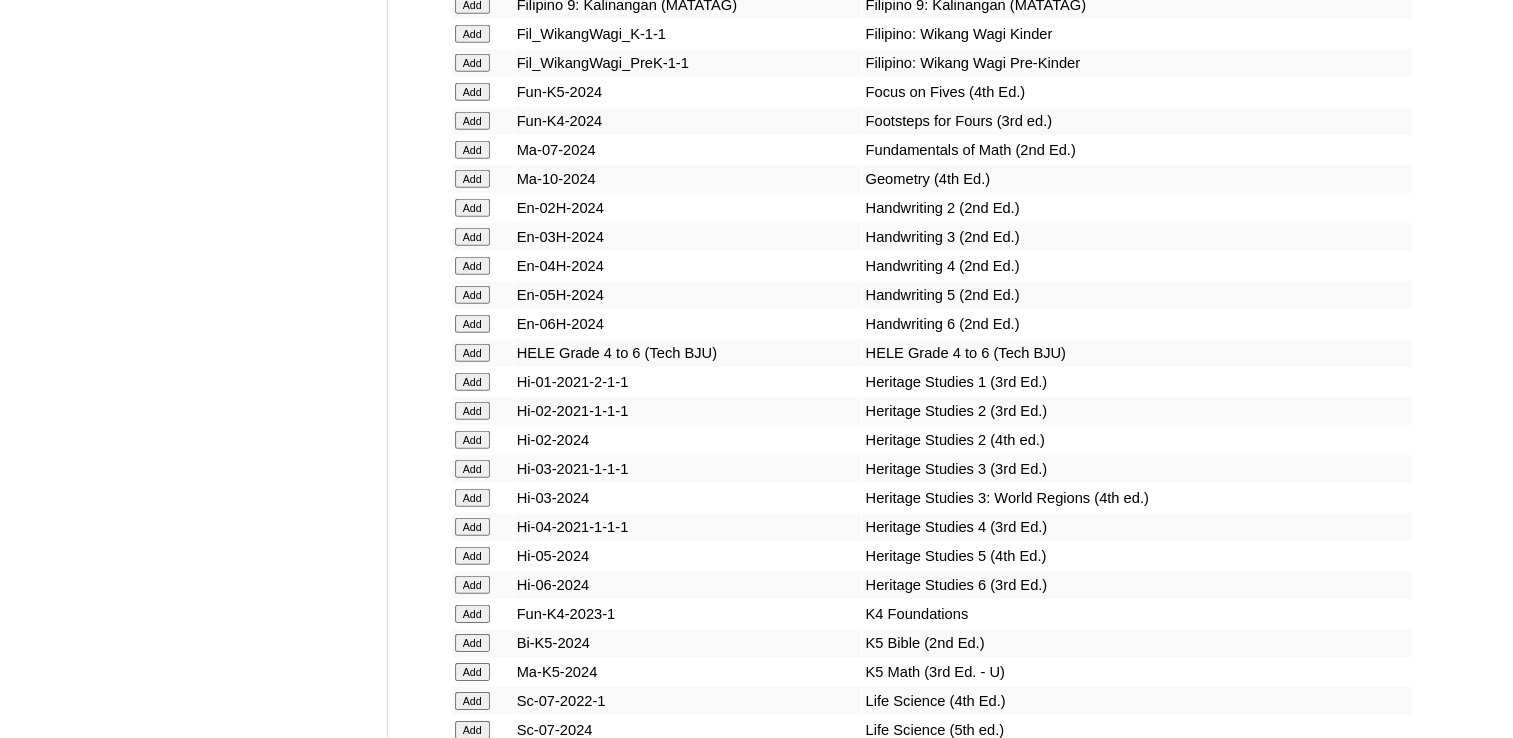 click on "Add" at bounding box center (472, -5624) 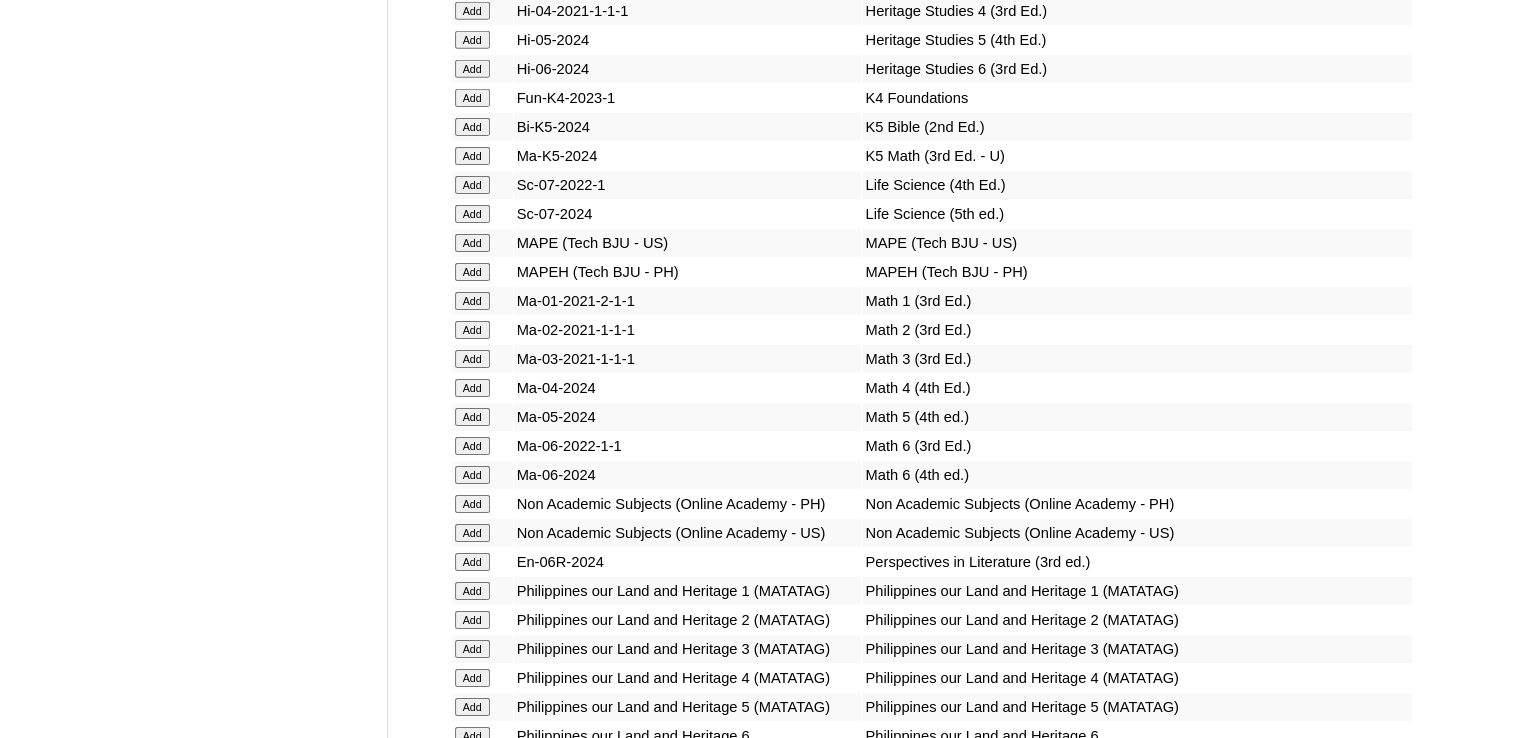 scroll, scrollTop: 6600, scrollLeft: 0, axis: vertical 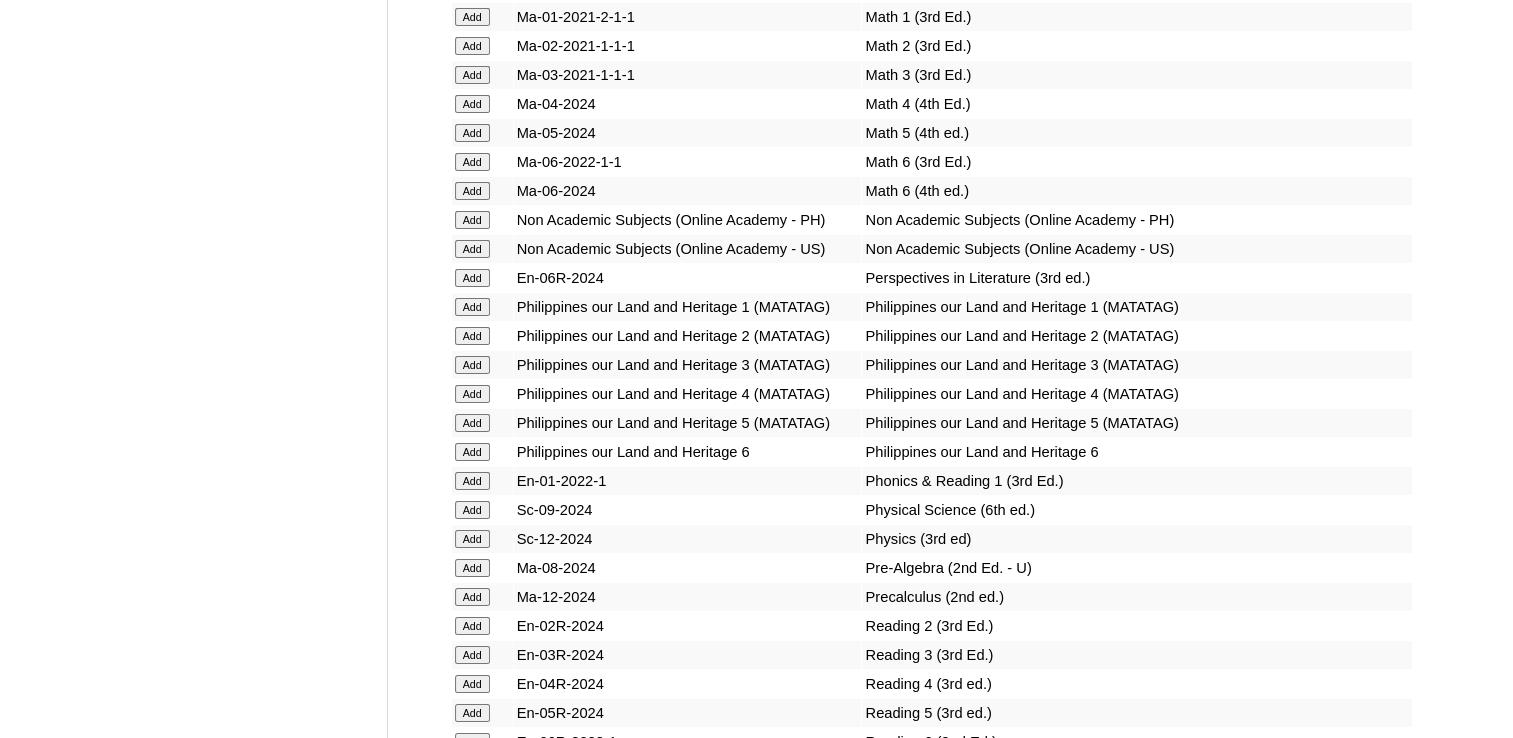 click on "Add" at bounding box center (472, -6424) 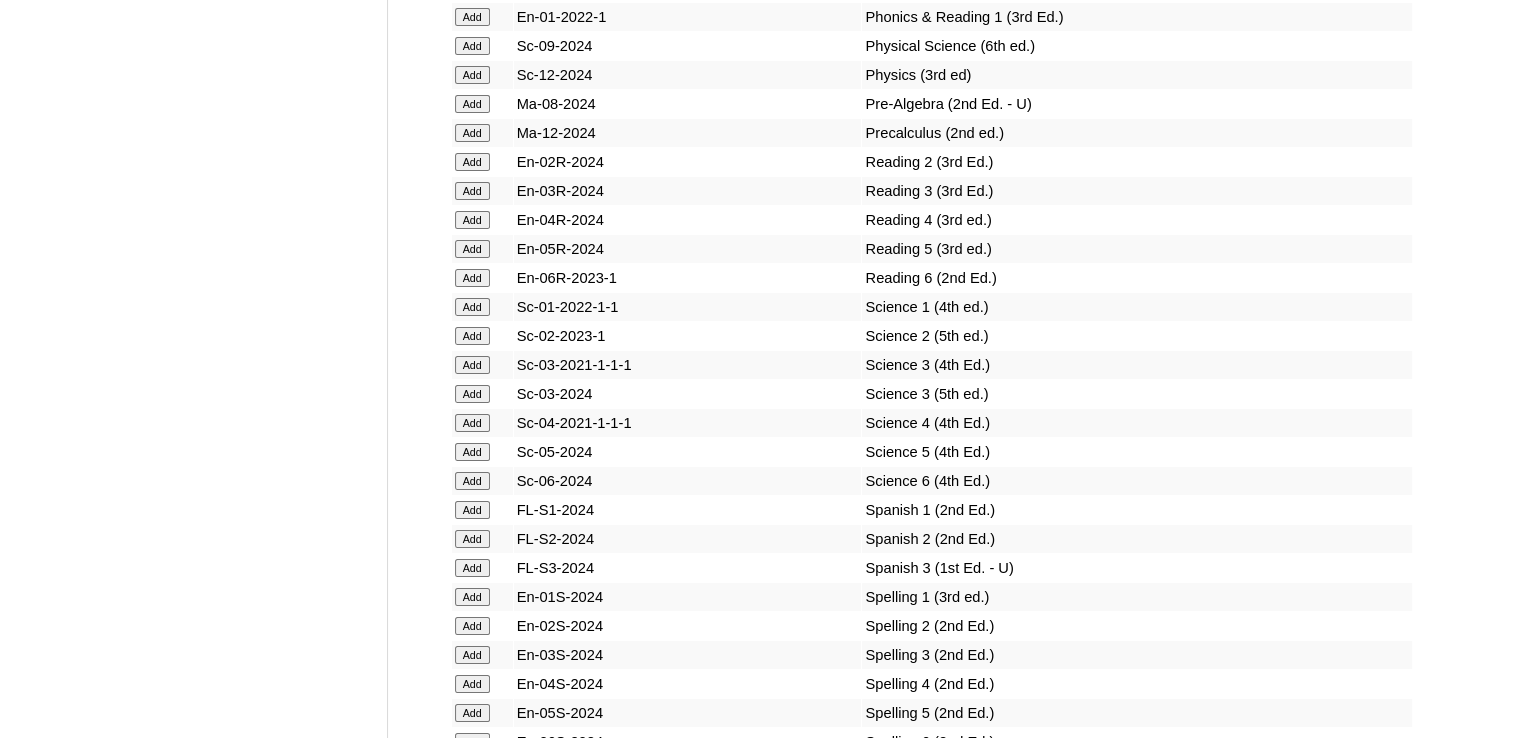 scroll, scrollTop: 7300, scrollLeft: 0, axis: vertical 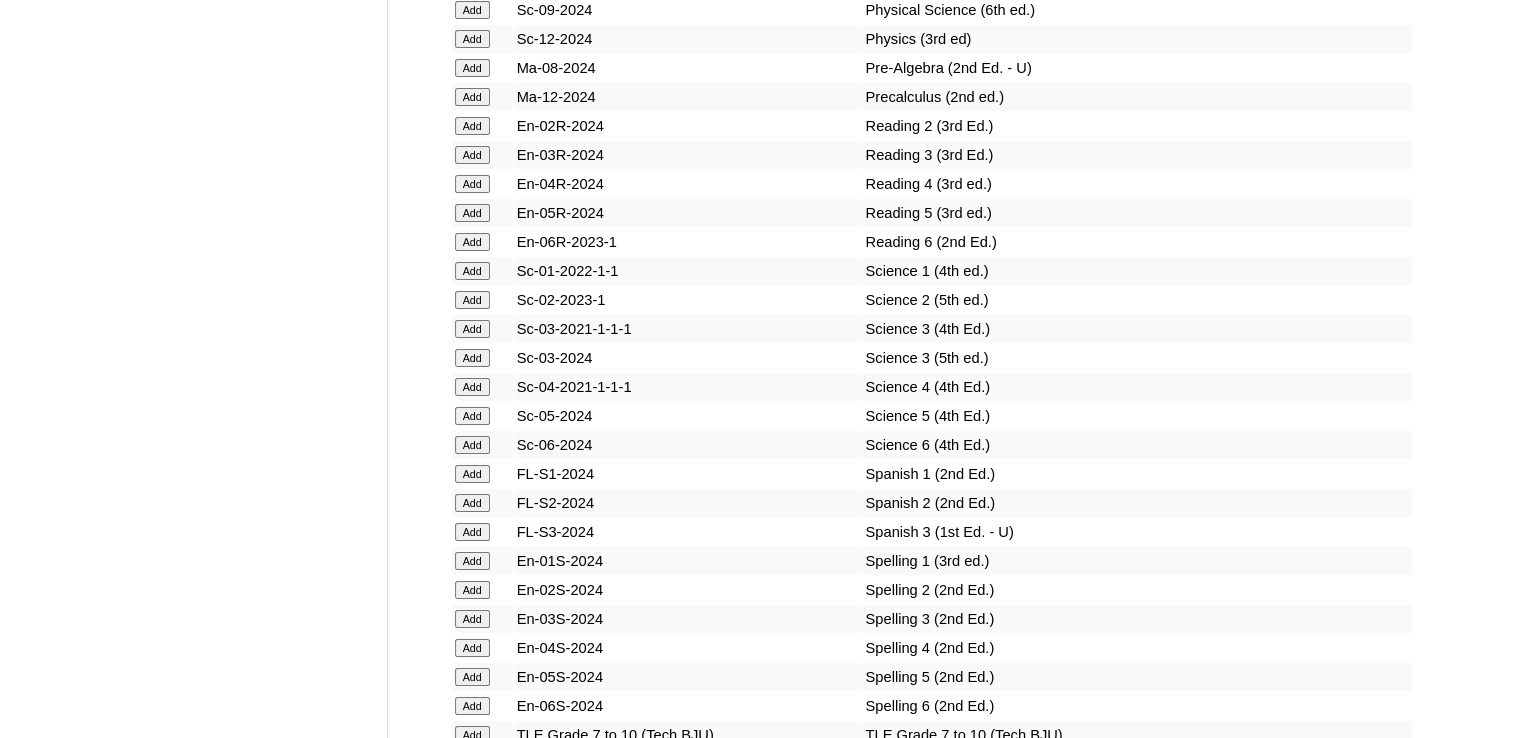 click on "Add" at bounding box center [472, -6924] 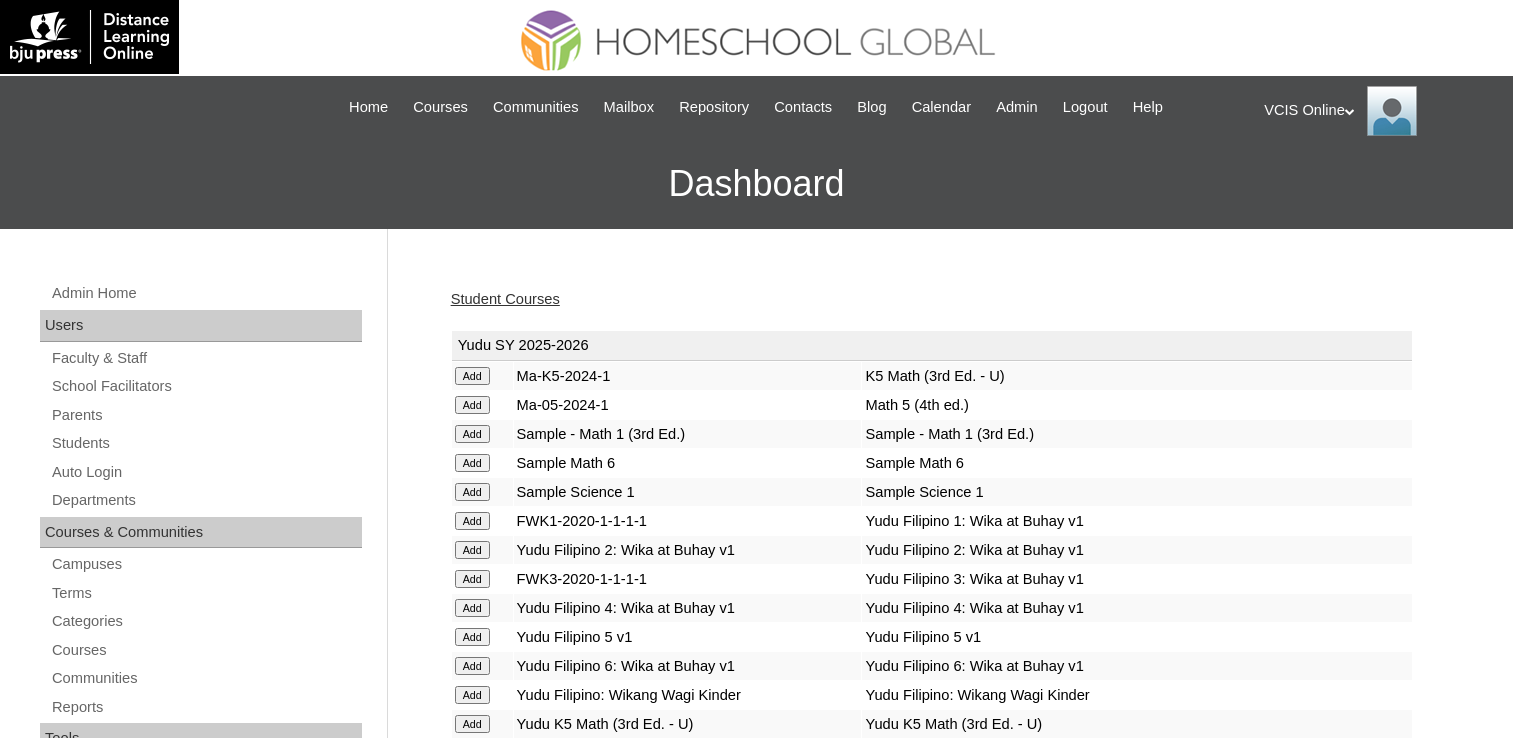 scroll, scrollTop: 0, scrollLeft: 0, axis: both 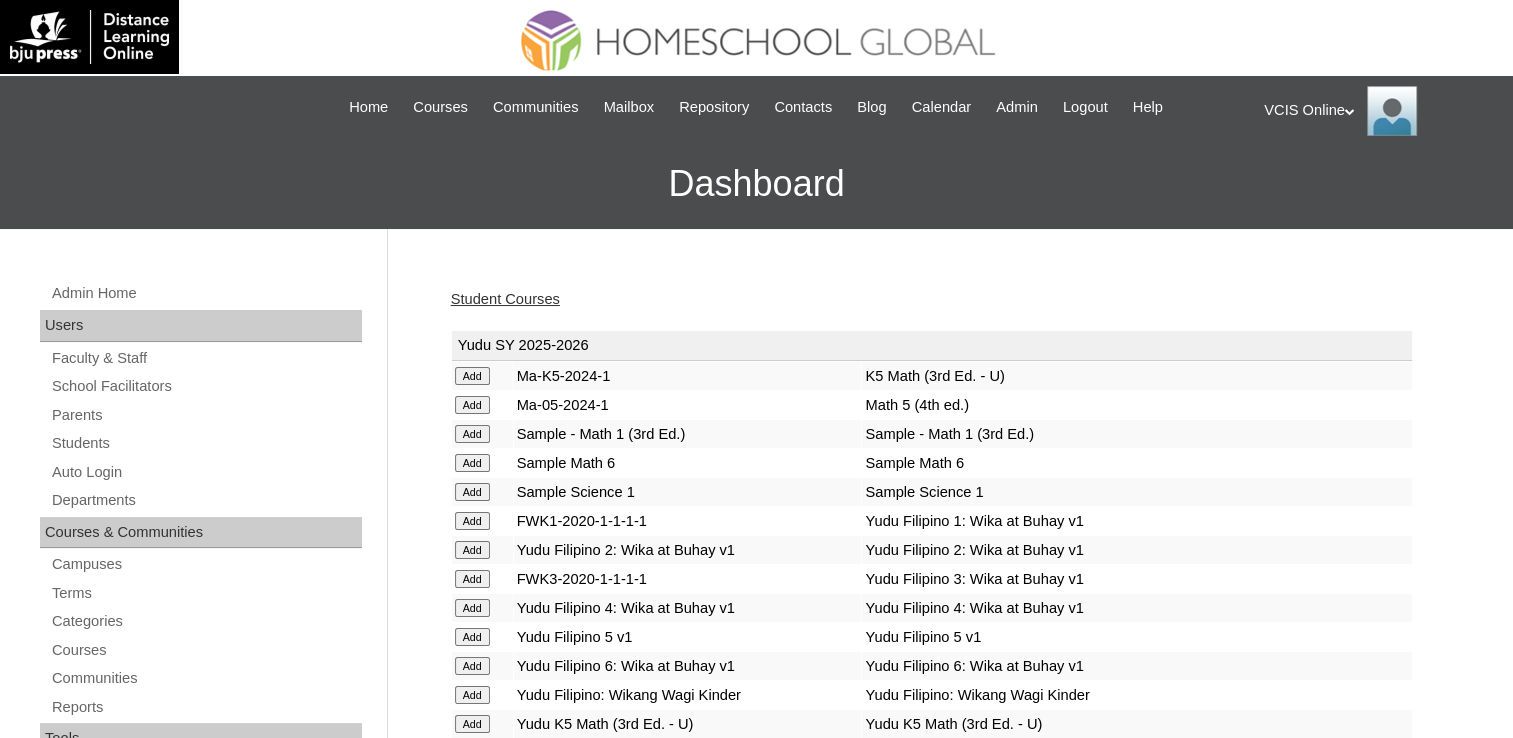 click on "Student Courses" at bounding box center (505, 299) 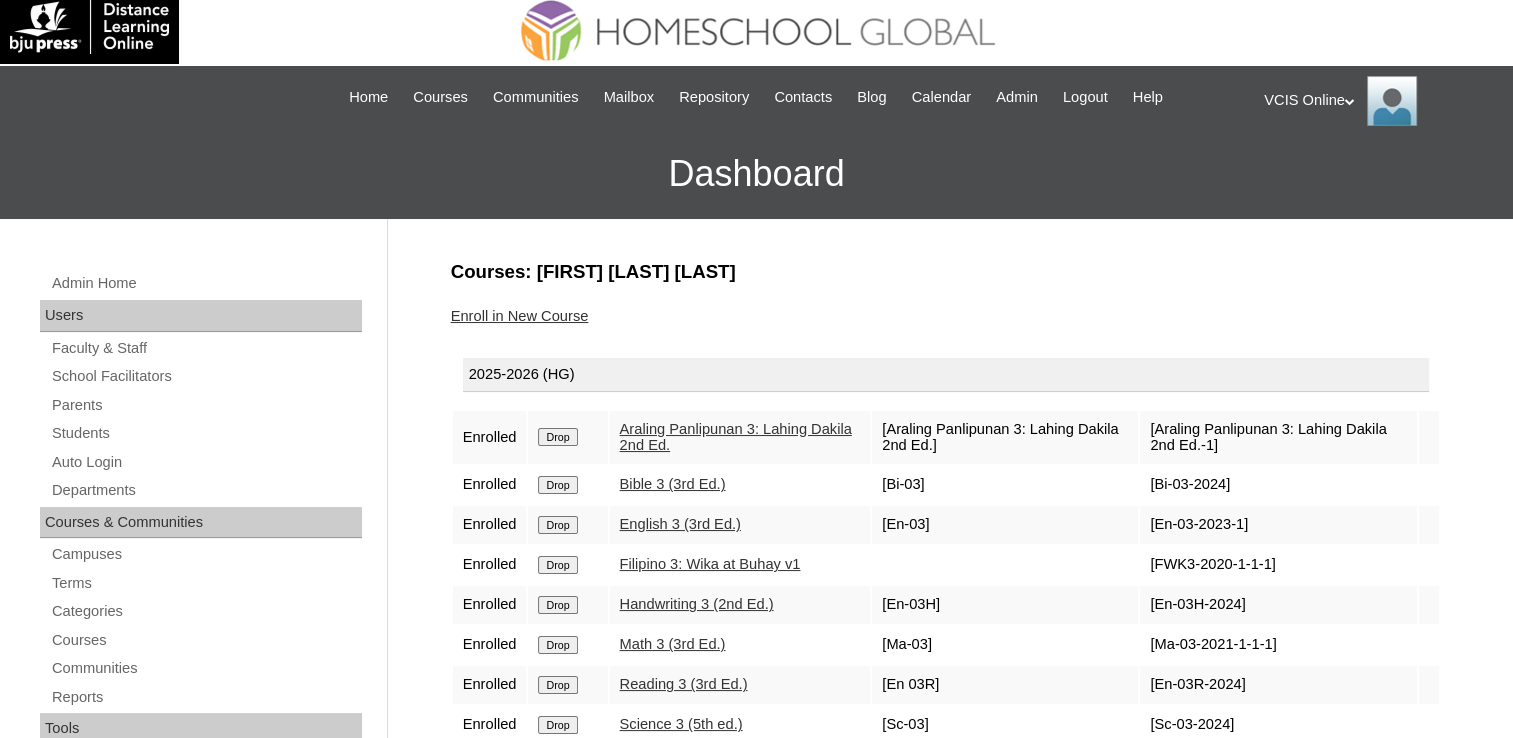 scroll, scrollTop: 0, scrollLeft: 0, axis: both 